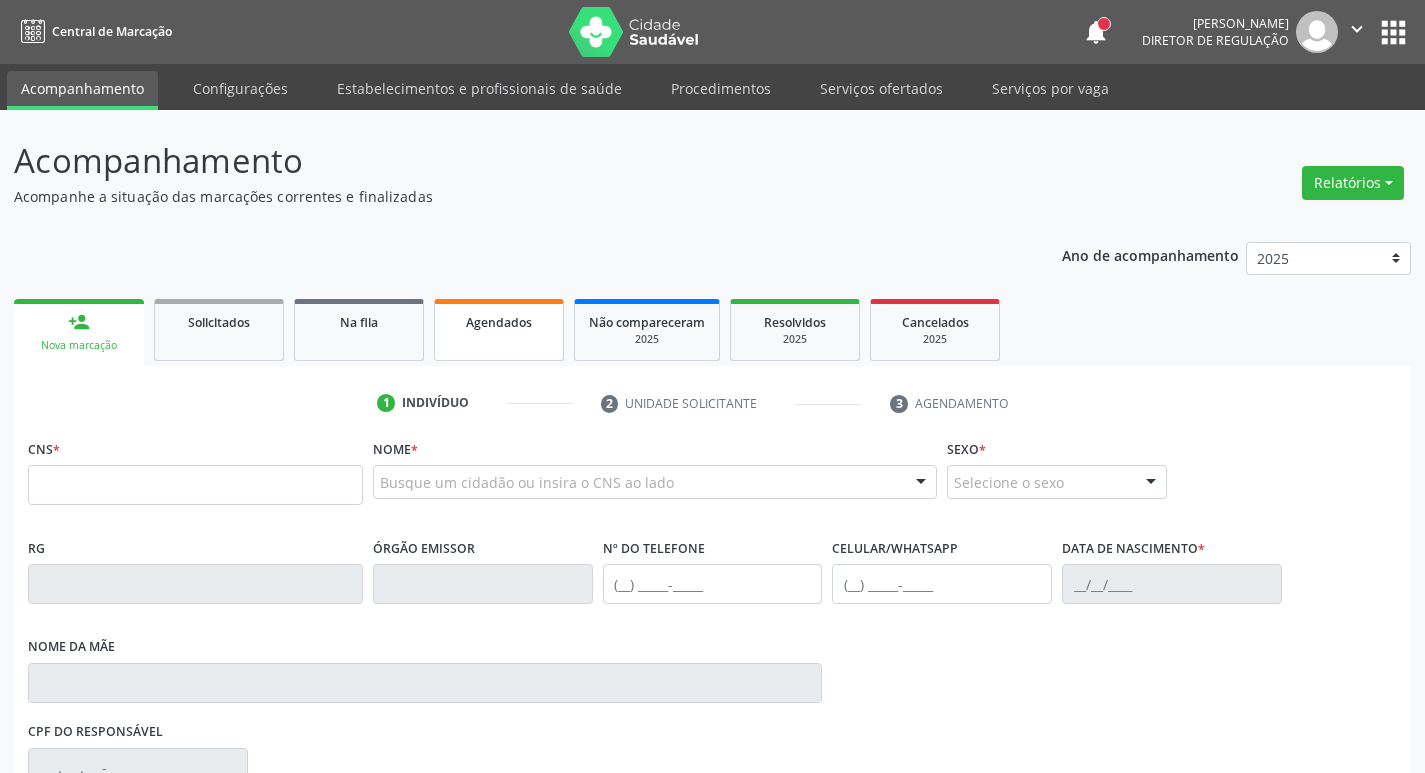 scroll, scrollTop: 0, scrollLeft: 0, axis: both 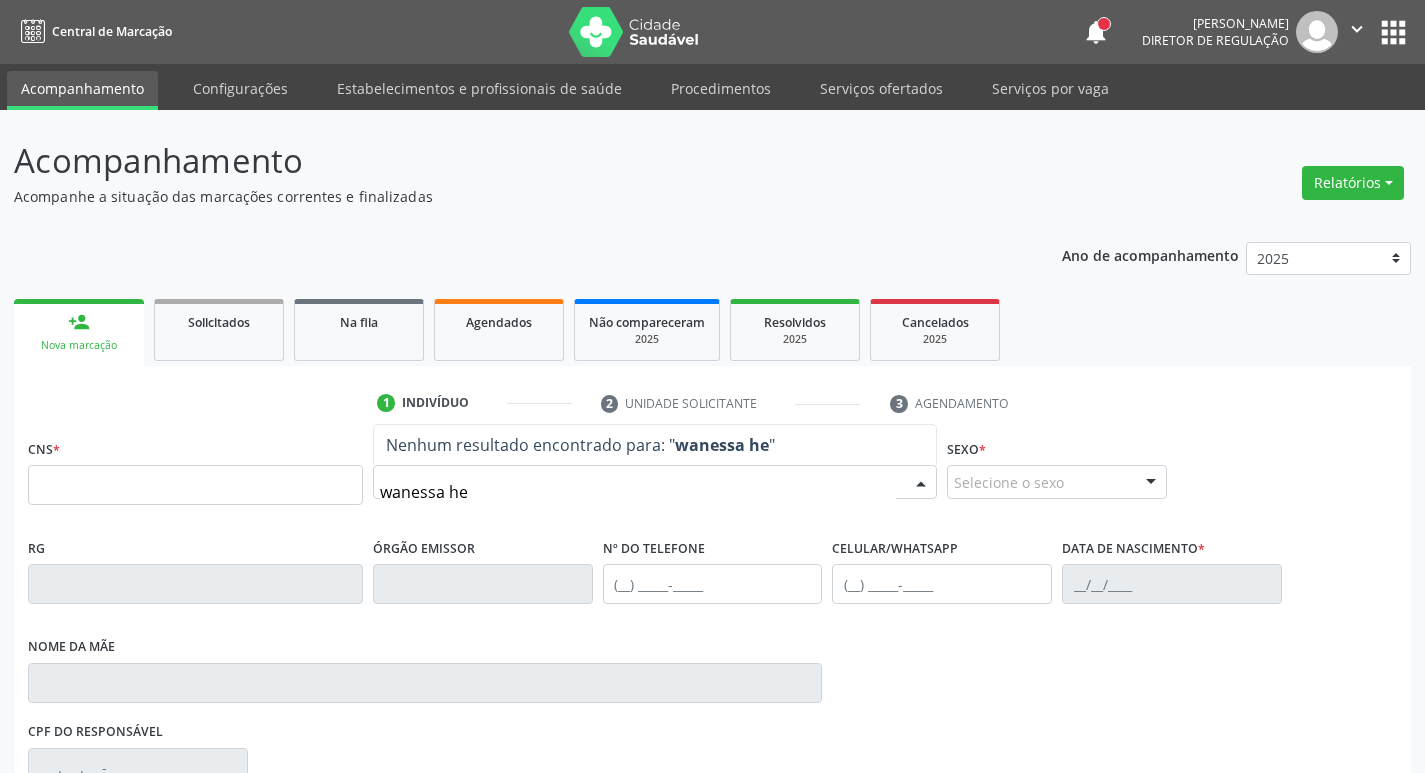 type on "wanessa hel" 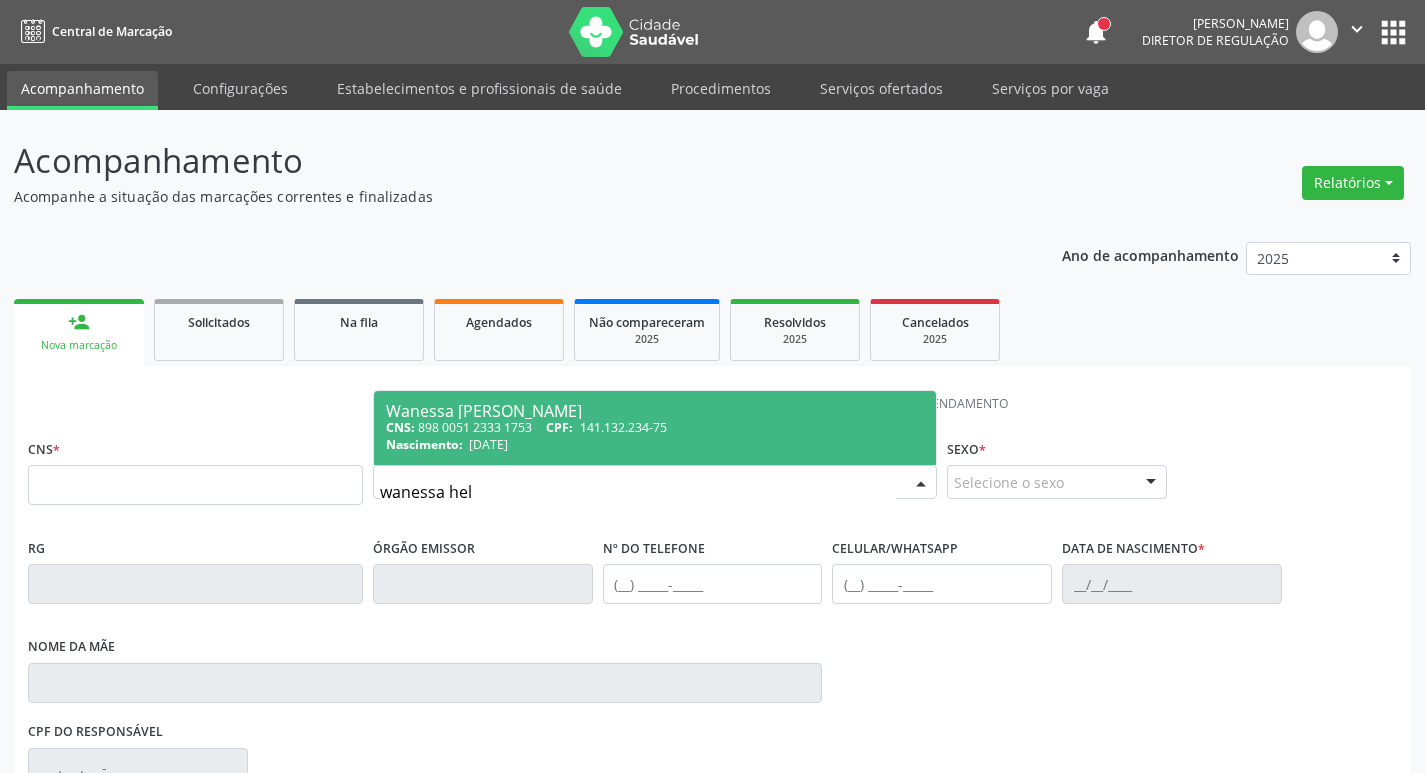 click on "CNS:
898 0051 2333 1753
CPF:
141.132.234-75" at bounding box center (655, 427) 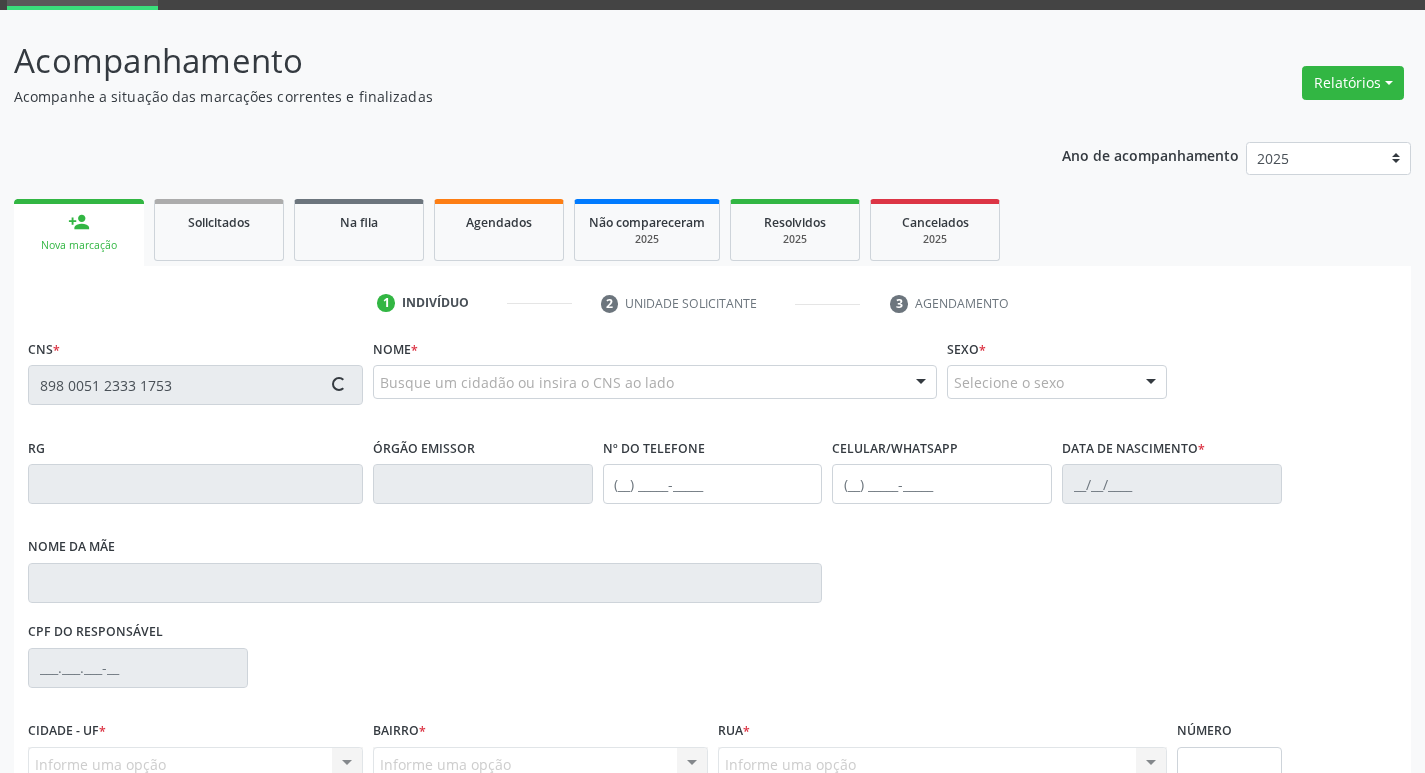 scroll, scrollTop: 297, scrollLeft: 0, axis: vertical 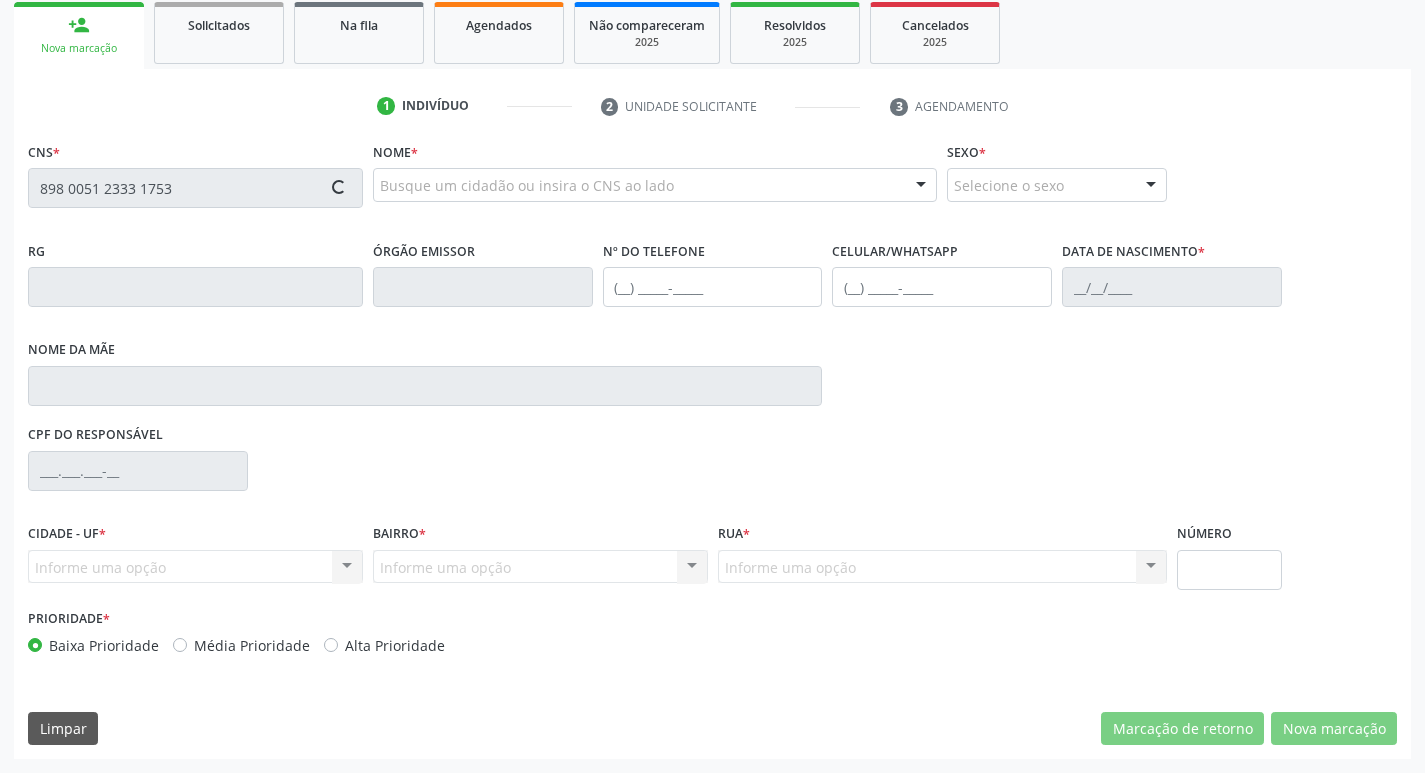 type on "898 0051 2333 1753" 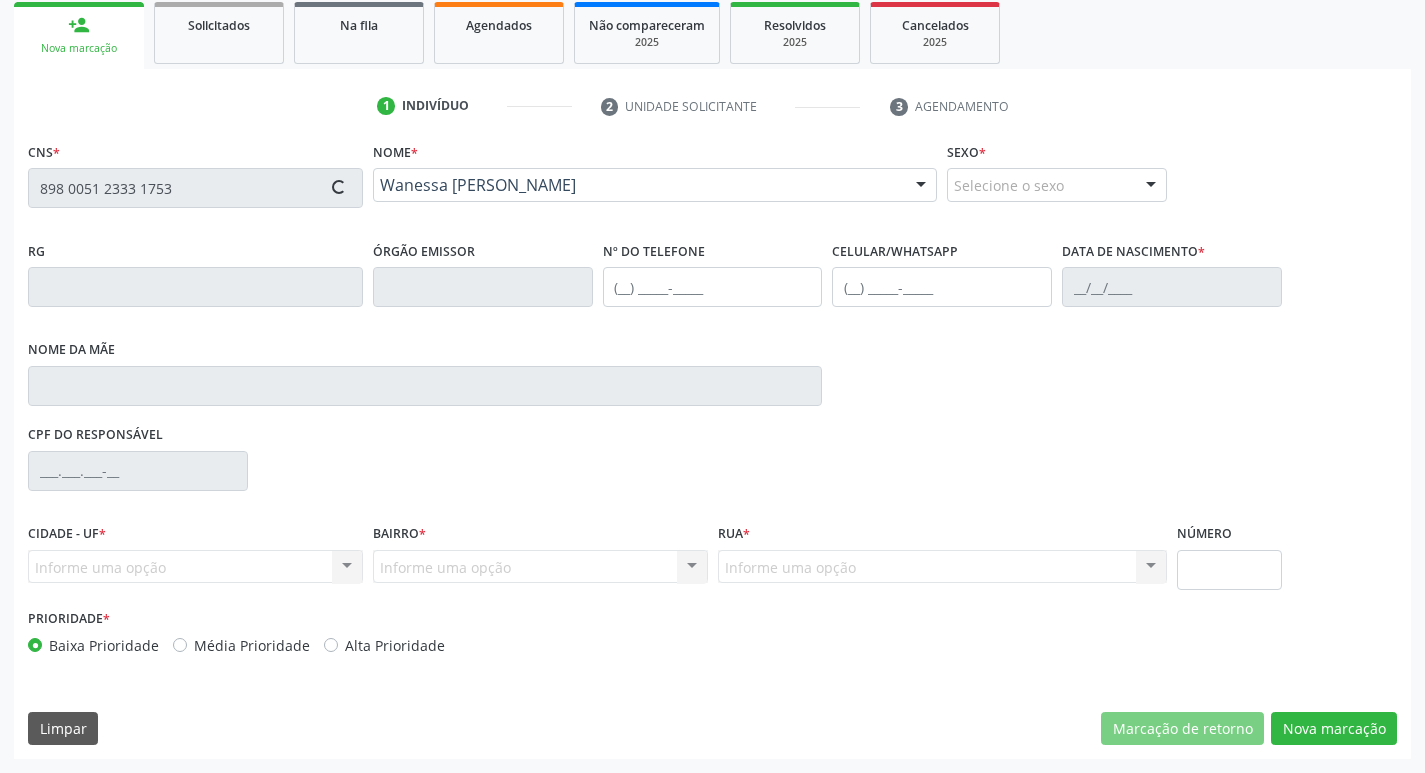 type on "[PHONE_NUMBER]" 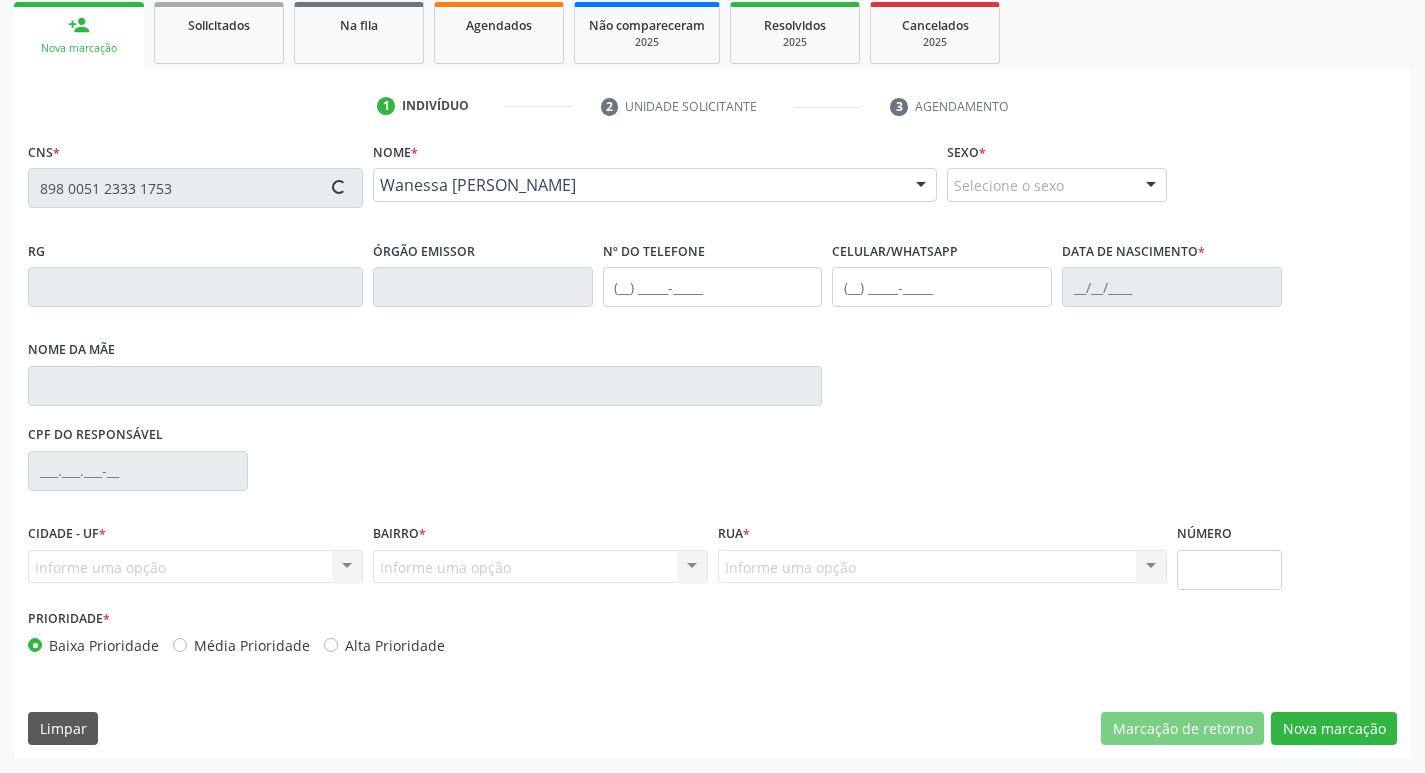 type on "[DATE]" 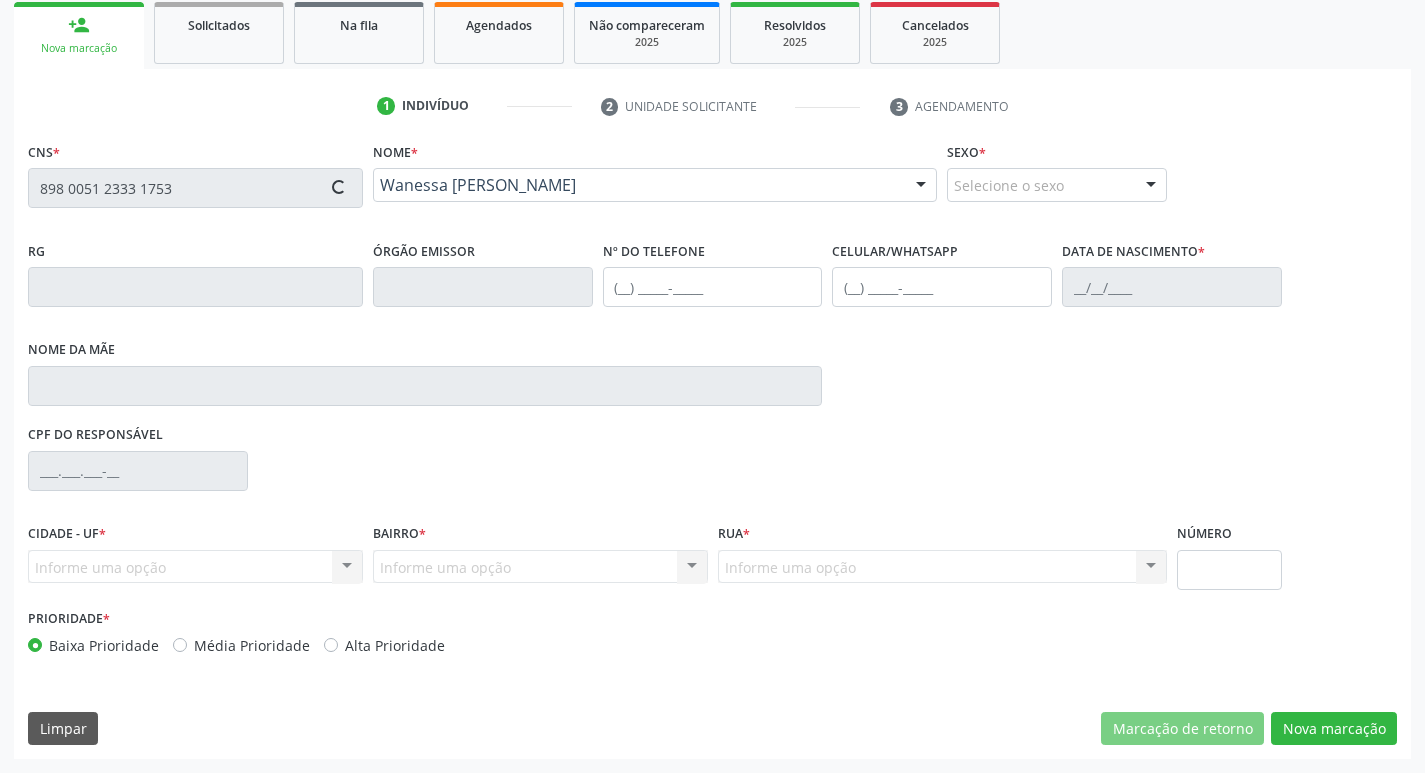 type on "[PERSON_NAME]" 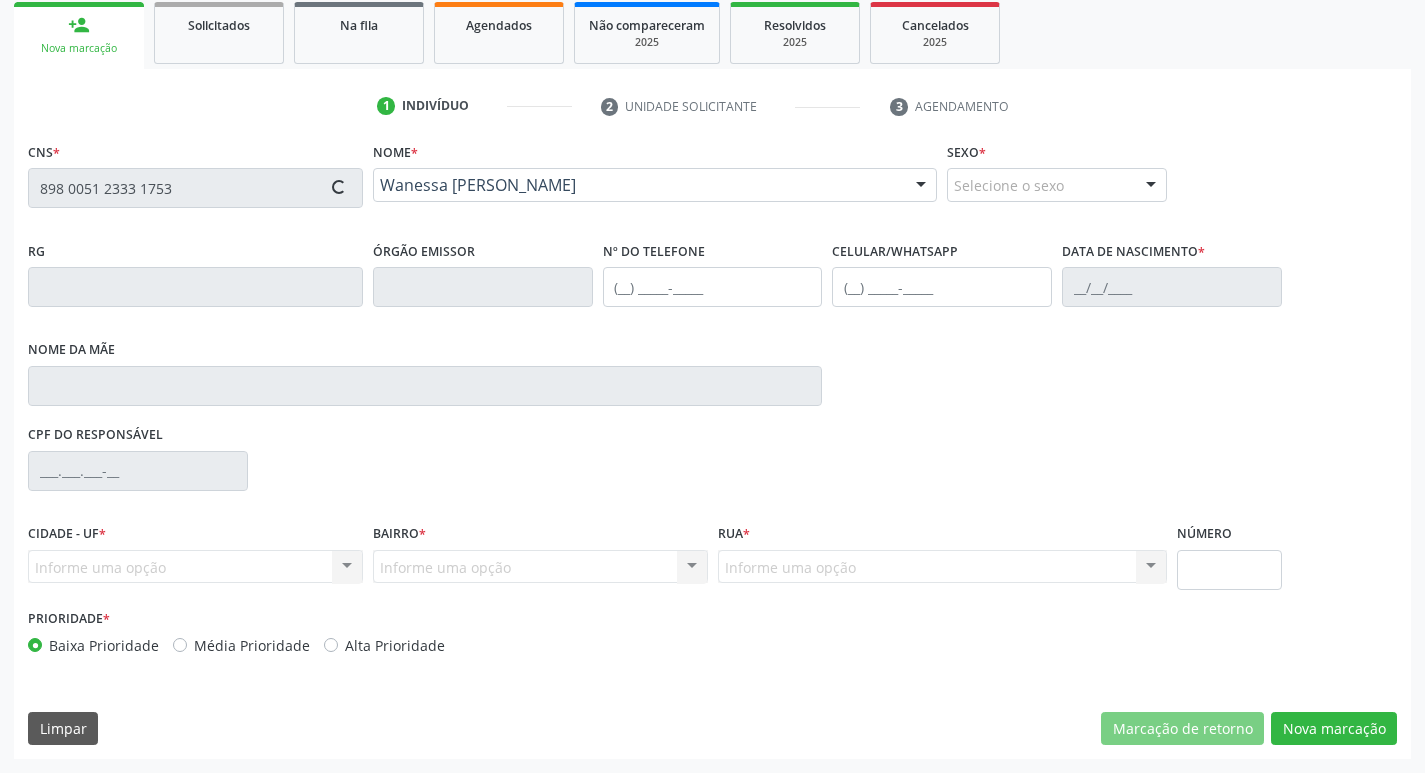 type on "008.350.604-70" 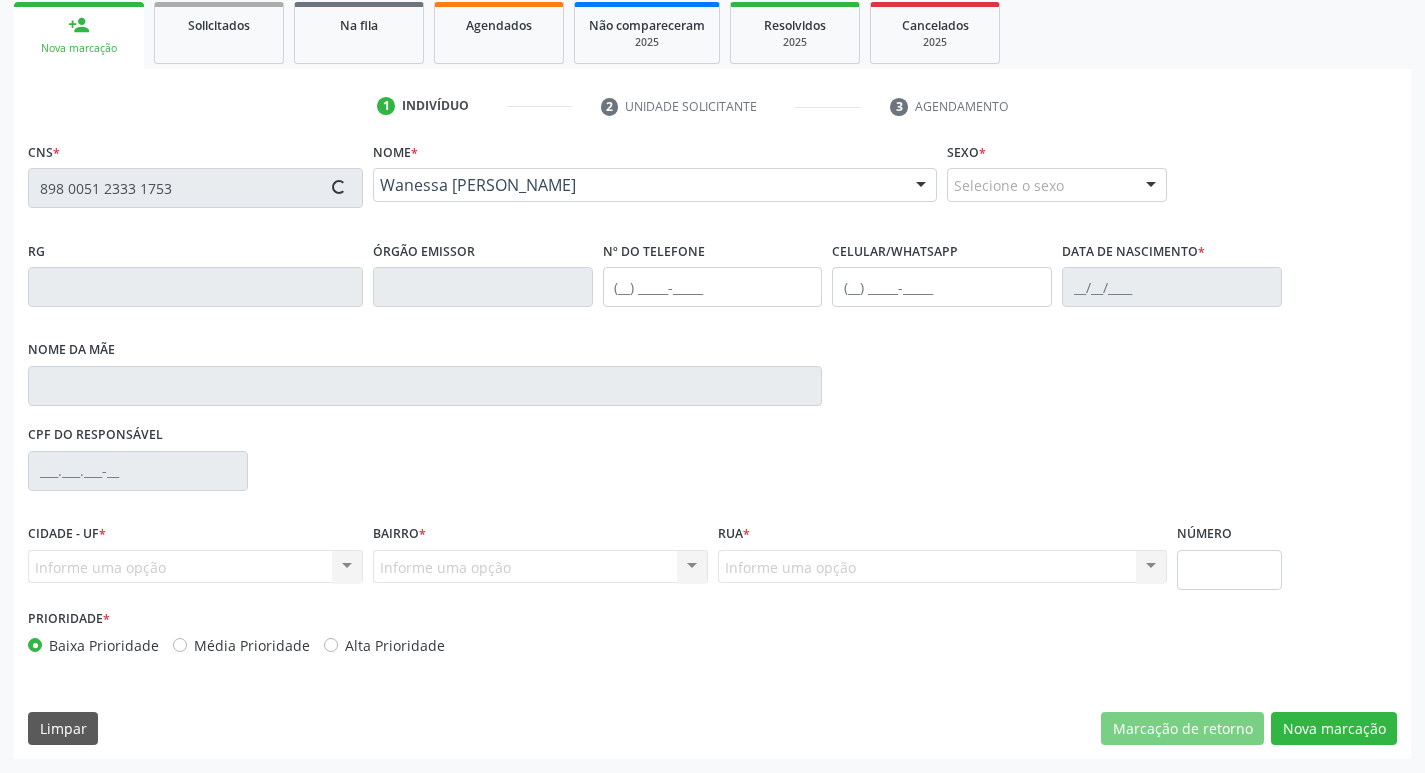 type on "900" 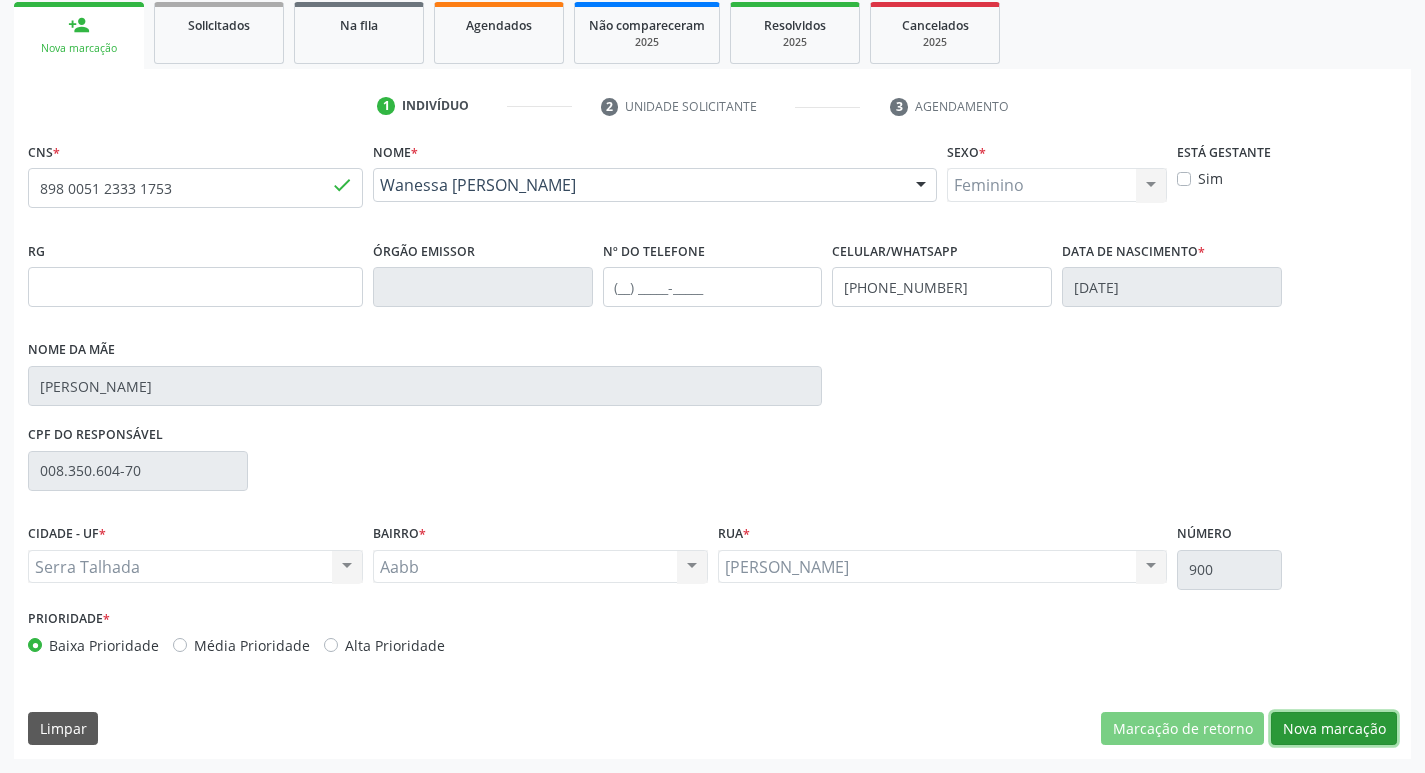 click on "Nova marcação" at bounding box center [1334, 729] 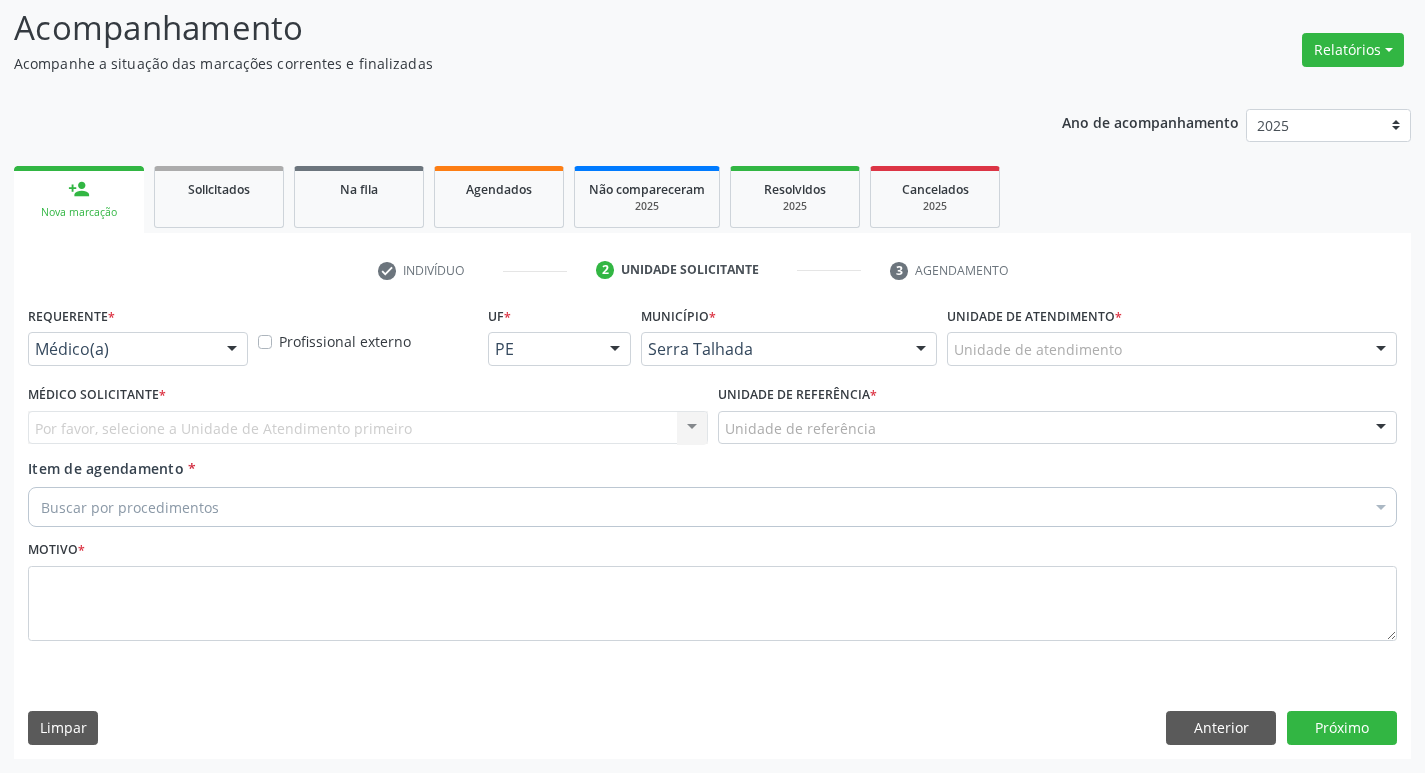 scroll, scrollTop: 133, scrollLeft: 0, axis: vertical 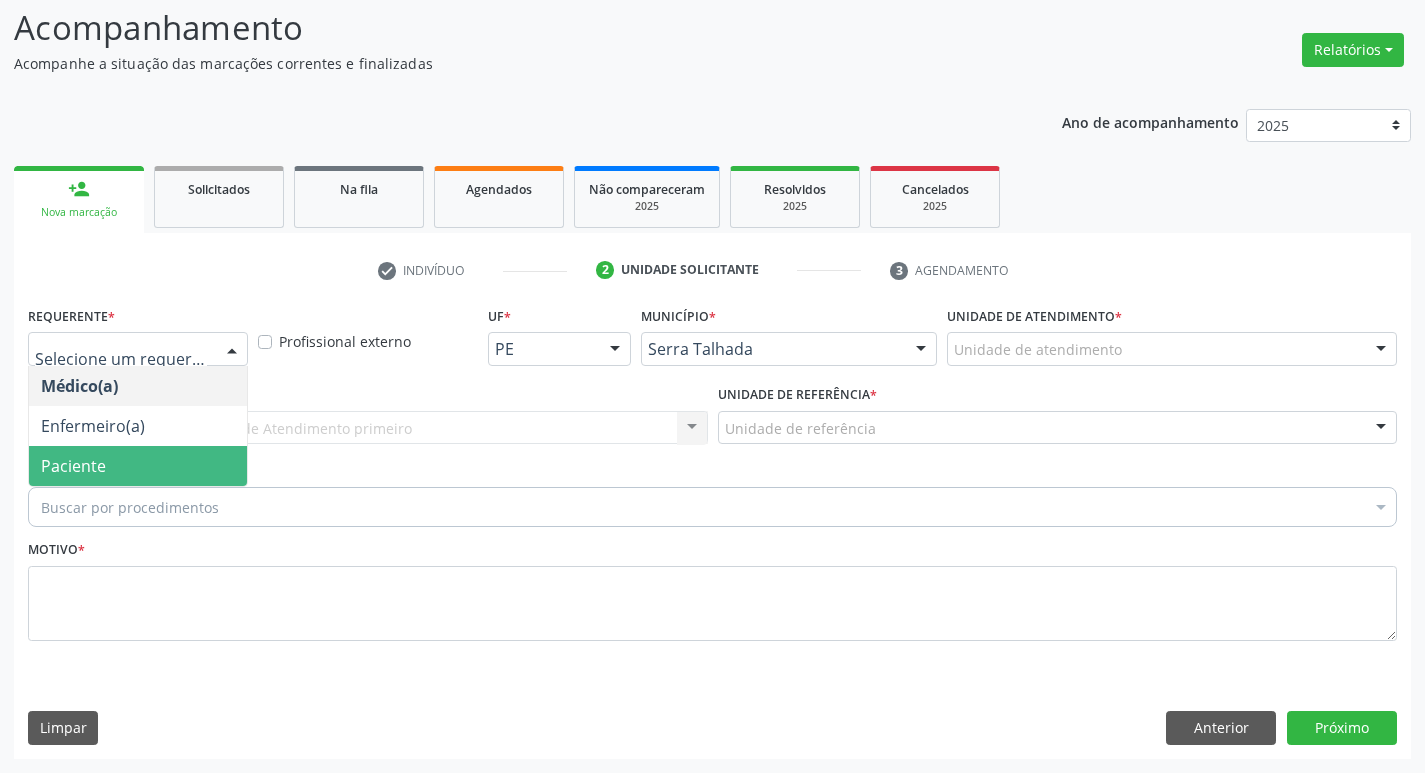 click on "Paciente" at bounding box center [138, 466] 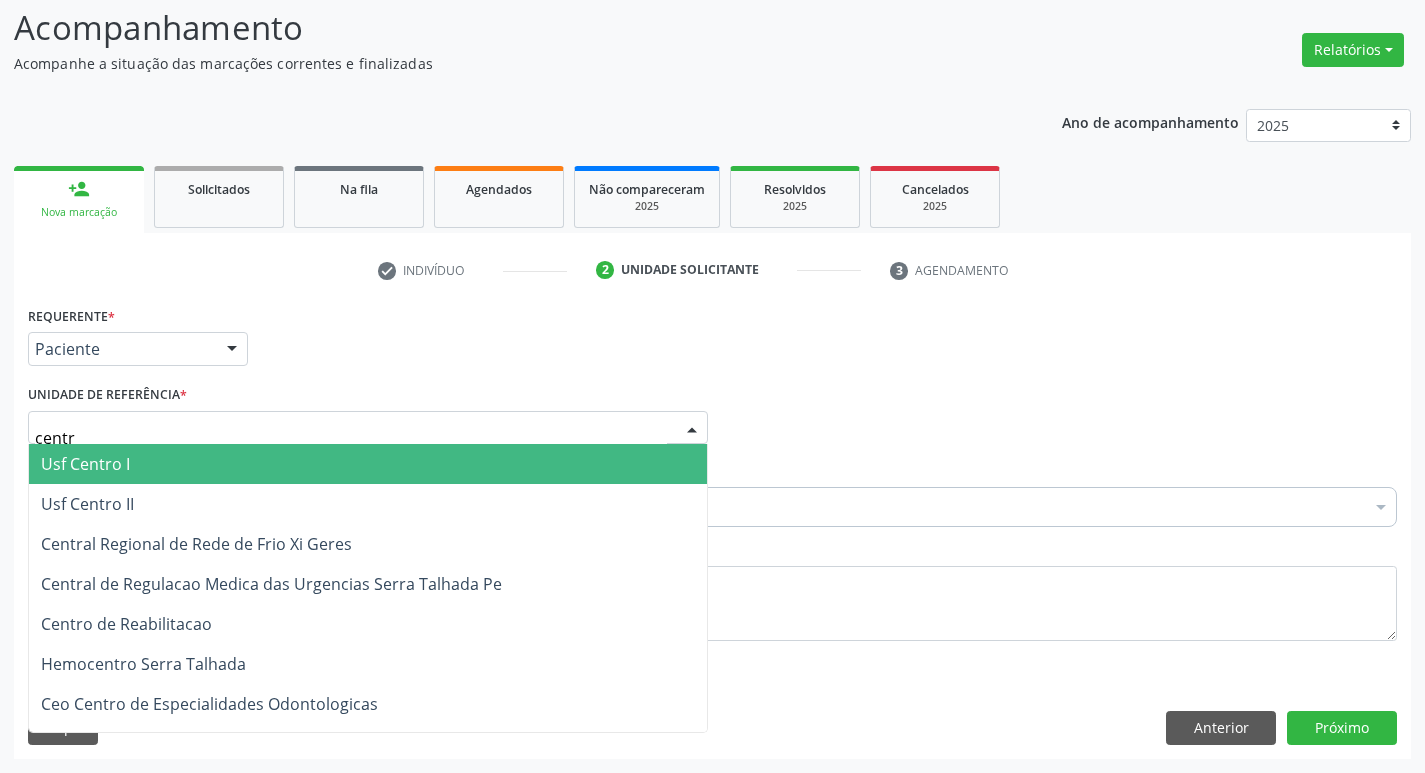 type on "centro" 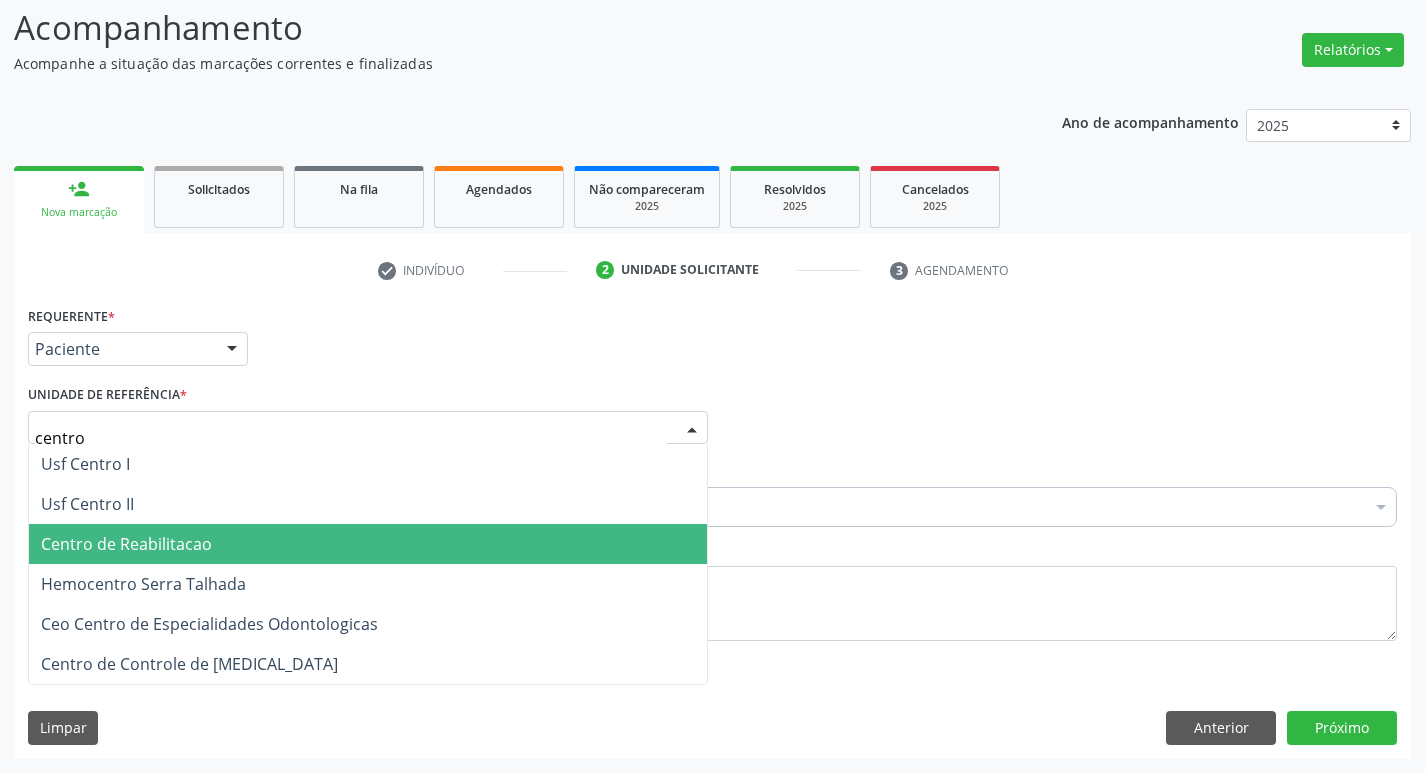 click on "Centro de Reabilitacao" at bounding box center [126, 544] 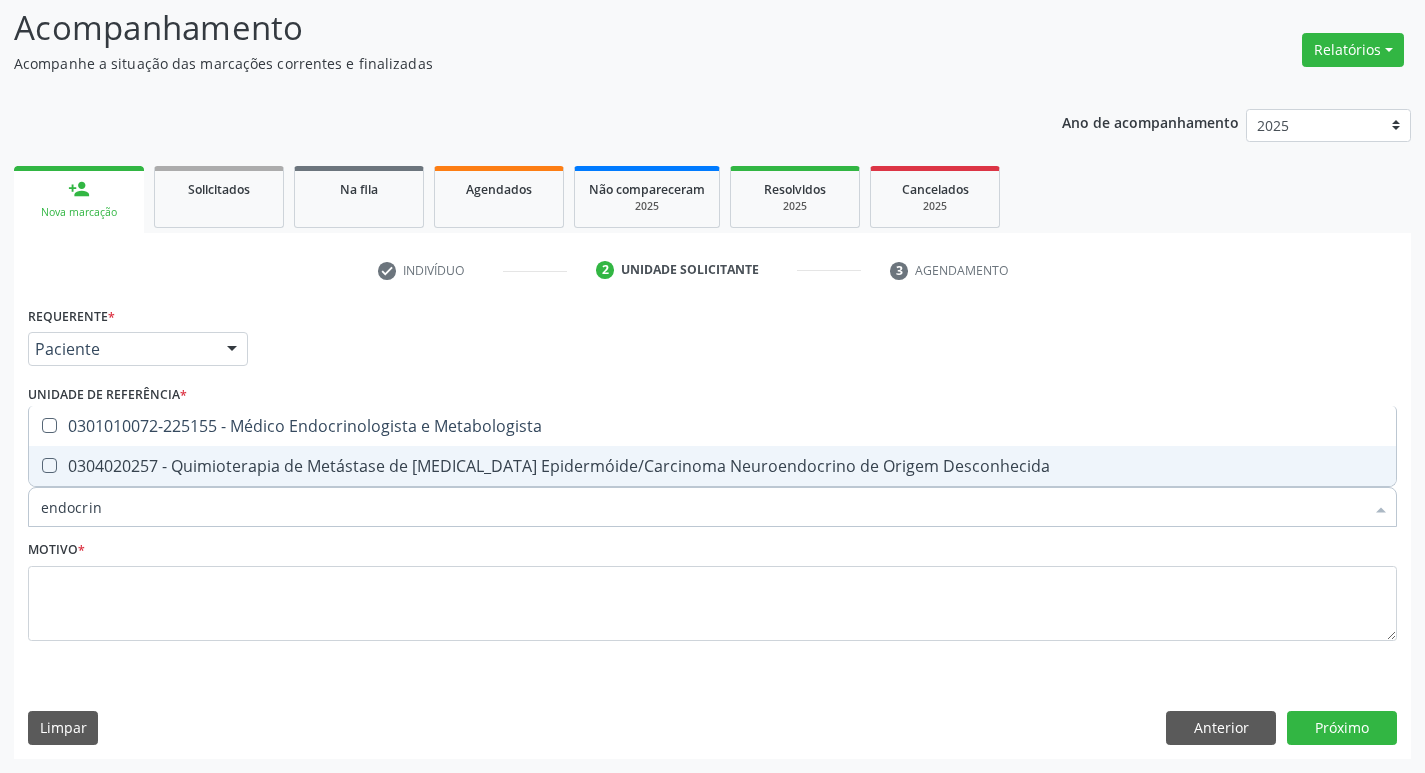 type on "endocrino" 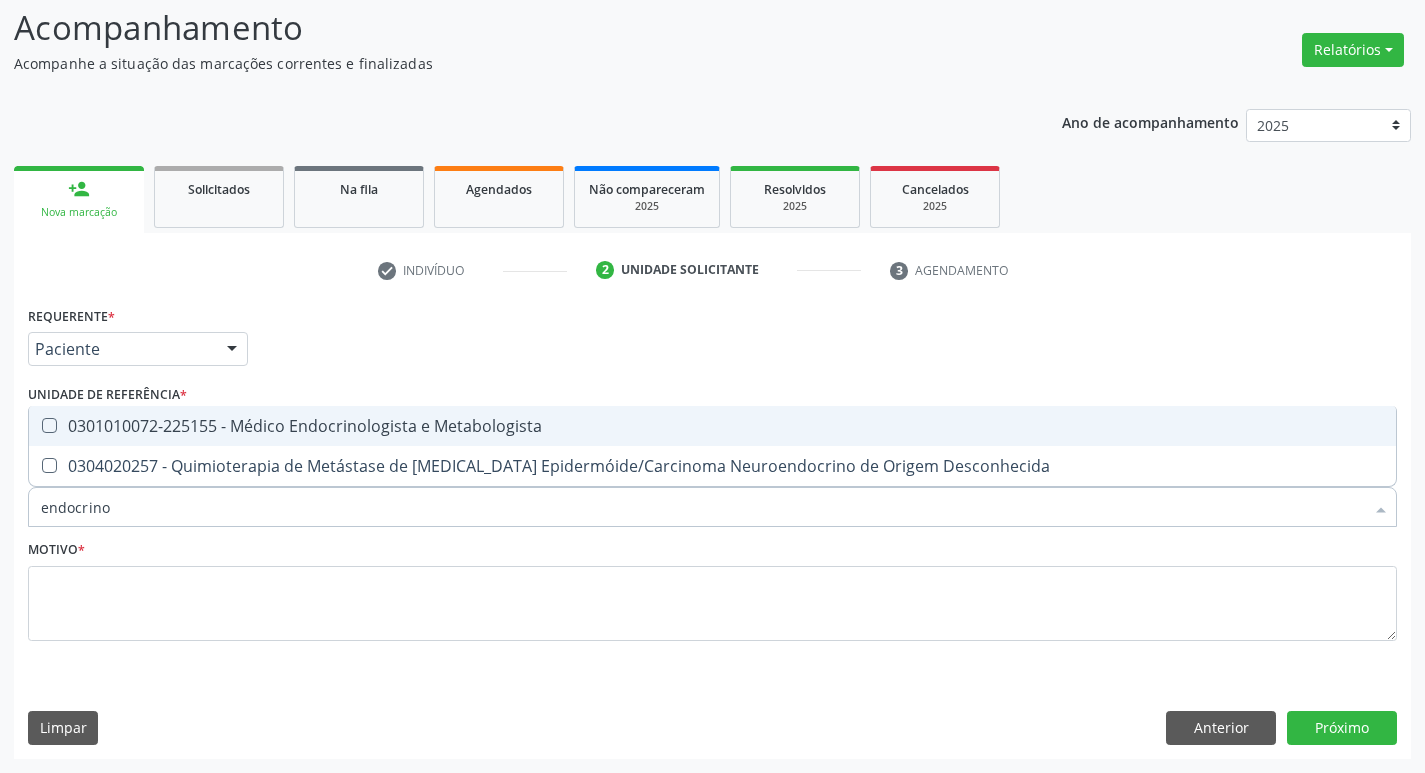 click on "0301010072-225155 - Médico Endocrinologista e Metabologista" at bounding box center (712, 426) 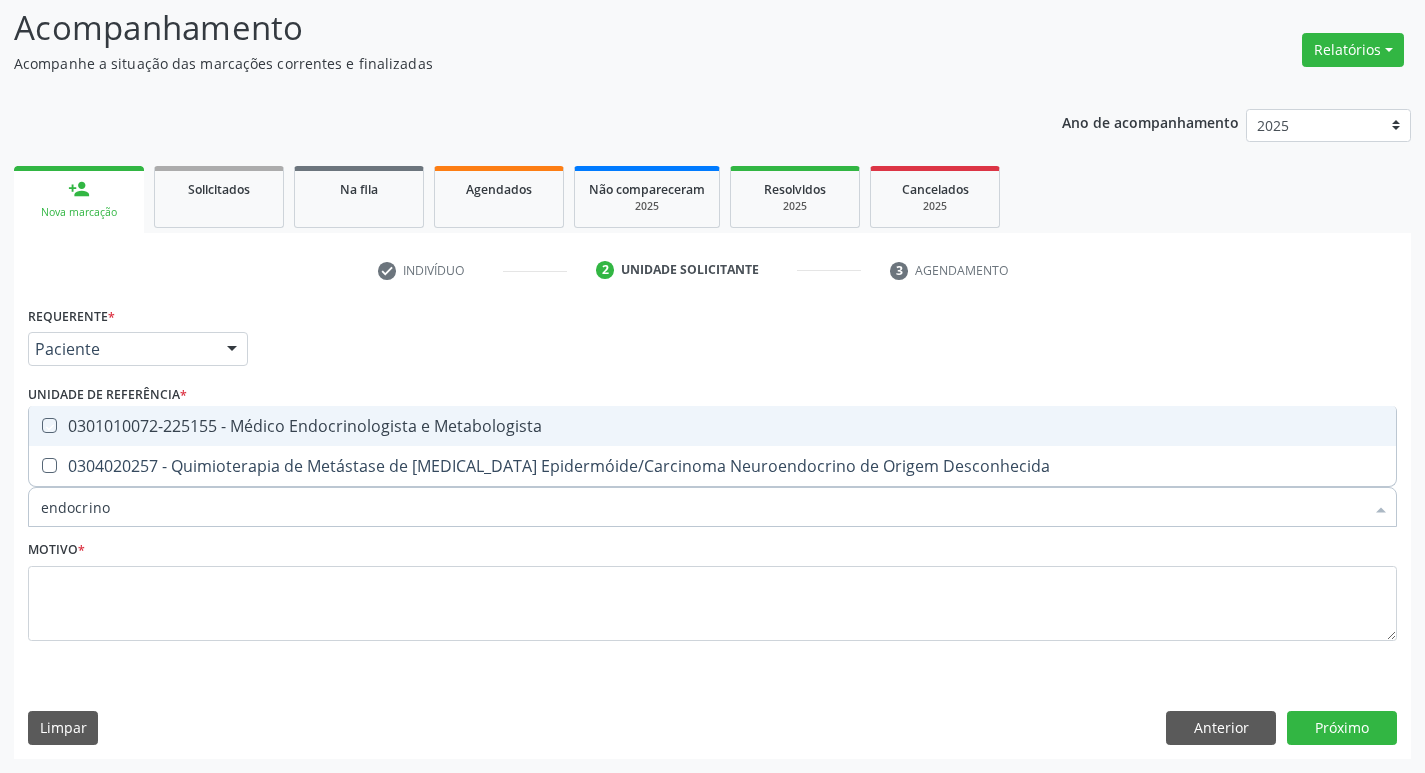 checkbox on "true" 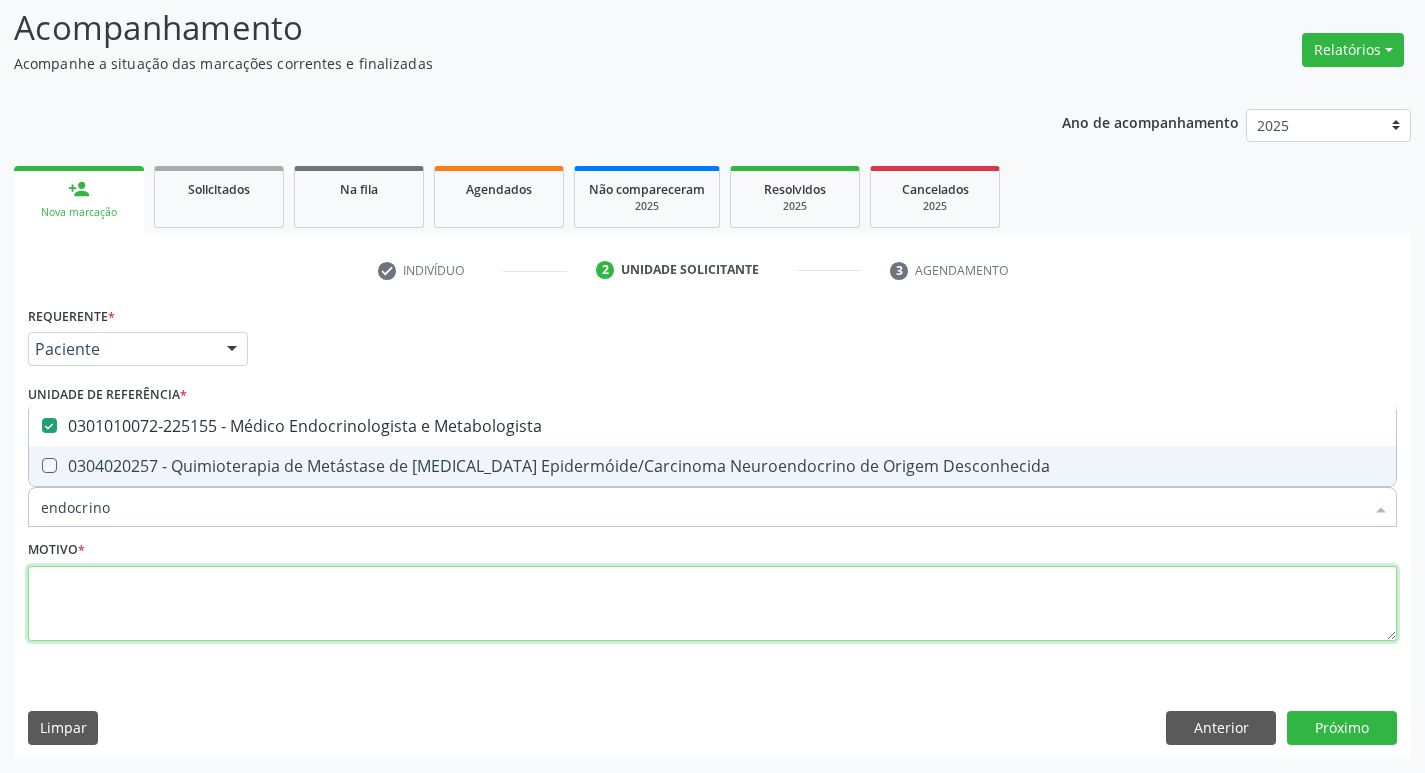 click at bounding box center [712, 604] 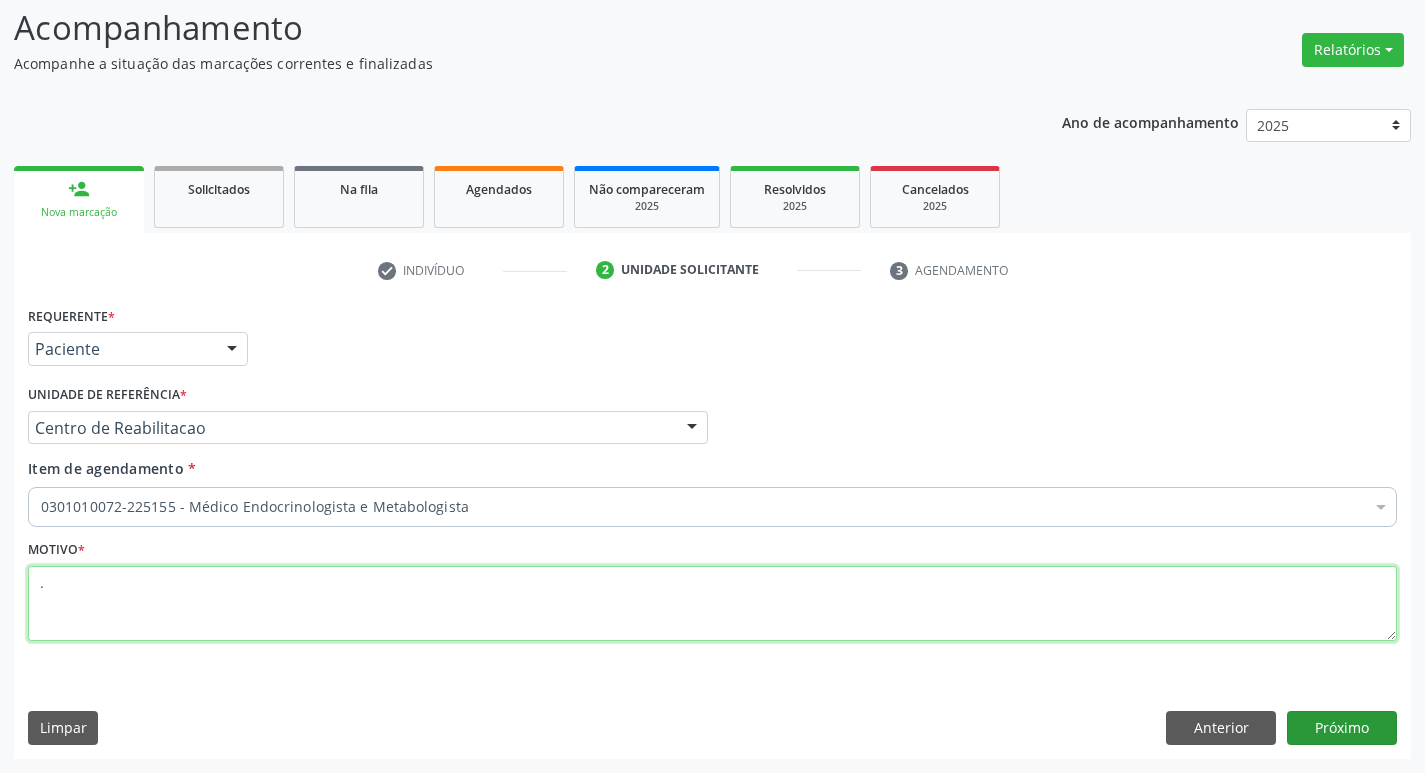 type on "." 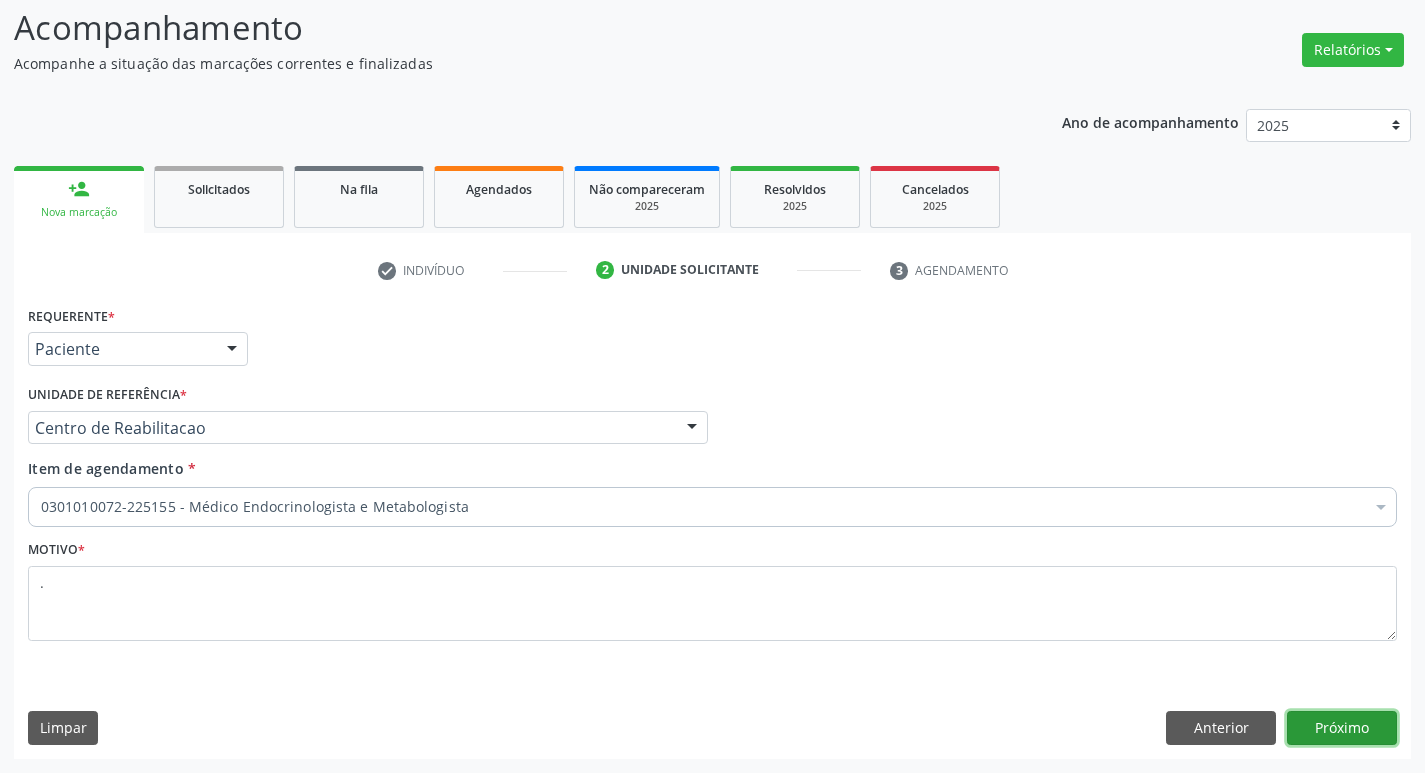 click on "Próximo" at bounding box center [1342, 728] 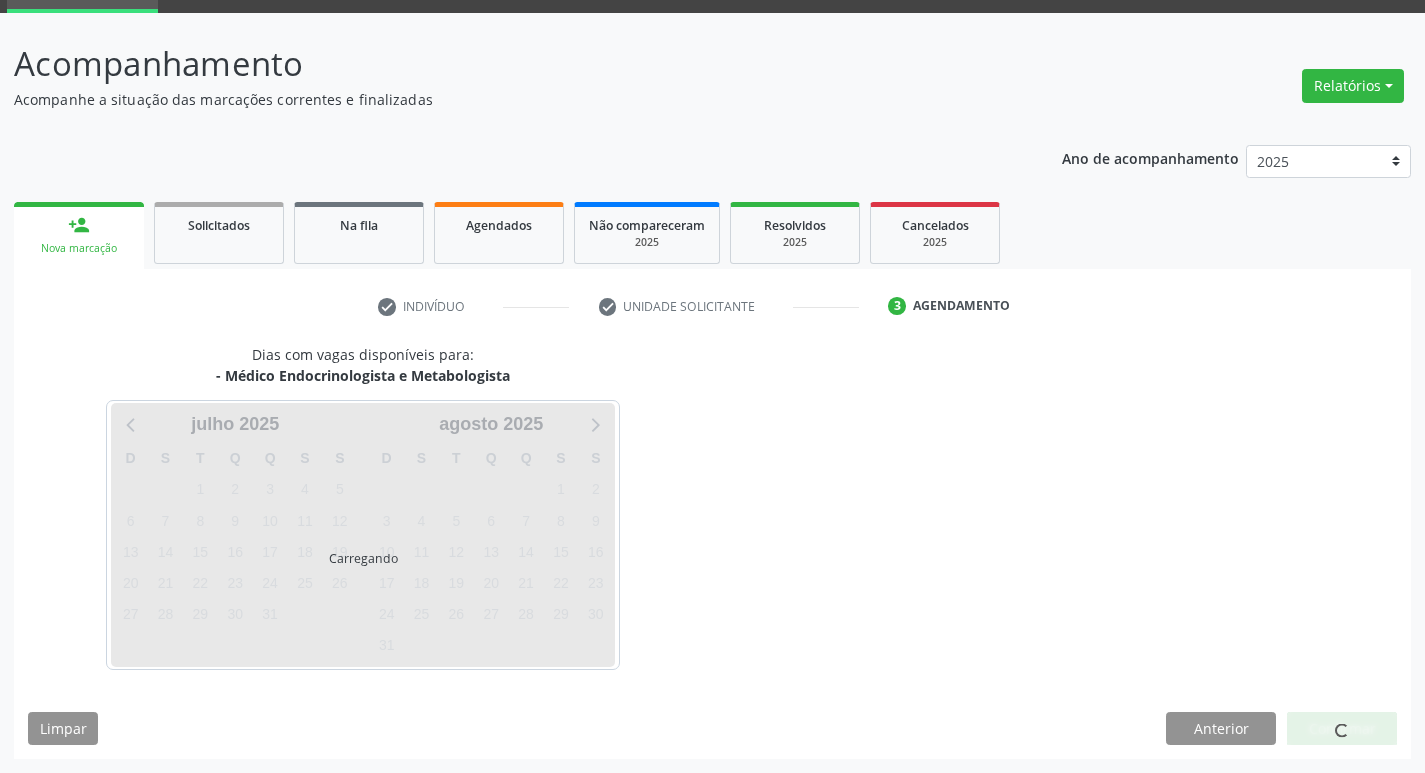 scroll, scrollTop: 97, scrollLeft: 0, axis: vertical 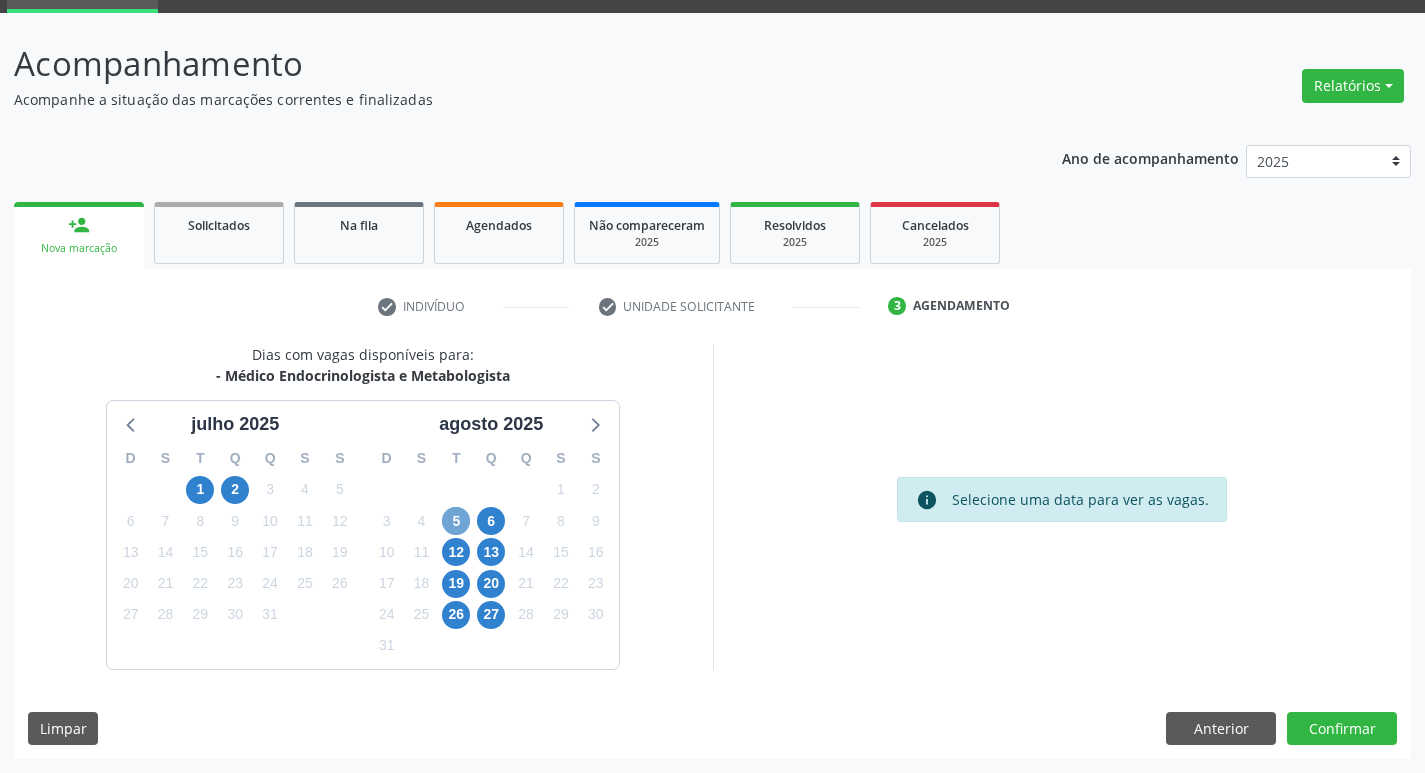 click on "5" at bounding box center [456, 521] 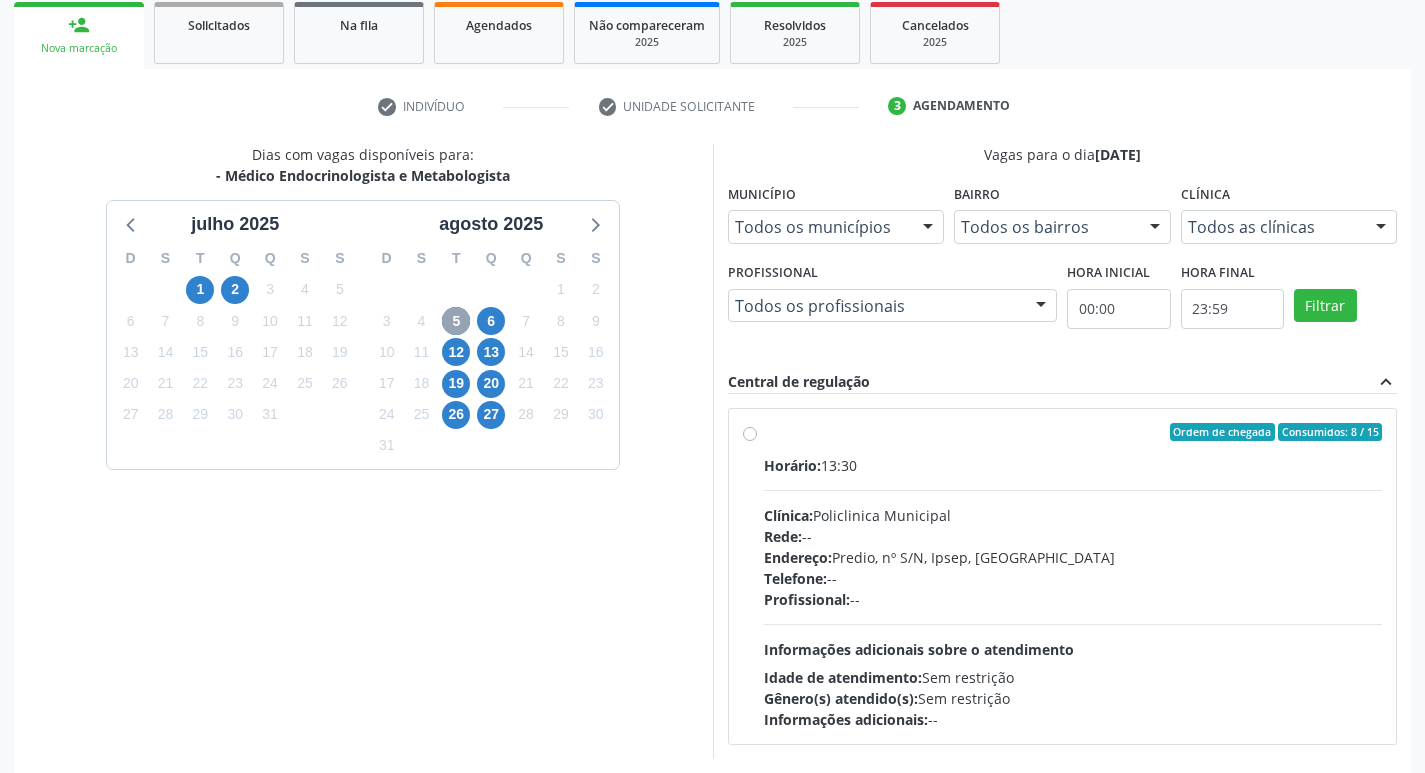 scroll, scrollTop: 386, scrollLeft: 0, axis: vertical 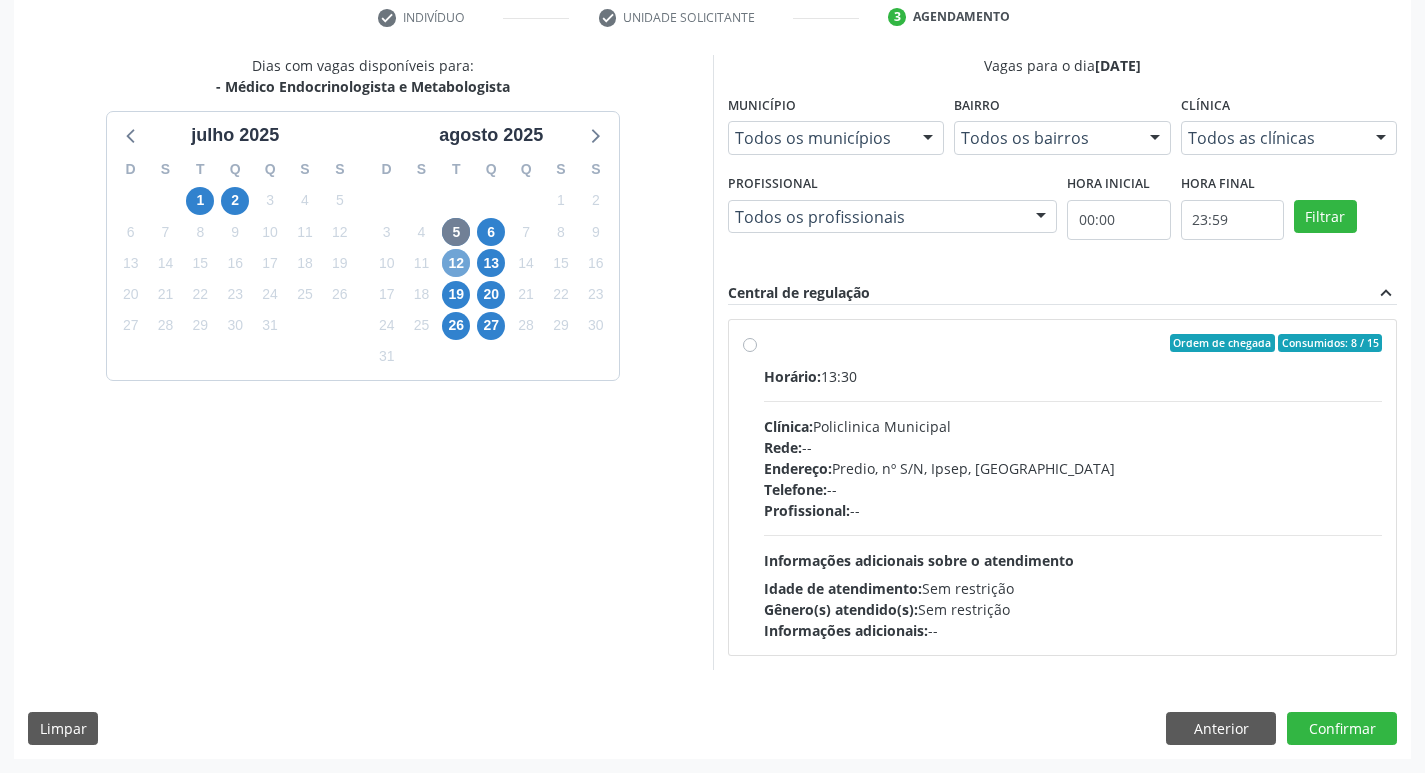 click on "12" at bounding box center [456, 263] 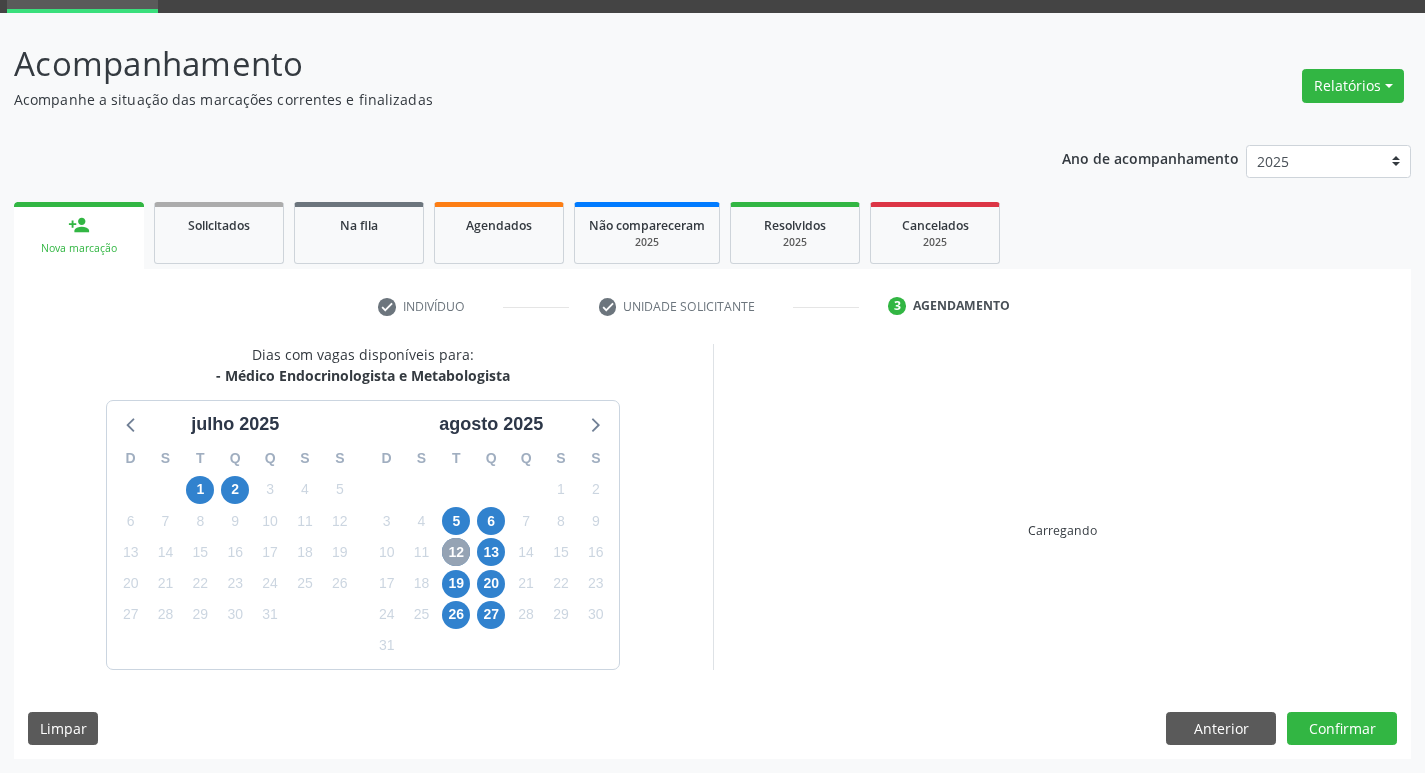 scroll, scrollTop: 386, scrollLeft: 0, axis: vertical 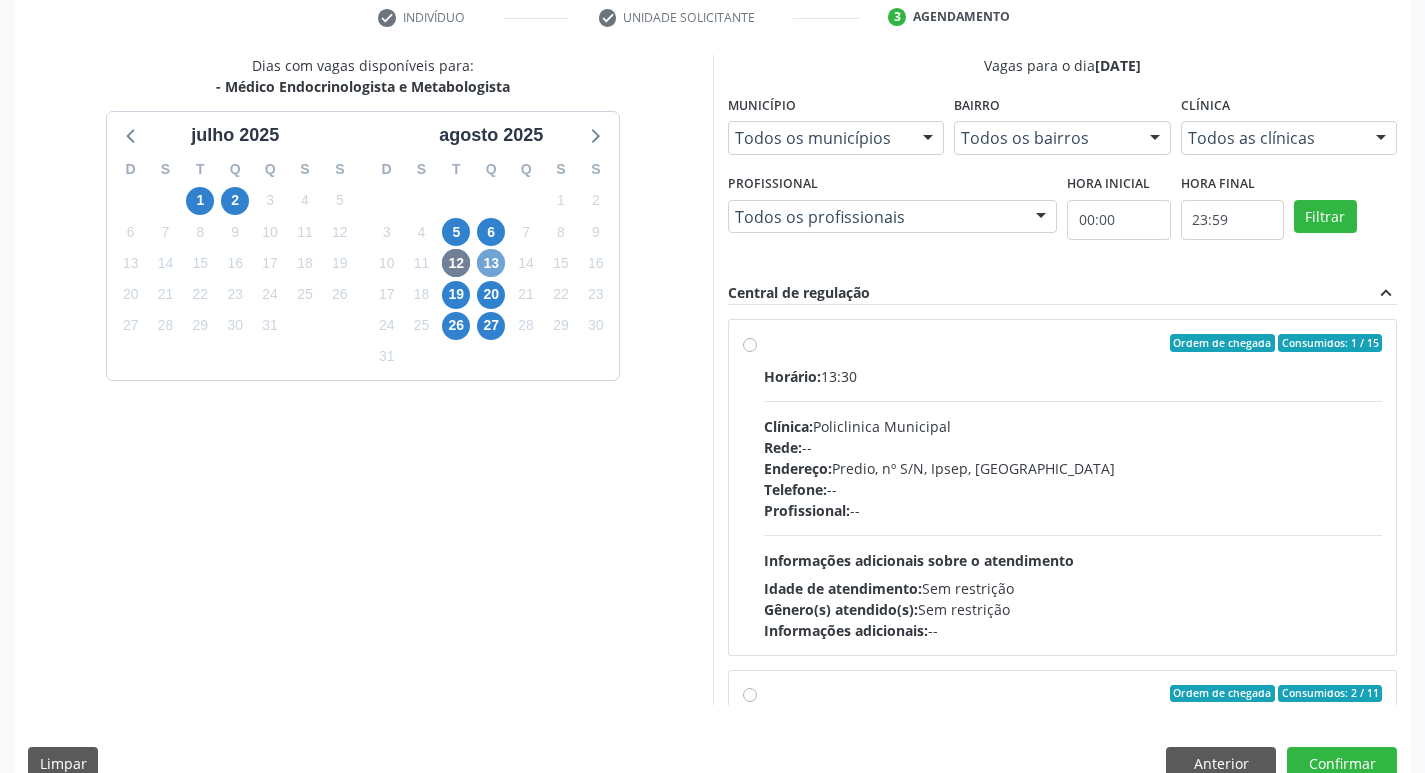 click on "13" at bounding box center (491, 263) 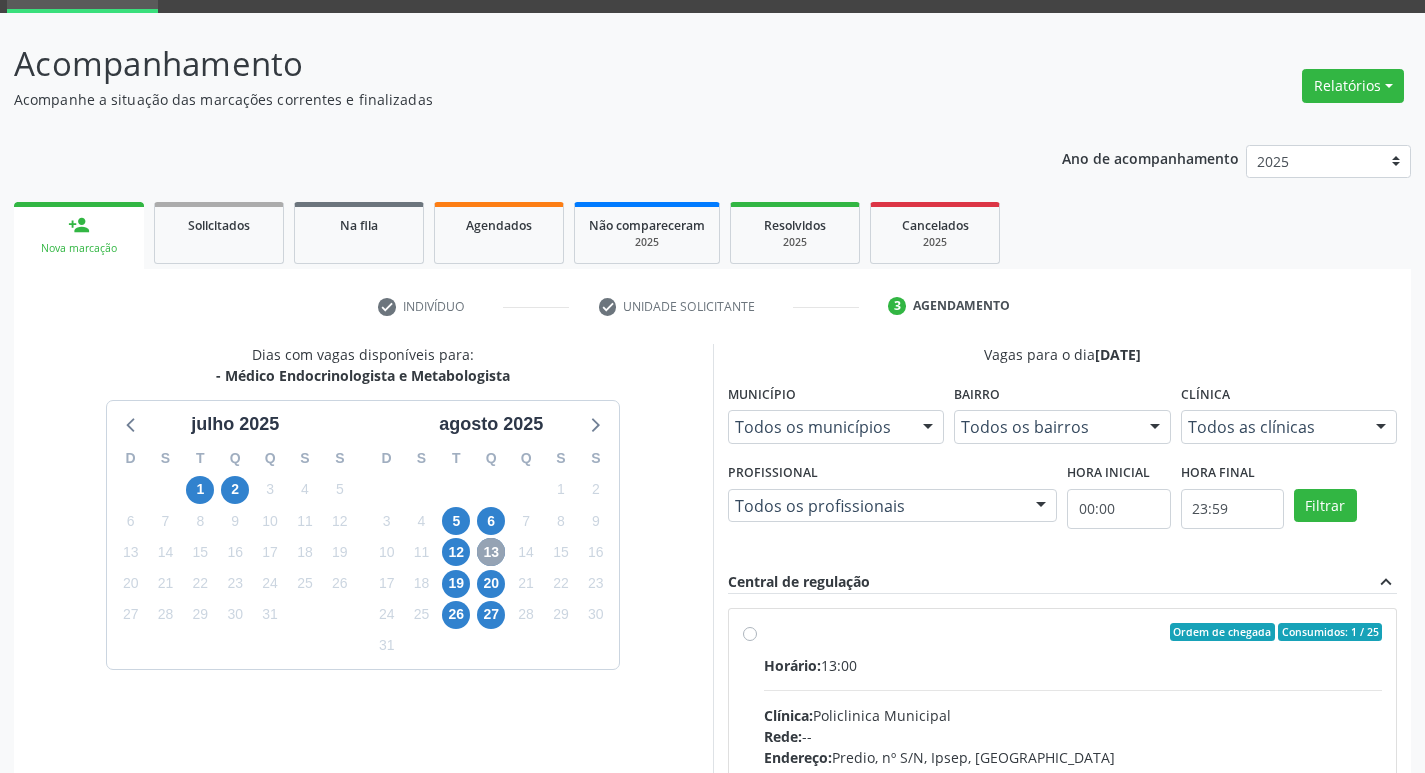 scroll, scrollTop: 386, scrollLeft: 0, axis: vertical 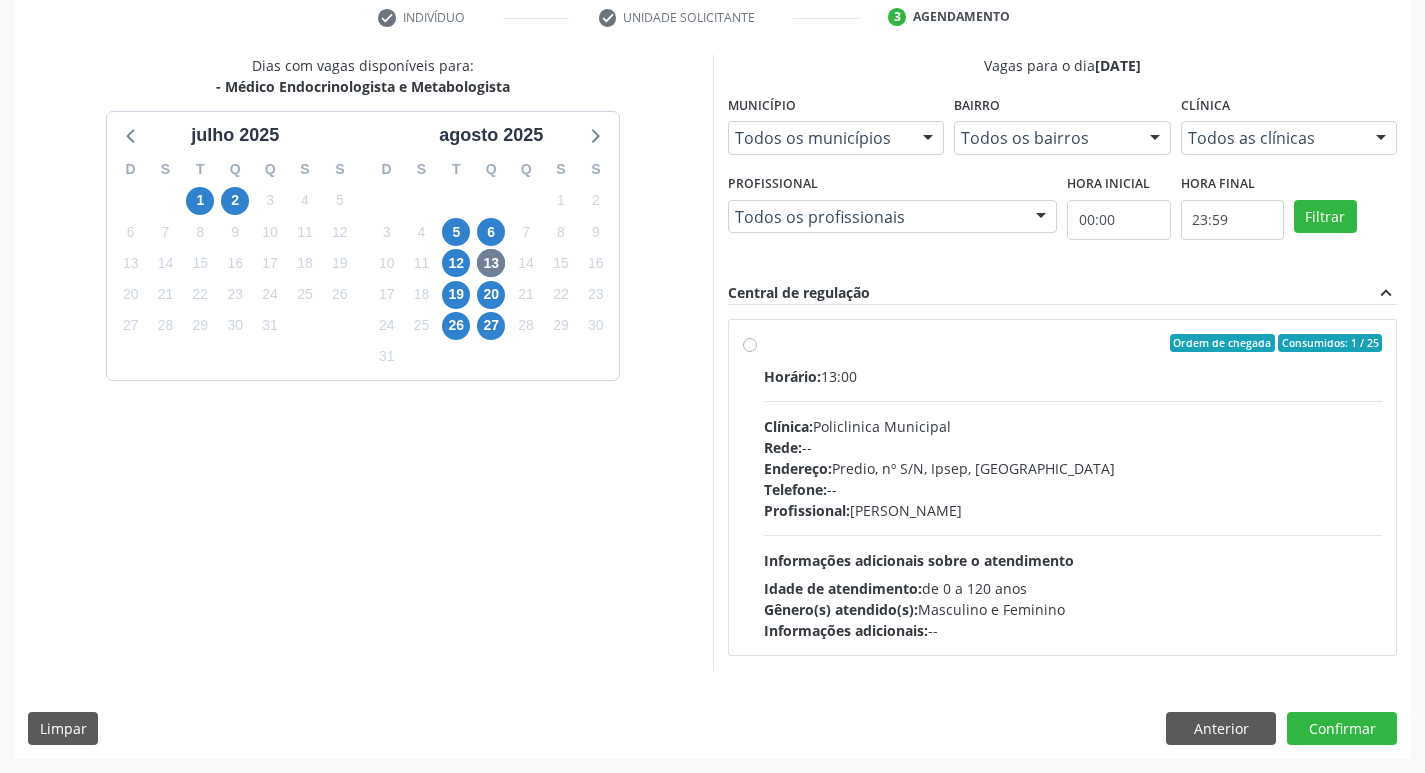 click on "Ordem de chegada
Consumidos: 1 / 25
Horário:   13:00
Clínica:  Policlinica Municipal
Rede:
--
Endereço:   Predio, nº S/N, Ipsep, [GEOGRAPHIC_DATA] - PE
Telefone:   --
Profissional:
[PERSON_NAME]
Informações adicionais sobre o atendimento
Idade de atendimento:
de 0 a 120 anos
Gênero(s) atendido(s):
Masculino e Feminino
Informações adicionais:
--" at bounding box center [1073, 487] 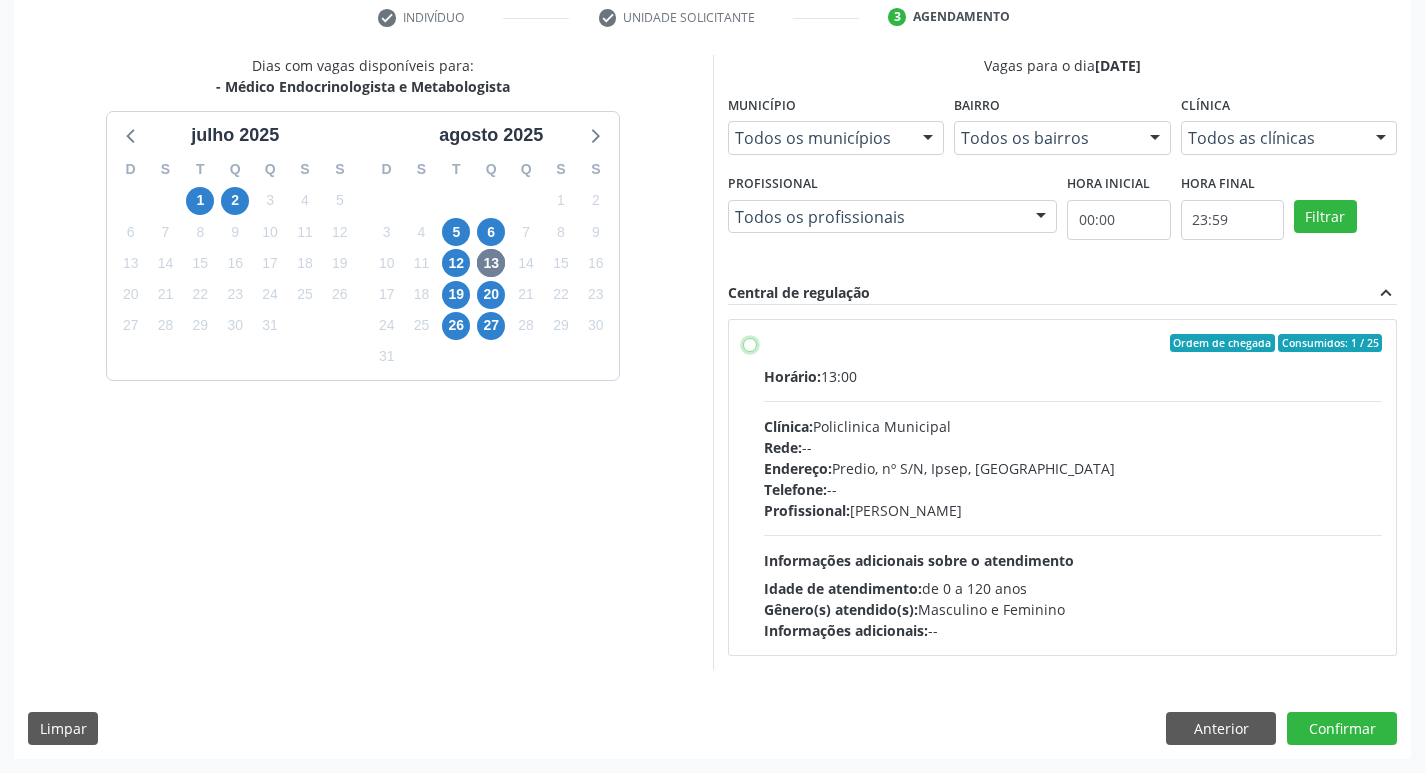 click on "Ordem de chegada
Consumidos: 1 / 25
Horário:   13:00
Clínica:  Policlinica Municipal
Rede:
--
Endereço:   Predio, nº S/N, Ipsep, [GEOGRAPHIC_DATA] - PE
Telefone:   --
Profissional:
[PERSON_NAME]
Informações adicionais sobre o atendimento
Idade de atendimento:
de 0 a 120 anos
Gênero(s) atendido(s):
Masculino e Feminino
Informações adicionais:
--" at bounding box center (750, 343) 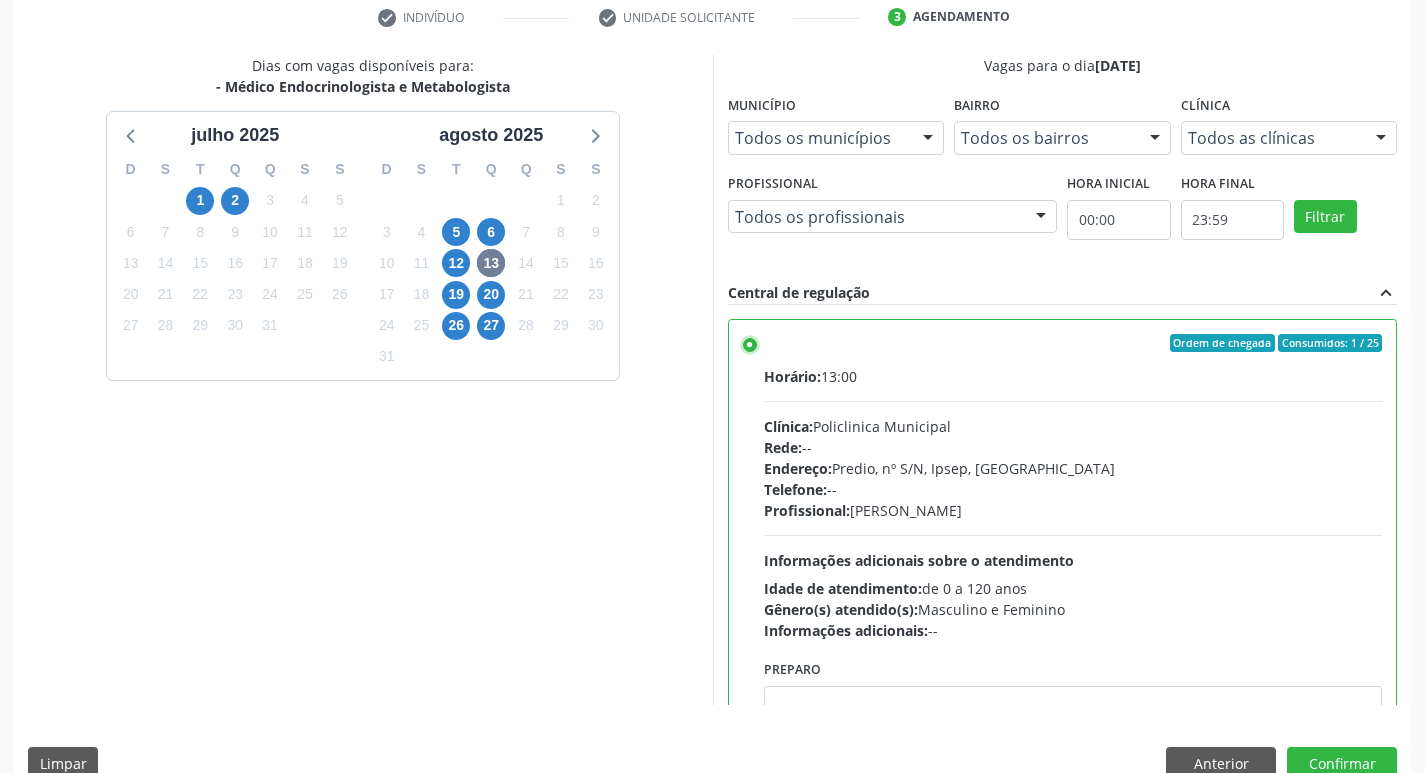 scroll, scrollTop: 422, scrollLeft: 0, axis: vertical 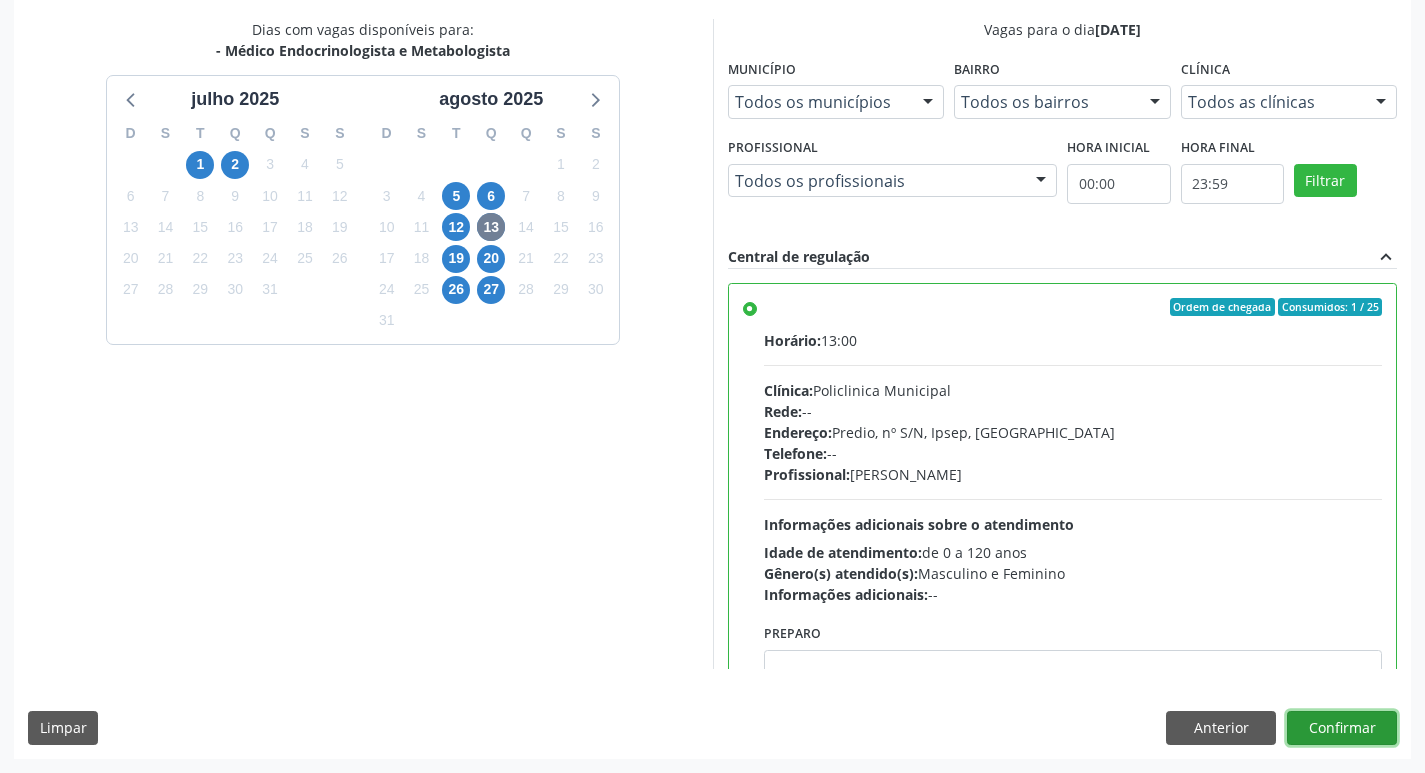 click on "Confirmar" at bounding box center [1342, 728] 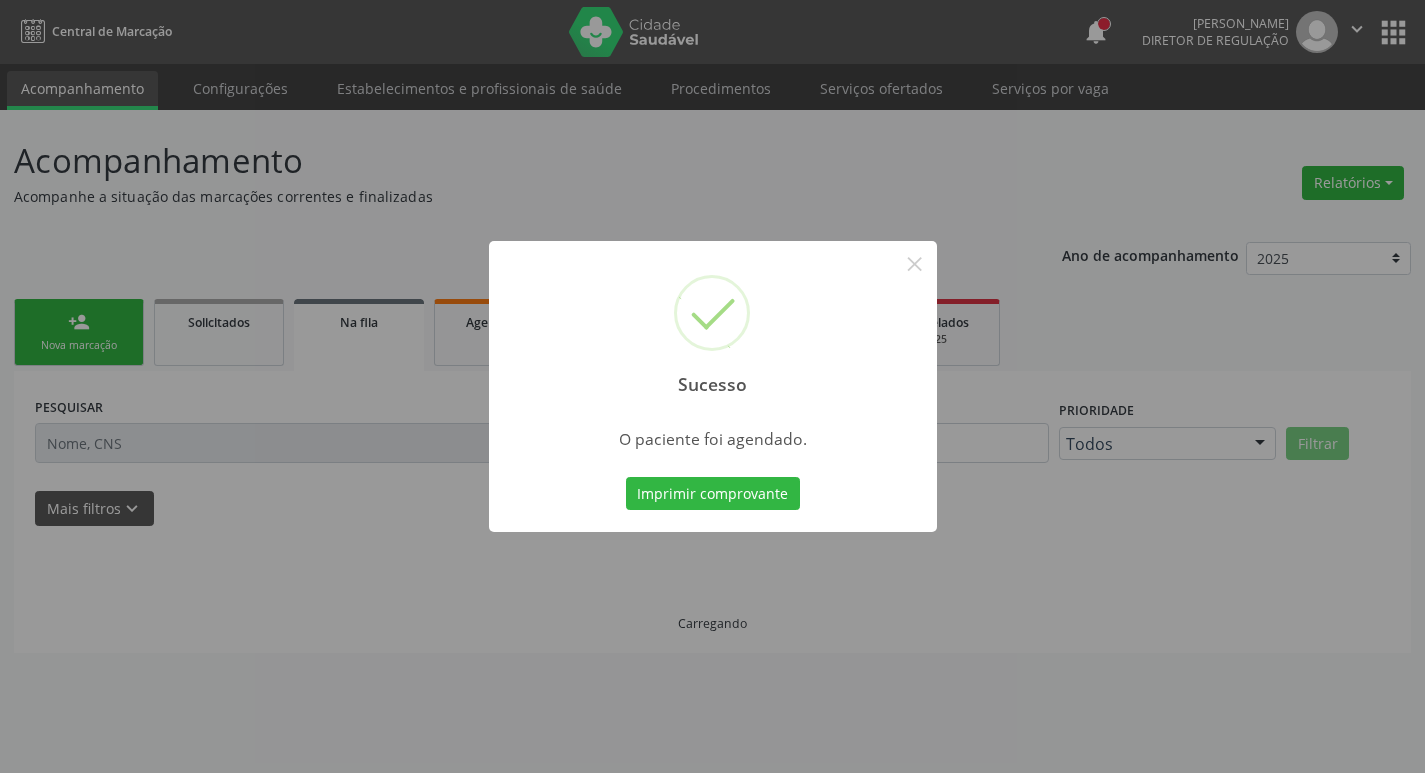 scroll, scrollTop: 0, scrollLeft: 0, axis: both 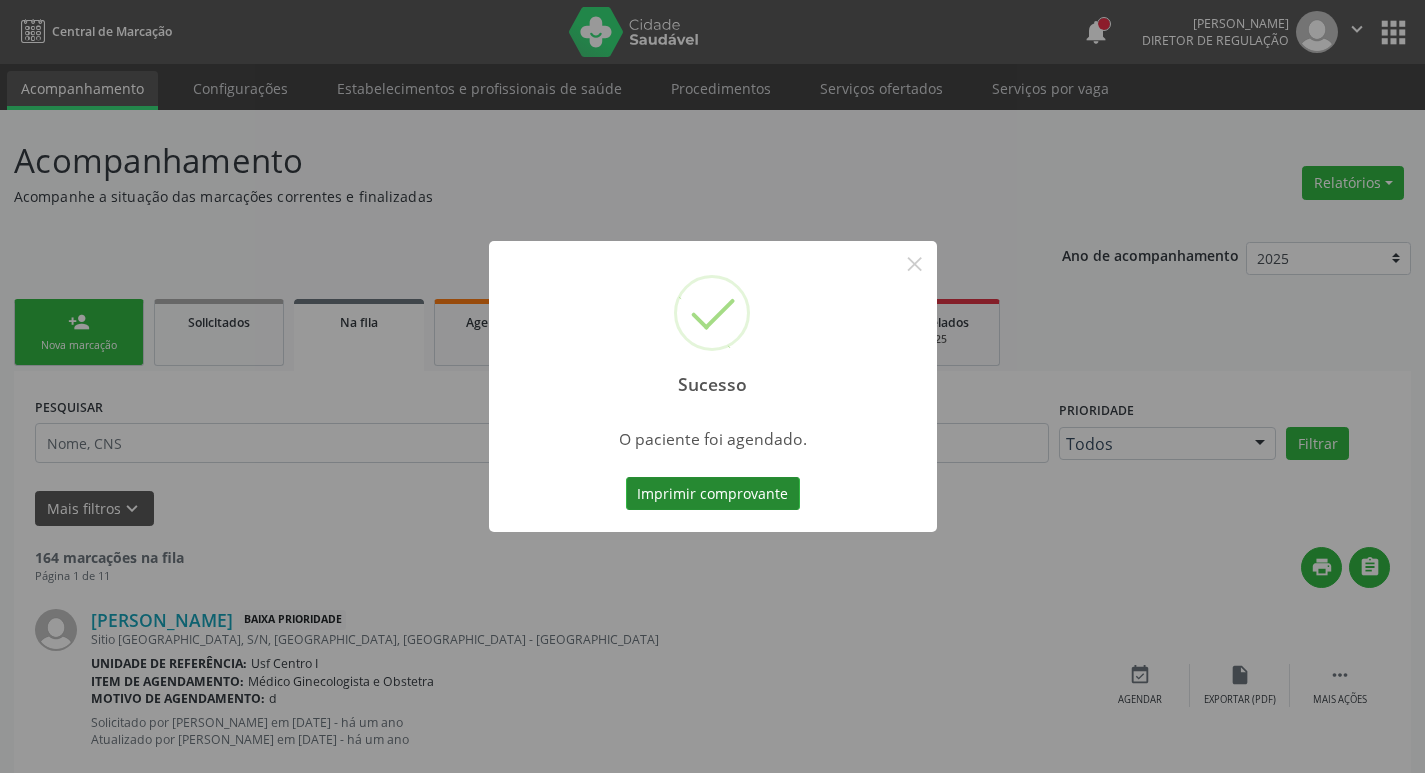 click on "Imprimir comprovante" at bounding box center [713, 494] 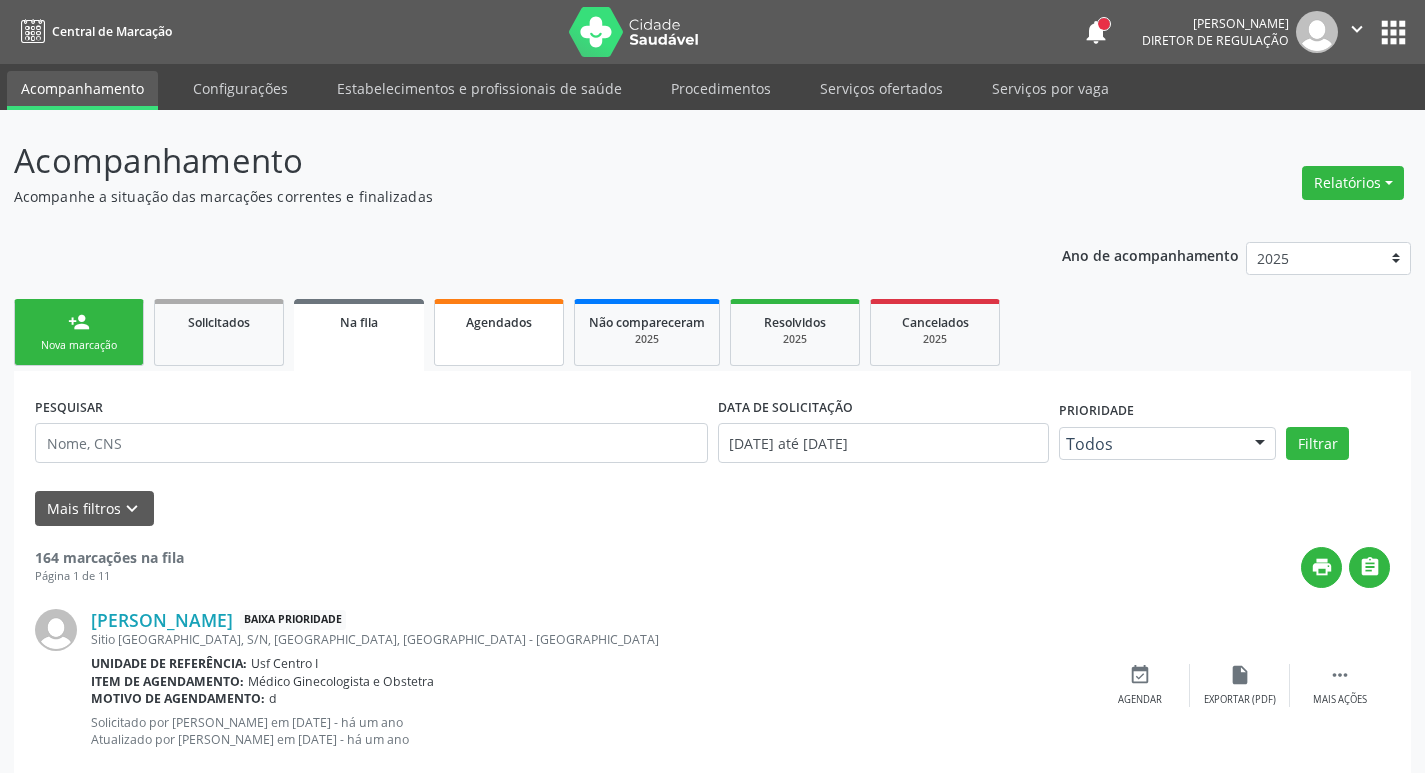 click on "Agendados" at bounding box center (499, 332) 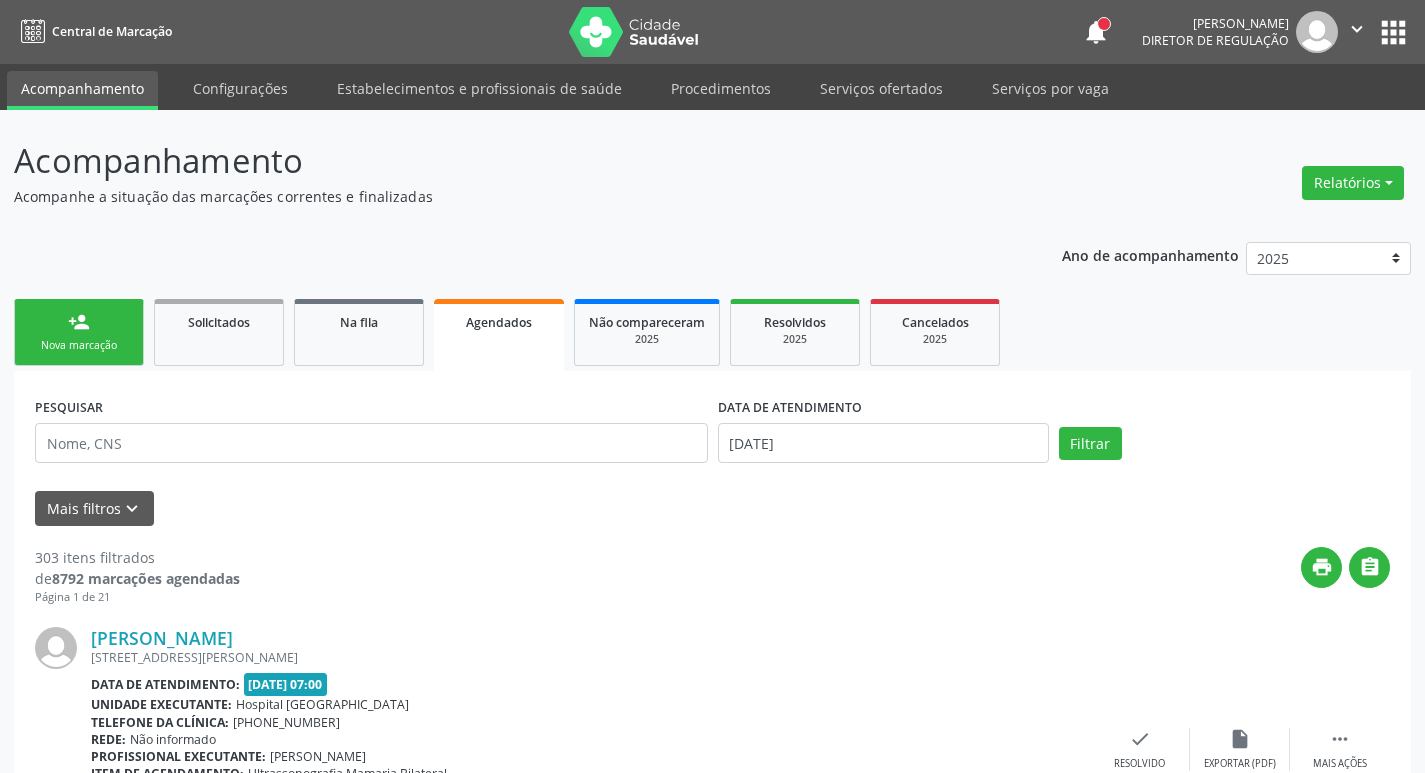 scroll, scrollTop: 100, scrollLeft: 0, axis: vertical 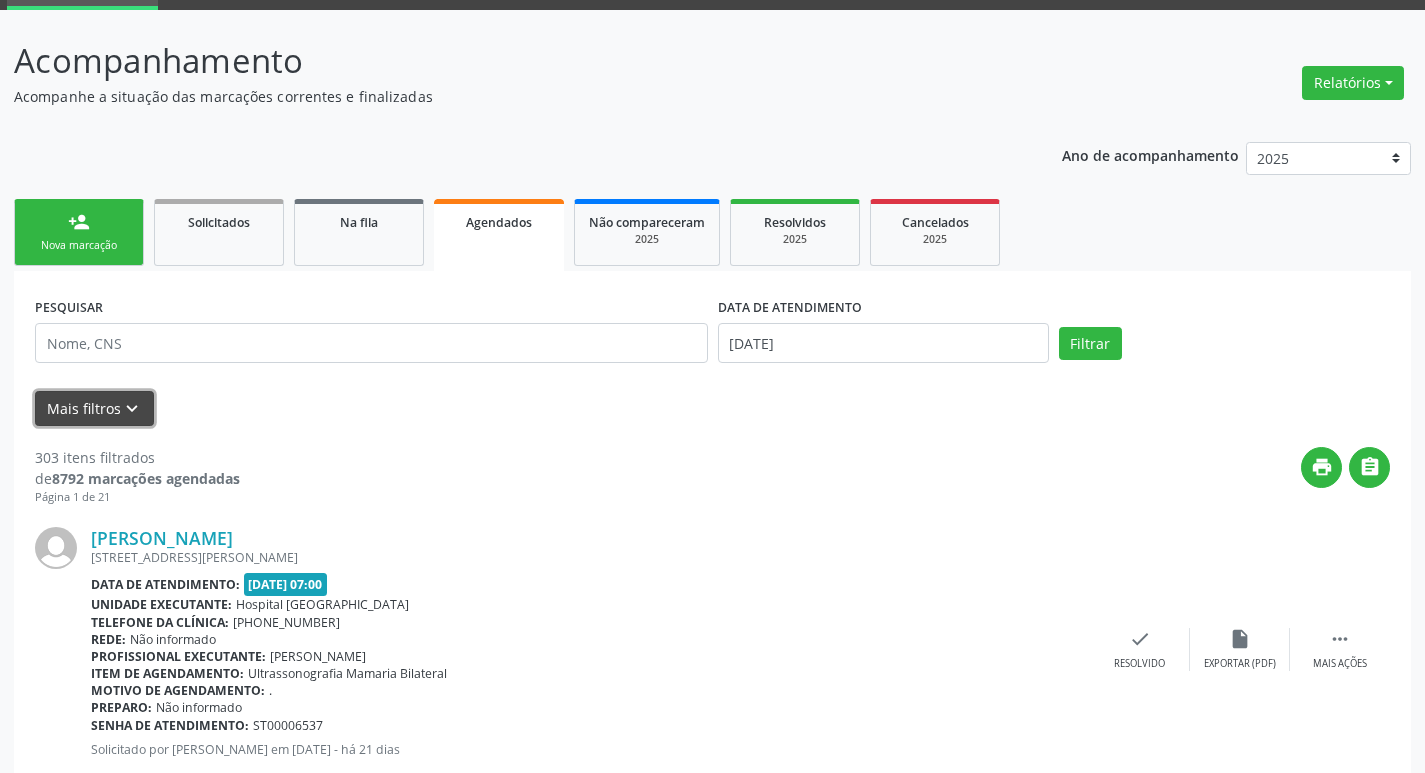 click on "Mais filtros
keyboard_arrow_down" at bounding box center [94, 408] 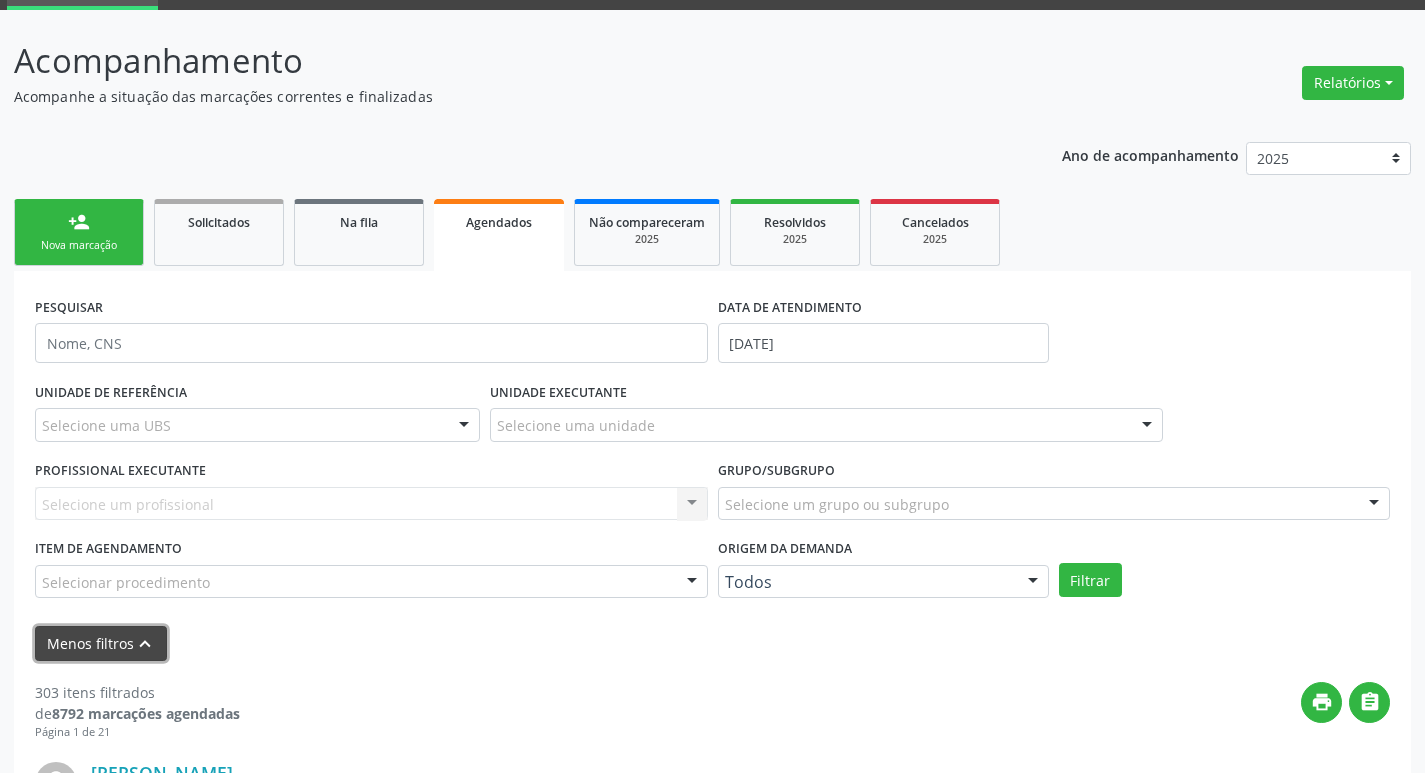 scroll, scrollTop: 400, scrollLeft: 0, axis: vertical 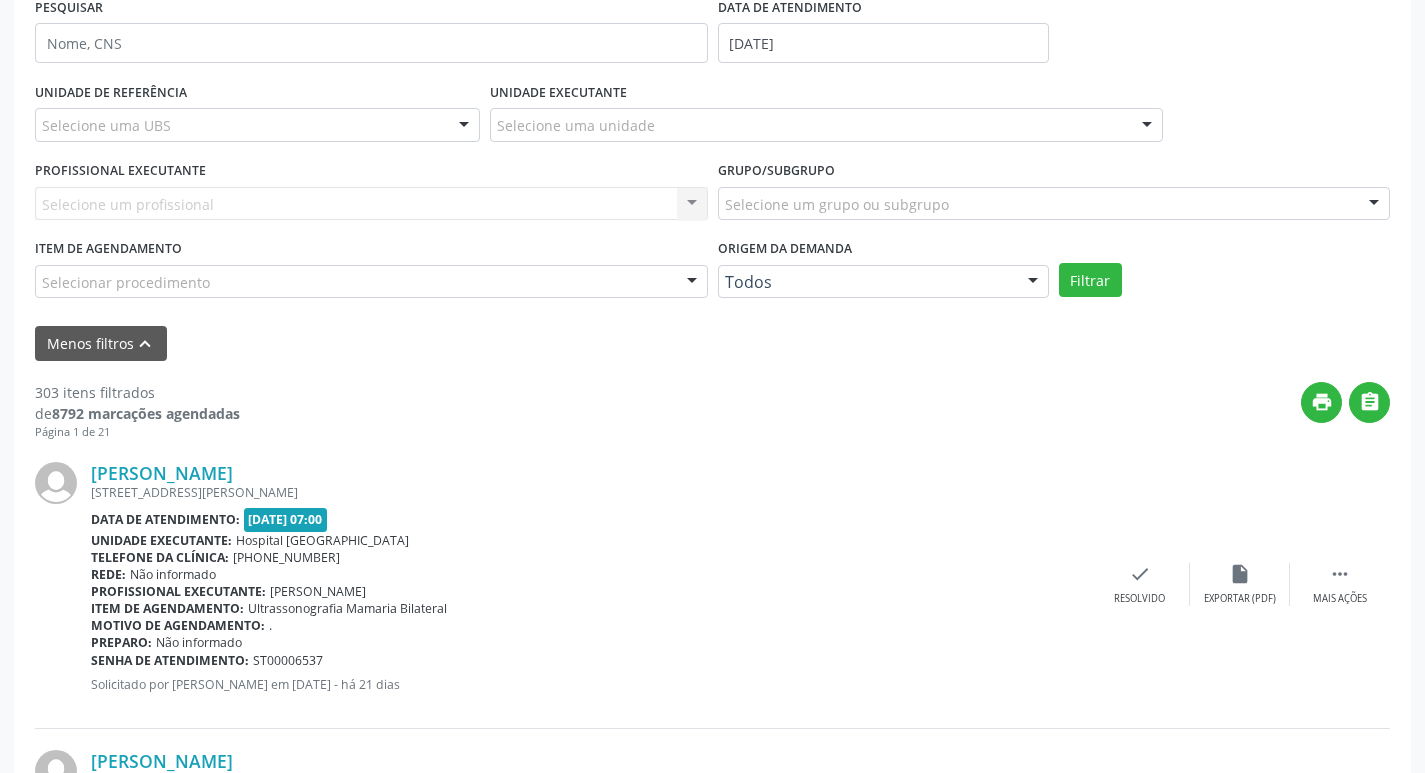 click on "Selecionar procedimento" at bounding box center [371, 282] 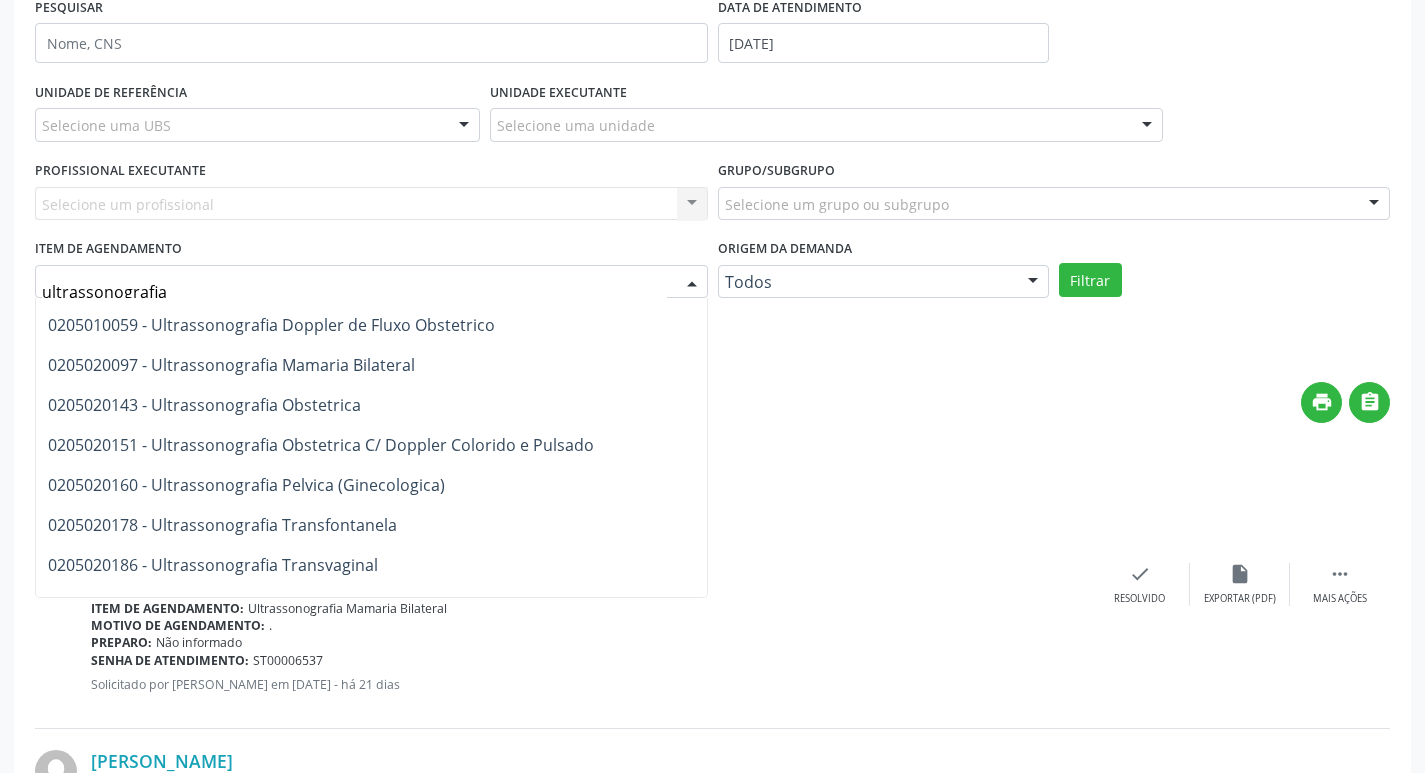scroll, scrollTop: 0, scrollLeft: 0, axis: both 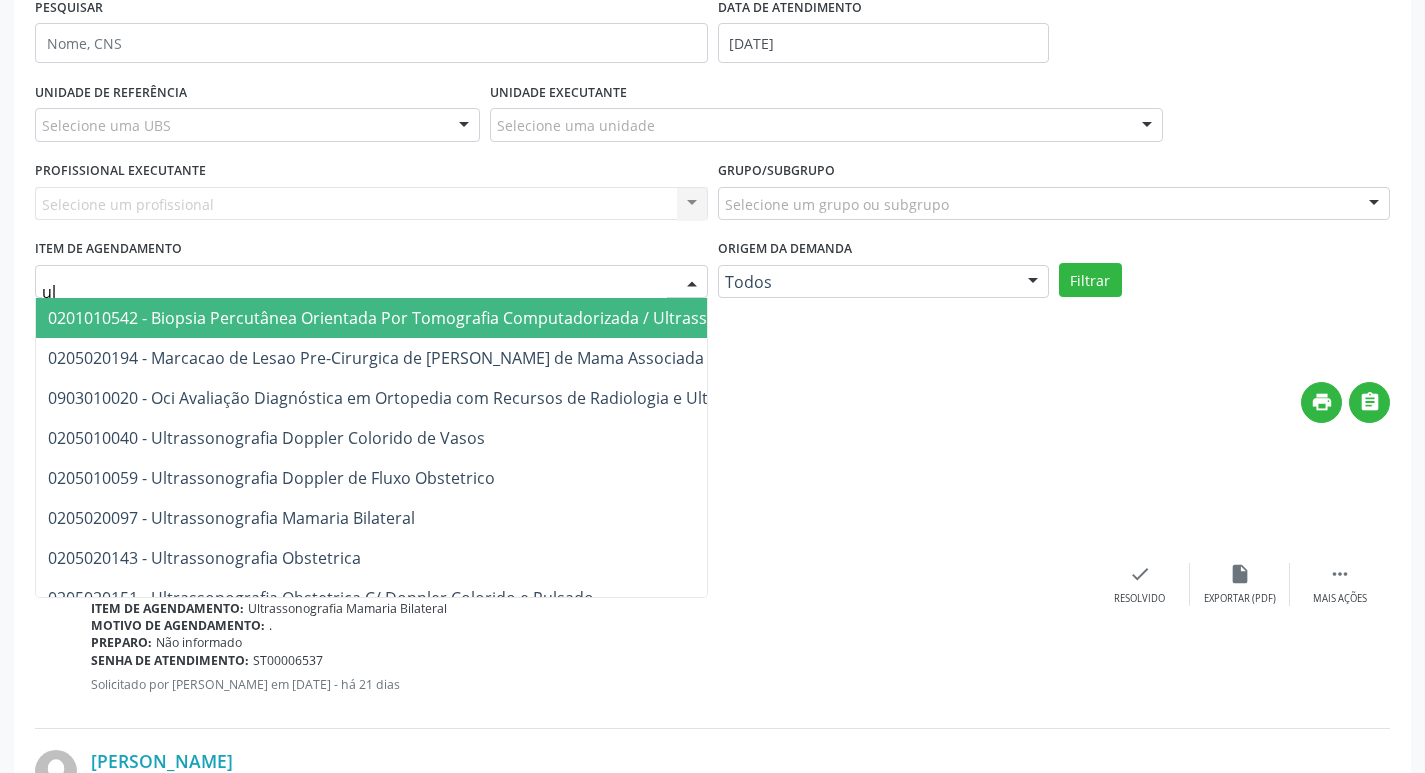type on "u" 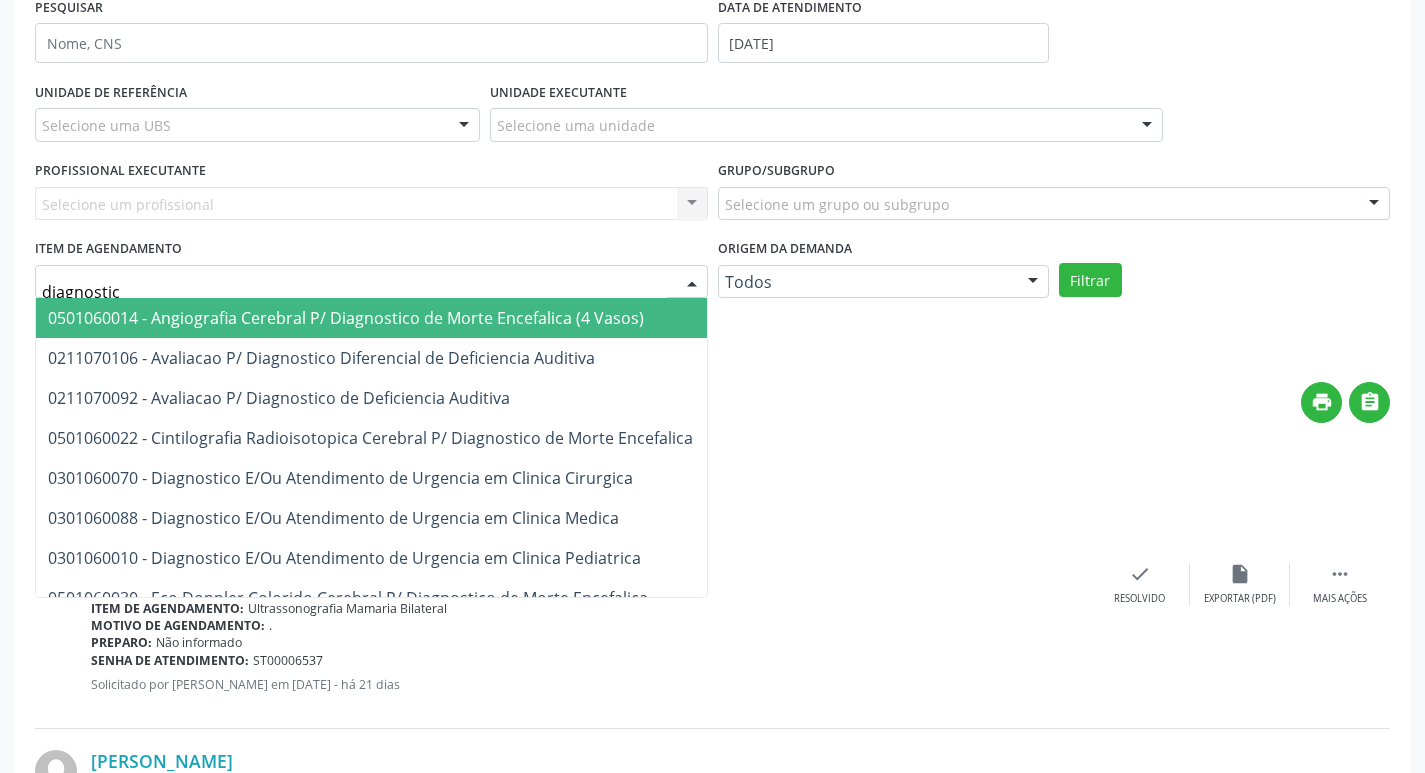 type on "diagnostico" 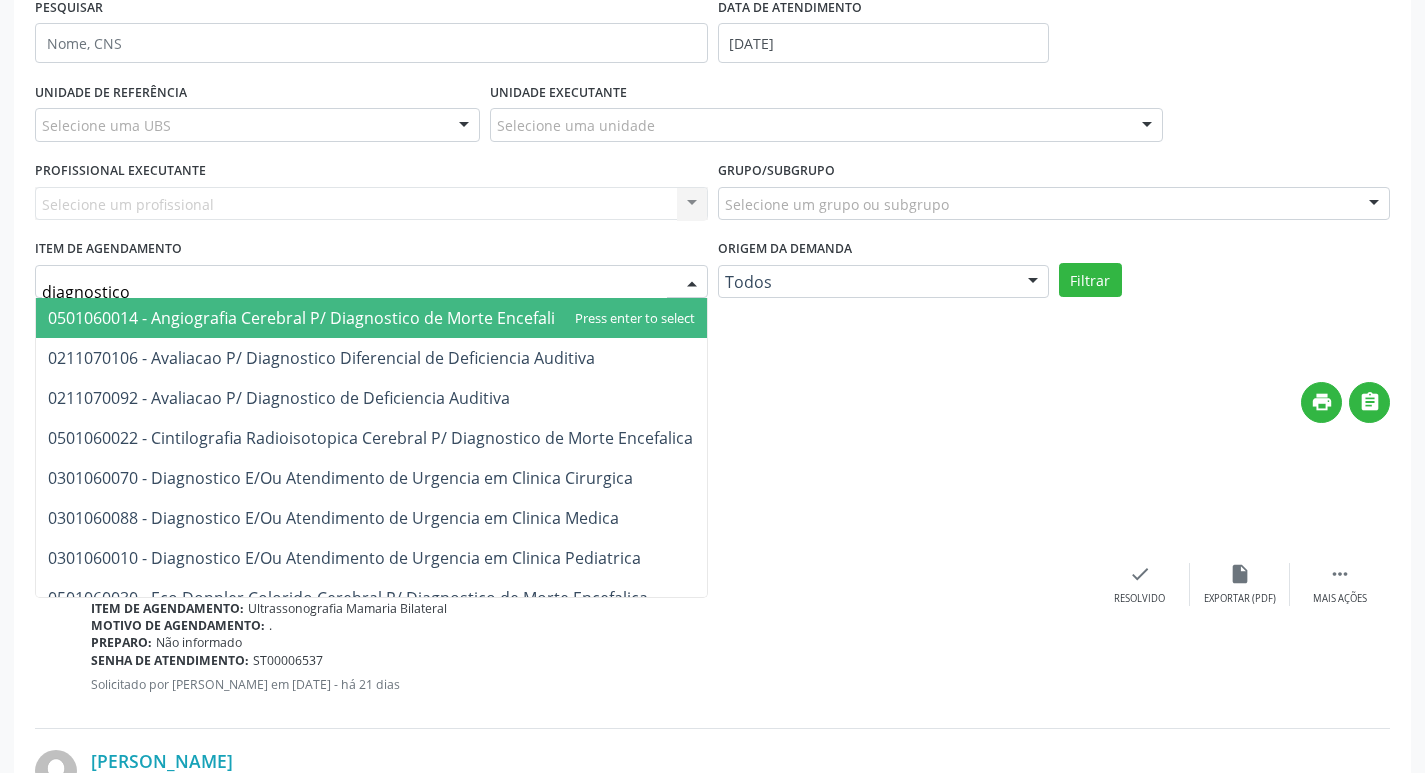 scroll, scrollTop: 116, scrollLeft: 0, axis: vertical 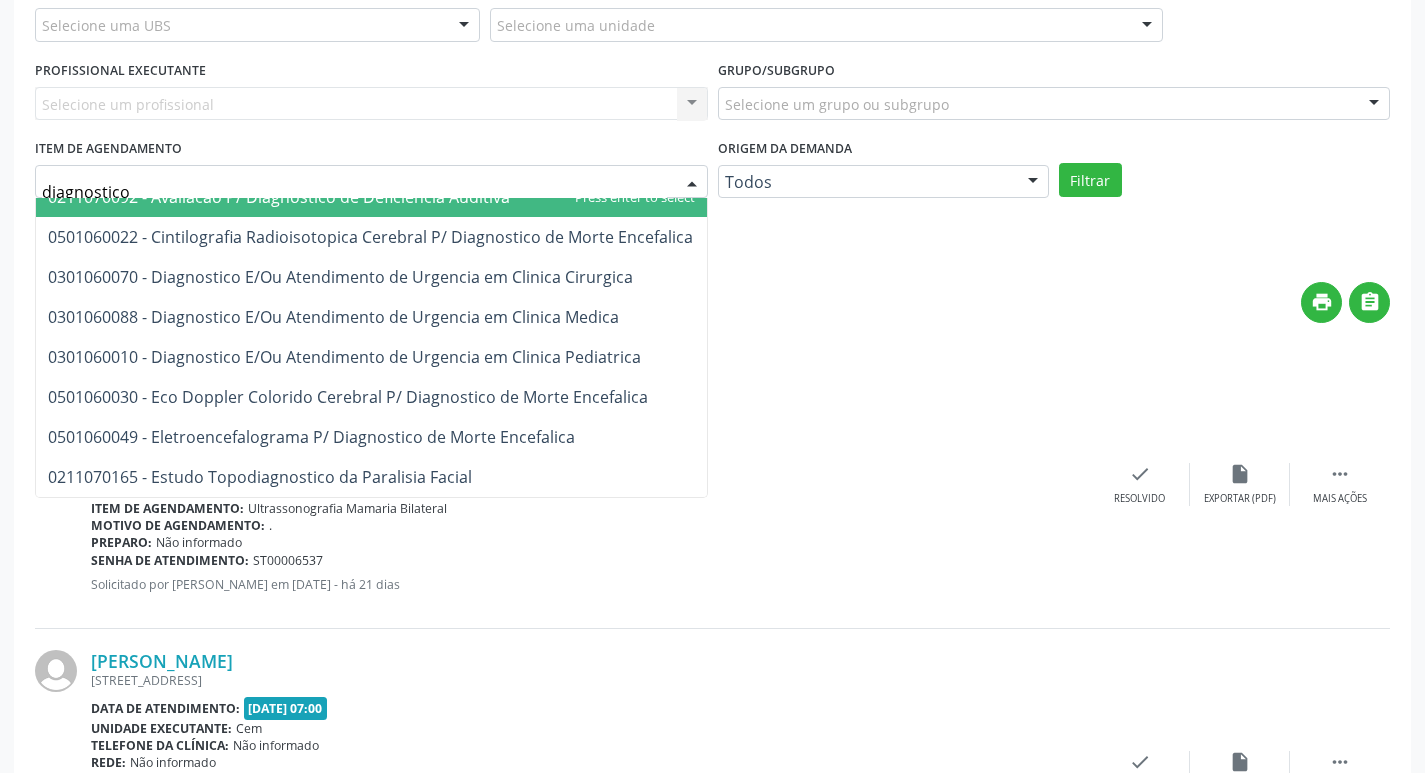 drag, startPoint x: 185, startPoint y: 184, endPoint x: 0, endPoint y: 186, distance: 185.0108 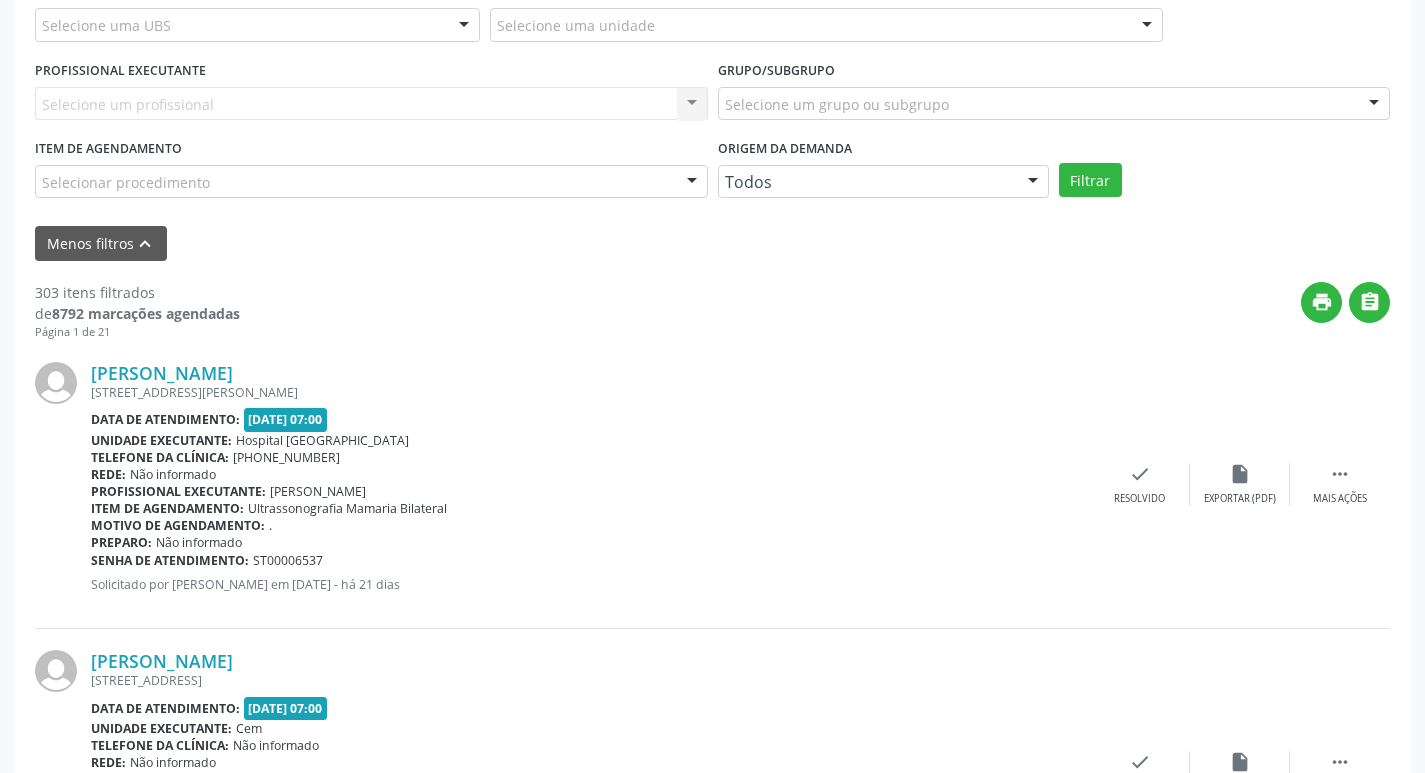 click on "Acompanhamento
Acompanhe a situação das marcações correntes e finalizadas
Relatórios
Acompanhamento
Consolidado
Agendamentos
Procedimentos realizados
Ano de acompanhamento
2025 2024
person_add
Nova marcação
Solicitados   Na fila   Agendados   Não compareceram
2025
Resolvidos
2025
Cancelados
2025
PESQUISAR
DATA DE ATENDIMENTO
[DATE]
UNIDADE DE REFERÊNCIA
Selecione uma UBS
Todas as UBS   Usf do Mutirao   Usf Cohab   Usf Caicarinha da Penha Tauapiranga   Posto de Saude [PERSON_NAME]   Usf Borborema   Usf Bom Jesus I   Usf Ipsep   Usf Sao Cristovao   Usf Santa [PERSON_NAME]   Usf Cagep   Usf Caxixola   Usf Bom Jesus II   Usf Malhada Cortada   Usf Alto da Conceicao   Usf Varzea Aabb   Usf Ipsep II   Usf Cohab II   Usf Varzinha" at bounding box center (712, 2183) 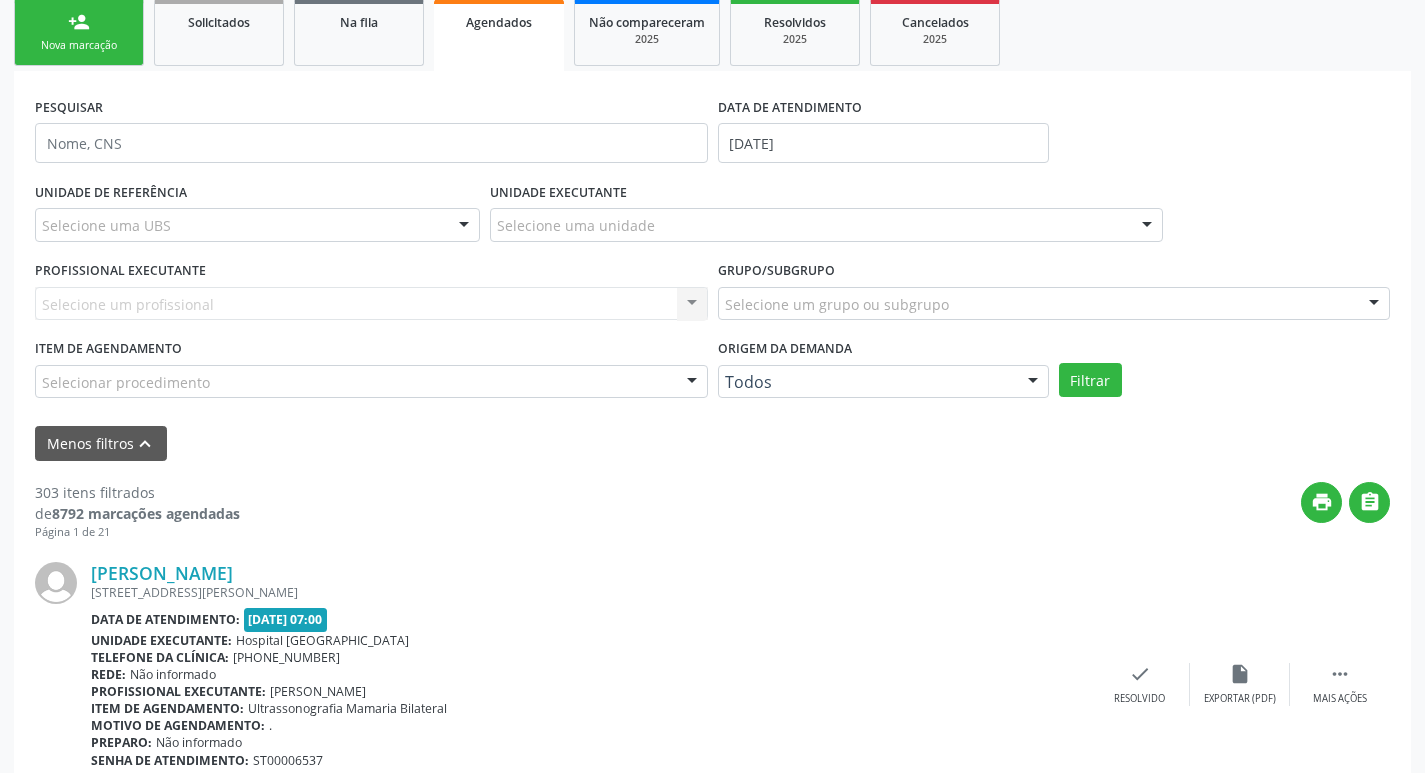 scroll, scrollTop: 200, scrollLeft: 0, axis: vertical 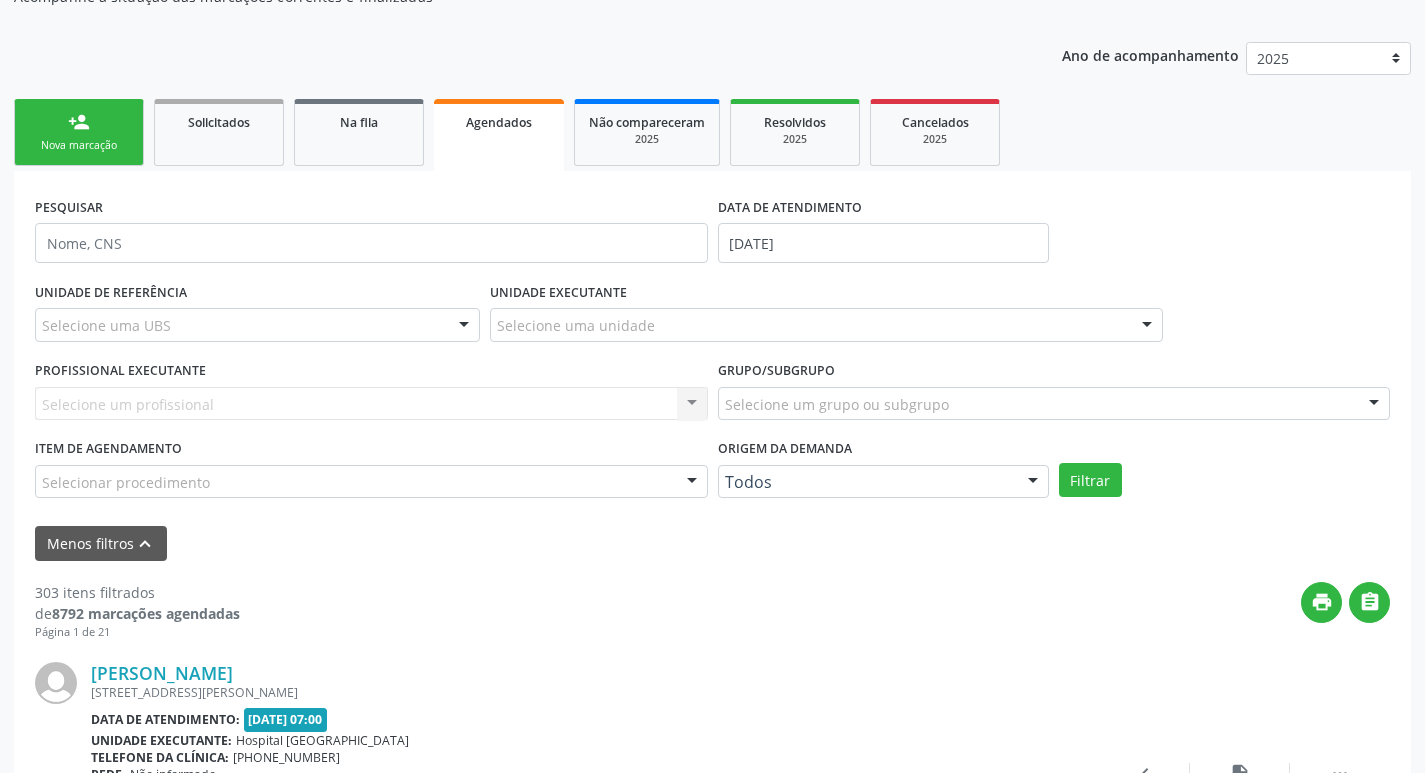 click on "Selecione uma UBS" at bounding box center (257, 325) 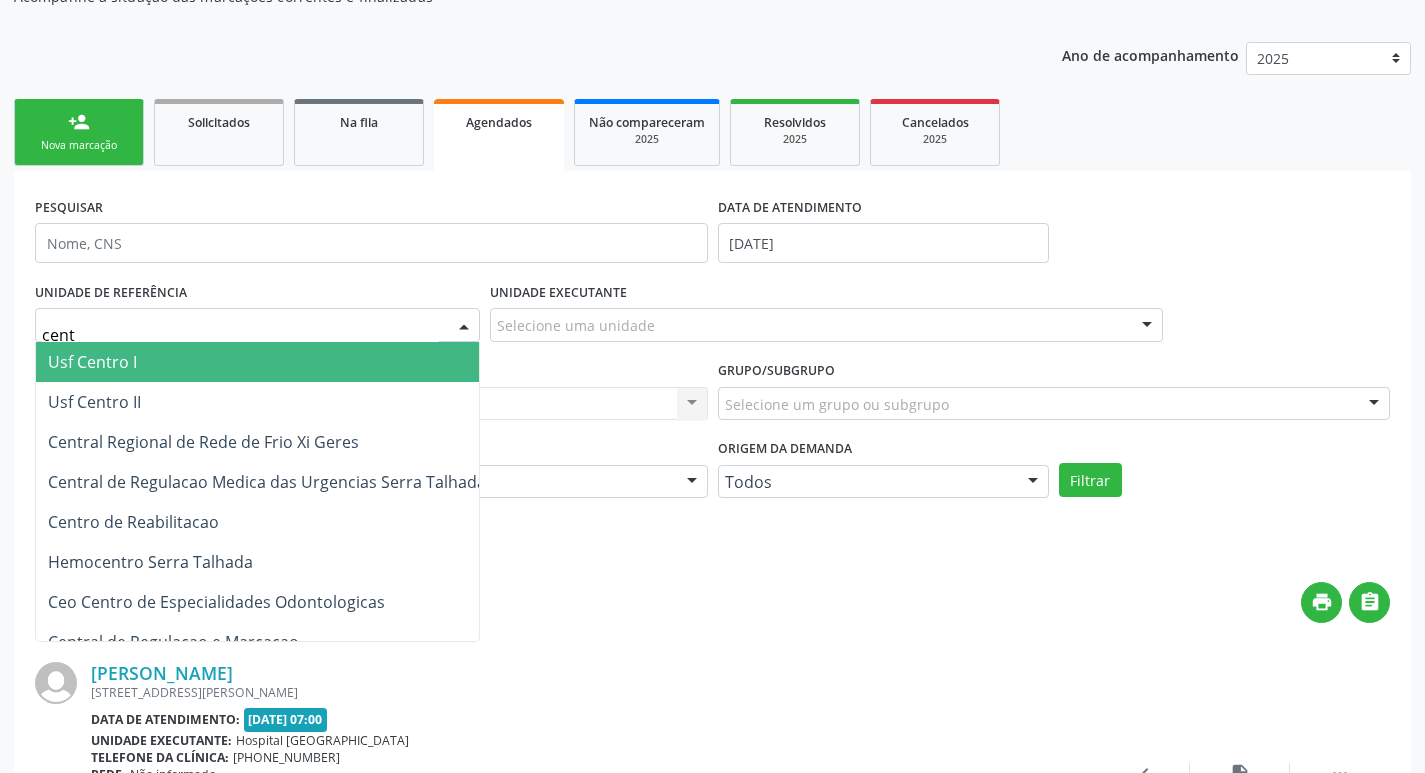 type on "centr" 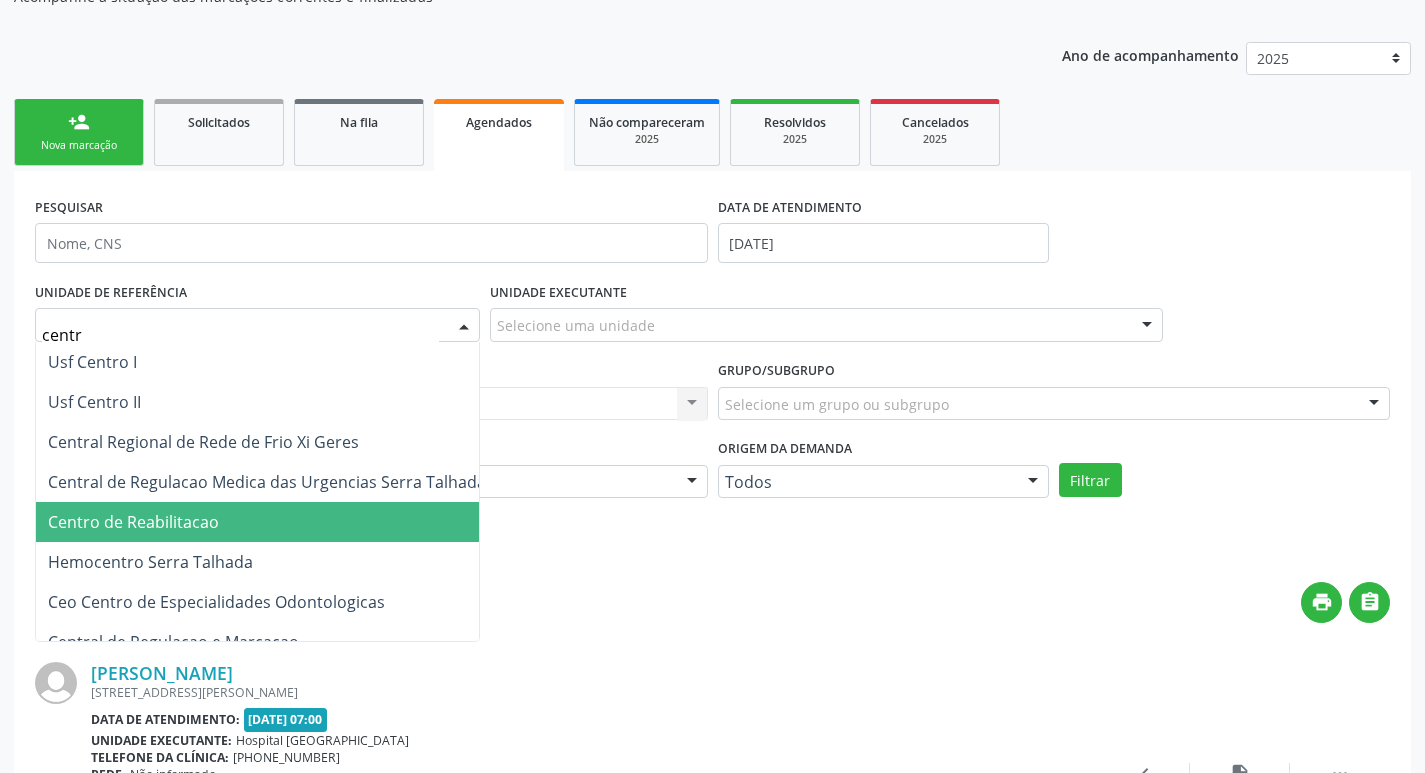 click on "Centro de Reabilitacao" at bounding box center (278, 522) 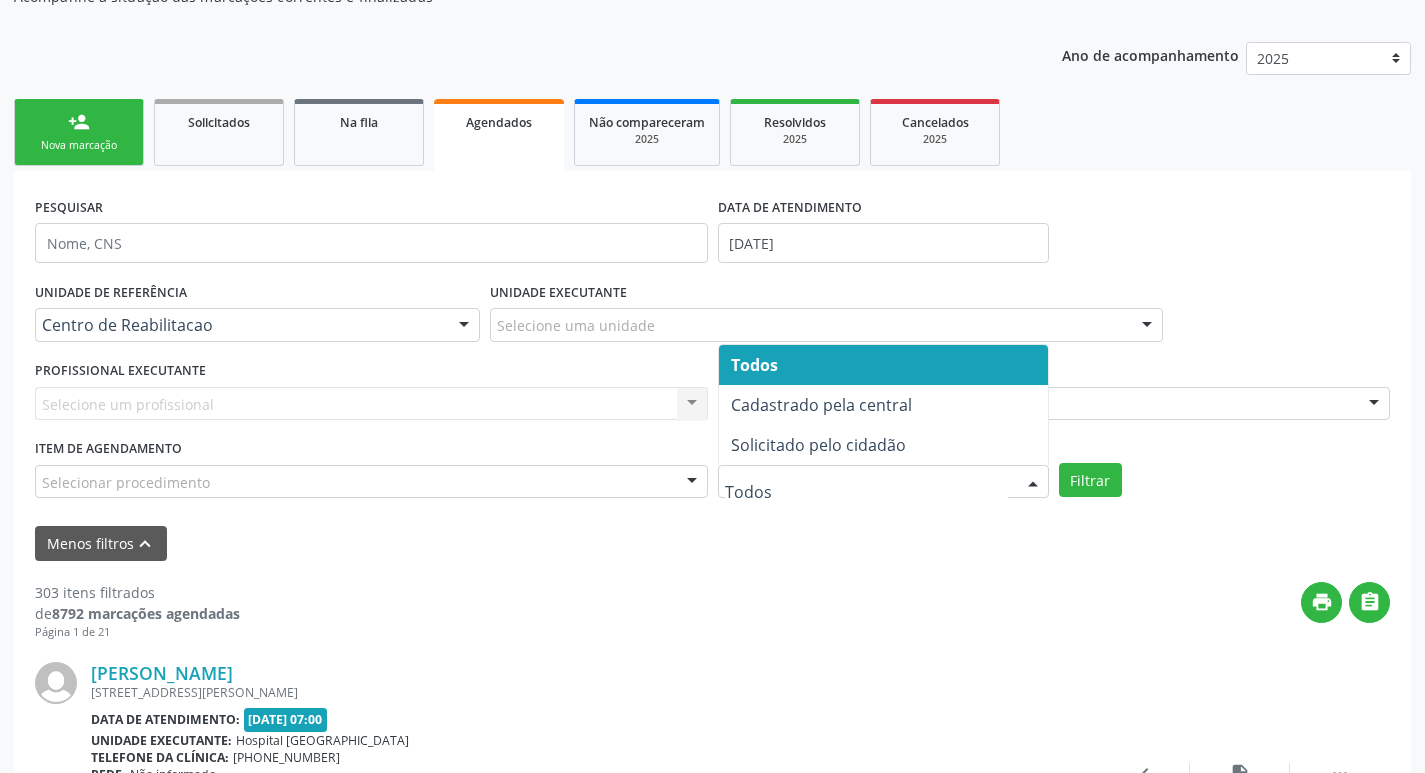 click on "PESQUISAR
DATA DE ATENDIMENTO
[DATE]" at bounding box center [712, 234] 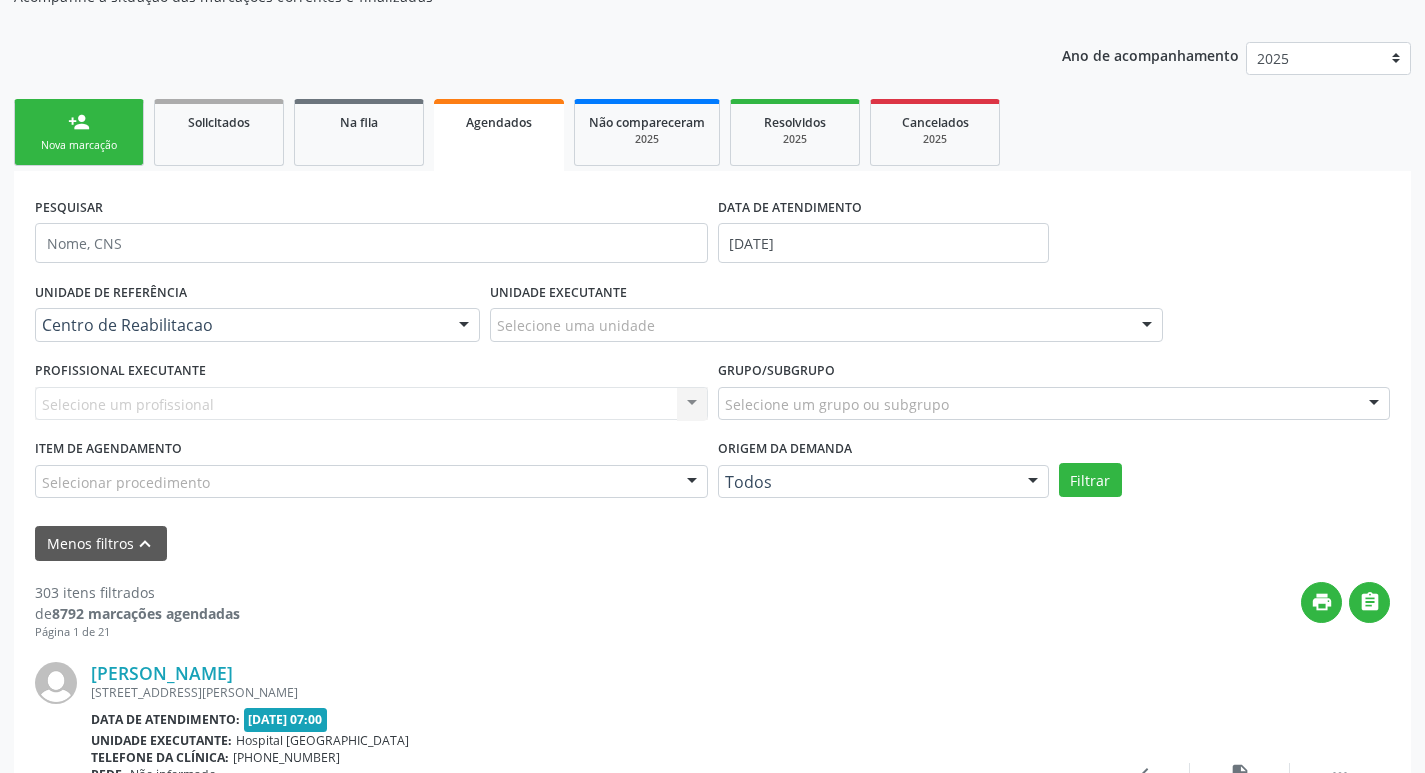 scroll, scrollTop: 400, scrollLeft: 0, axis: vertical 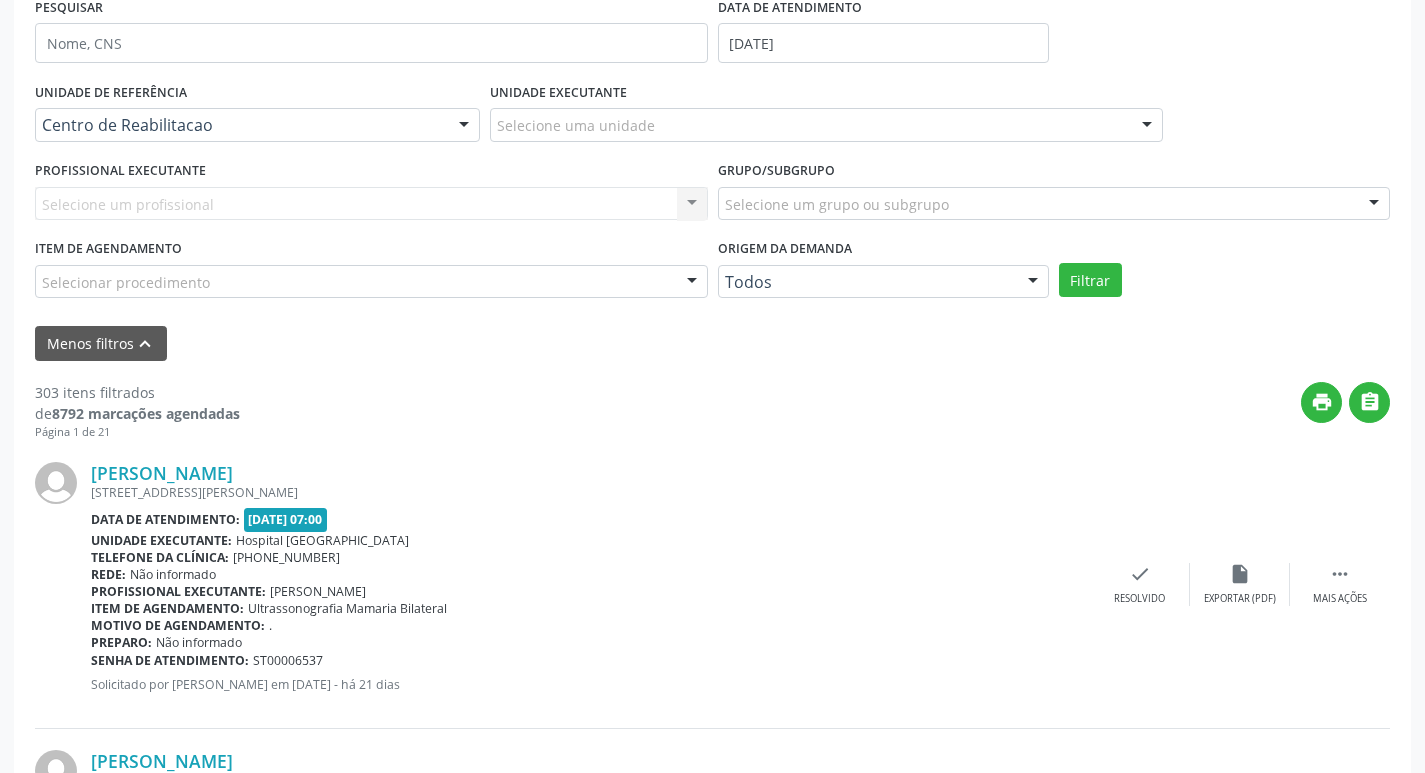 click on "Selecionar procedimento" at bounding box center (371, 282) 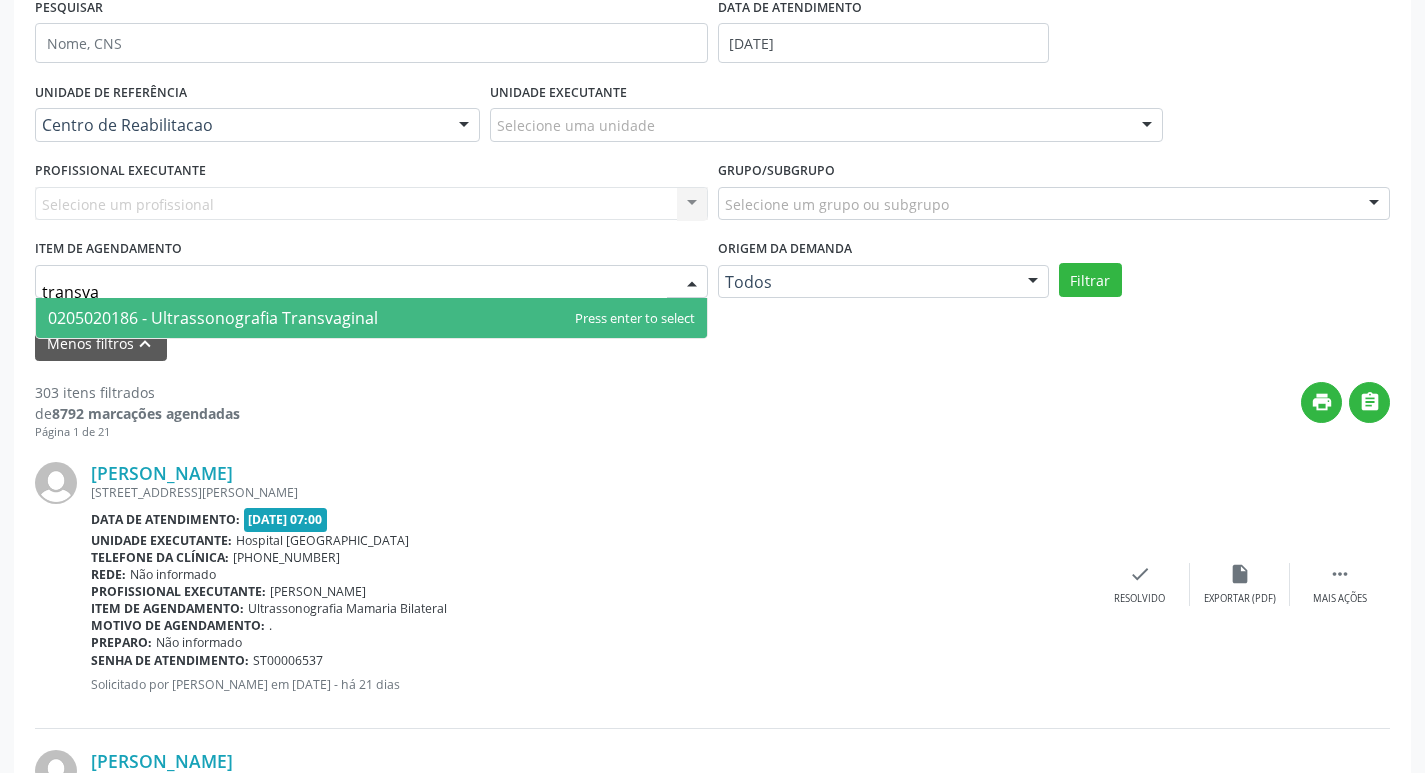 scroll, scrollTop: 0, scrollLeft: 0, axis: both 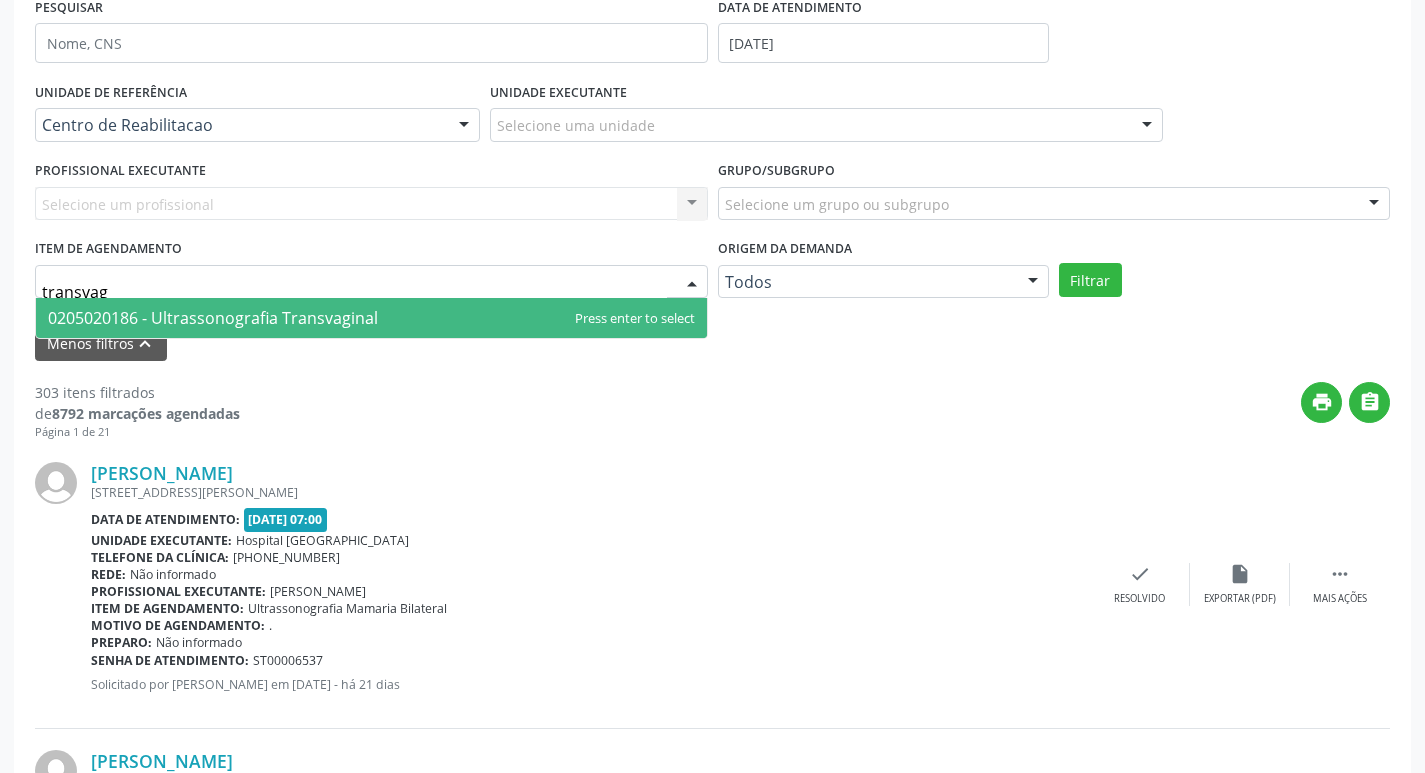 click on "0205020186 - Ultrassonografia Transvaginal" at bounding box center (371, 318) 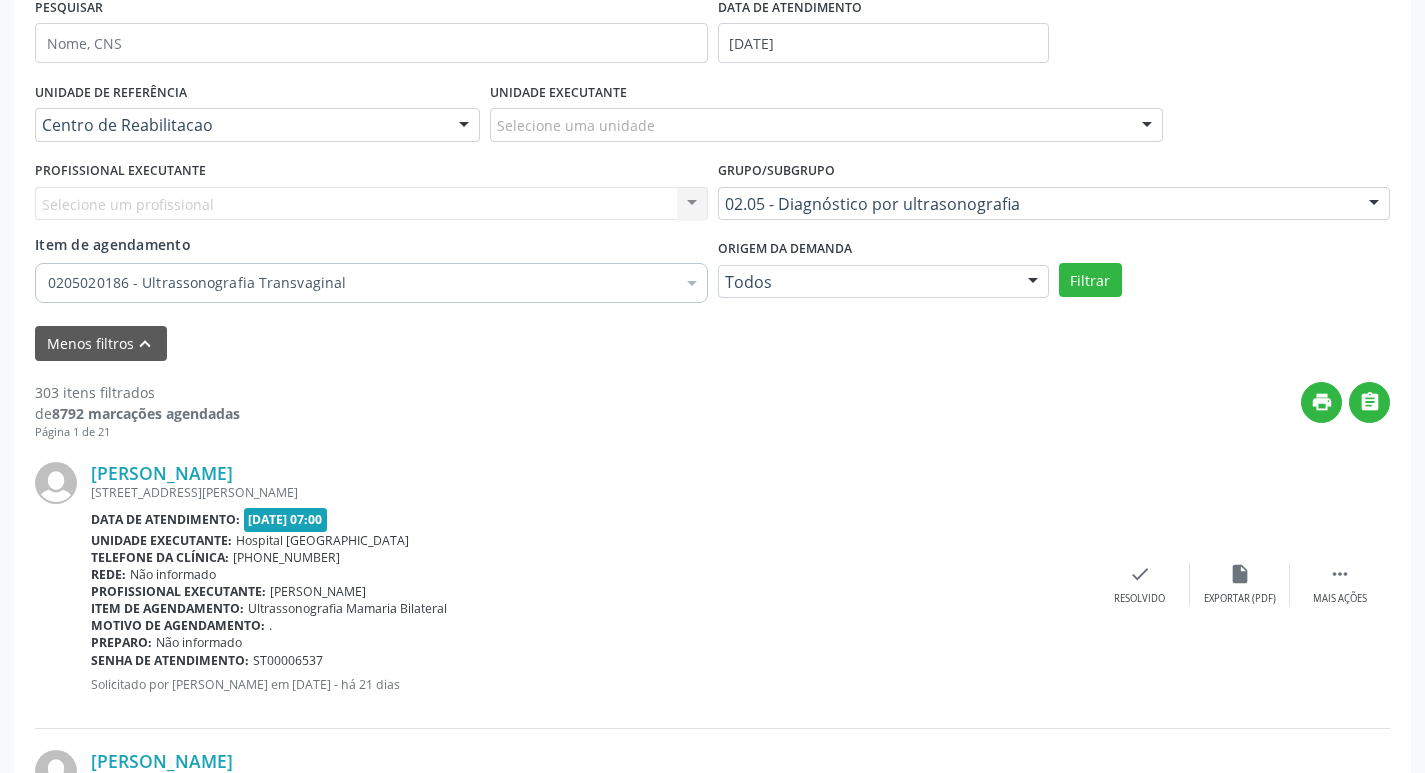 scroll, scrollTop: 200, scrollLeft: 0, axis: vertical 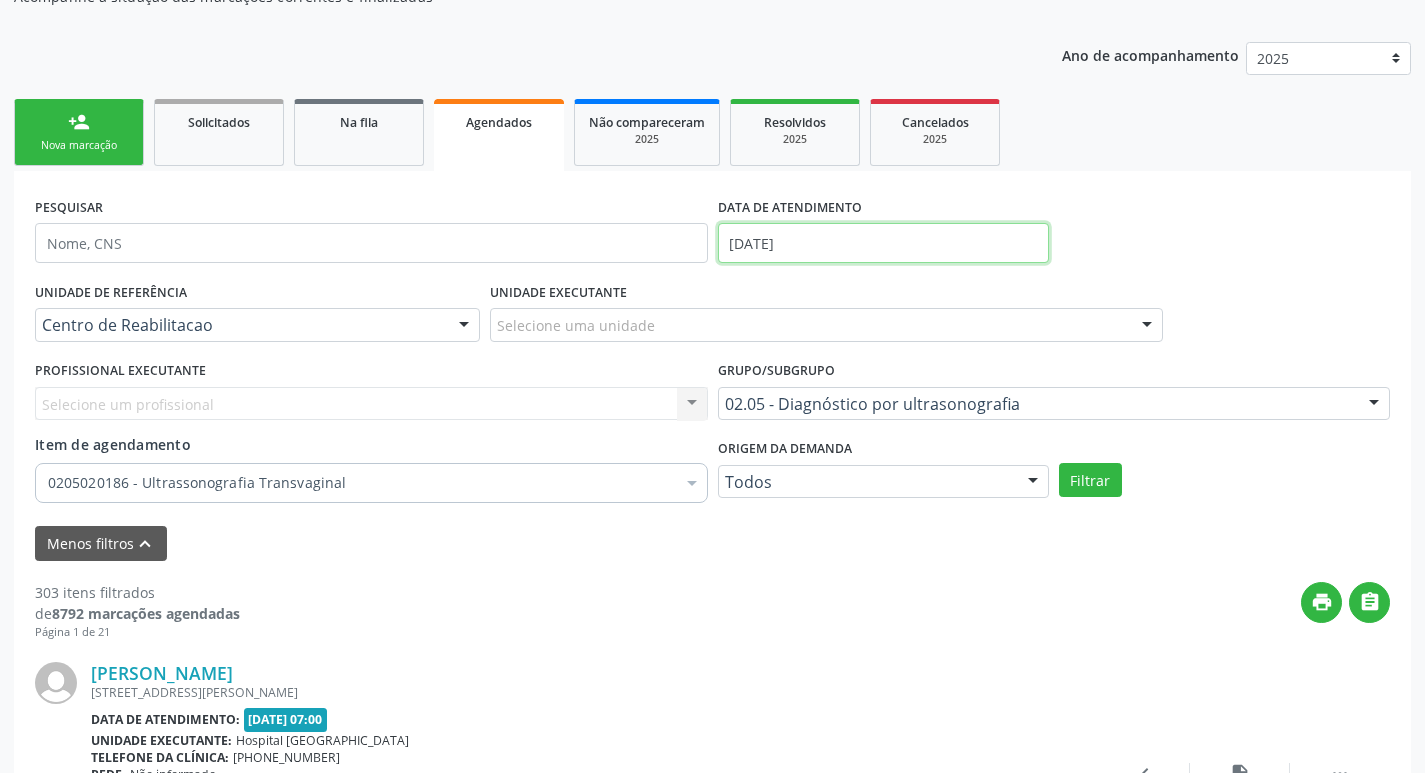 click on "[DATE]" at bounding box center (883, 243) 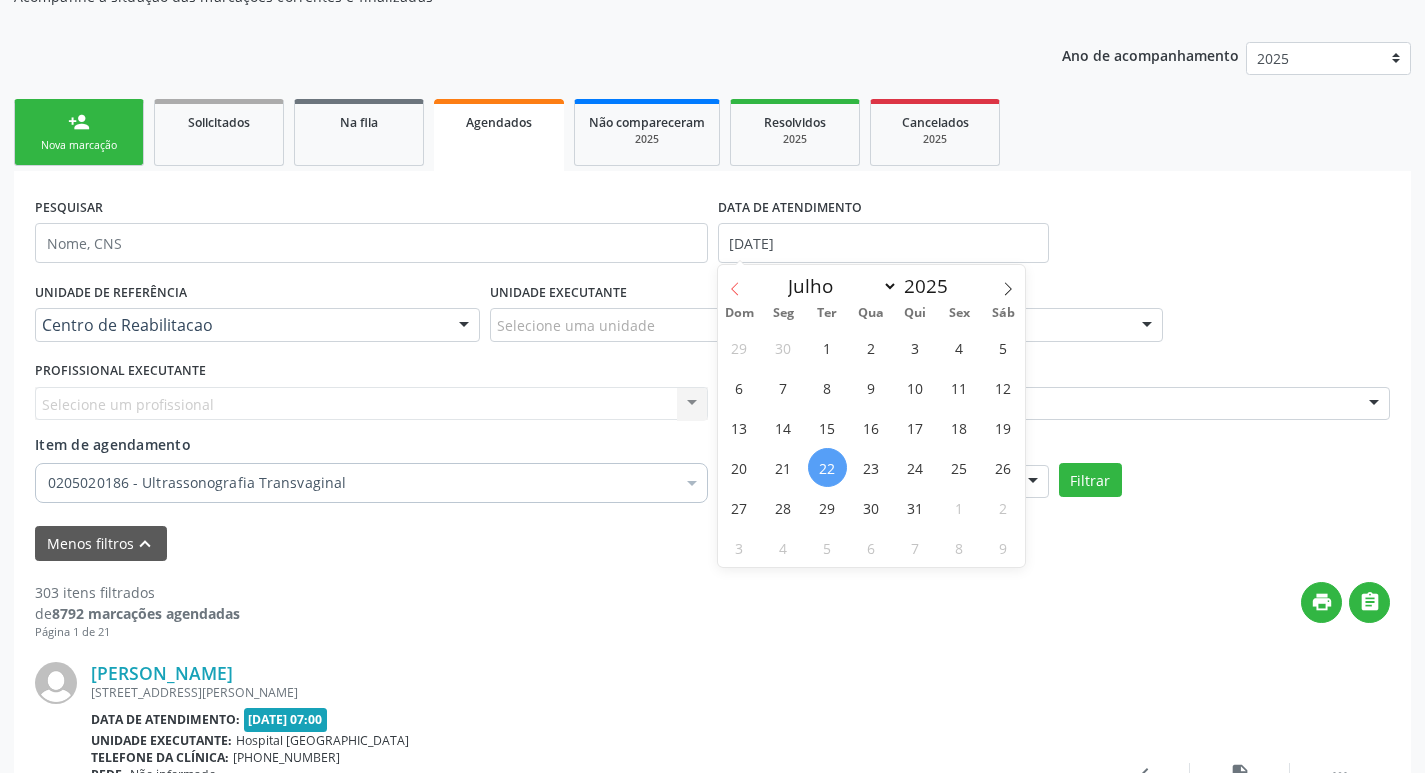 click 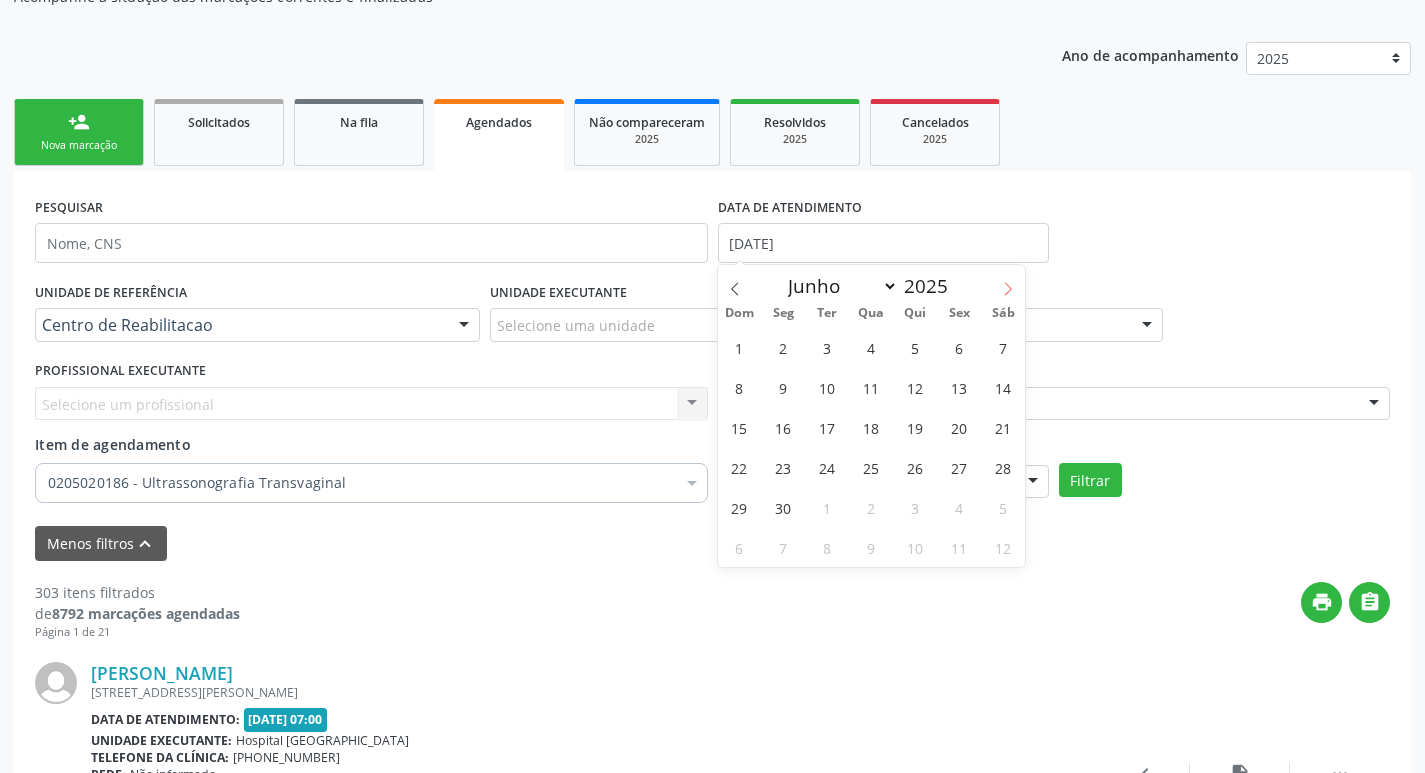 click 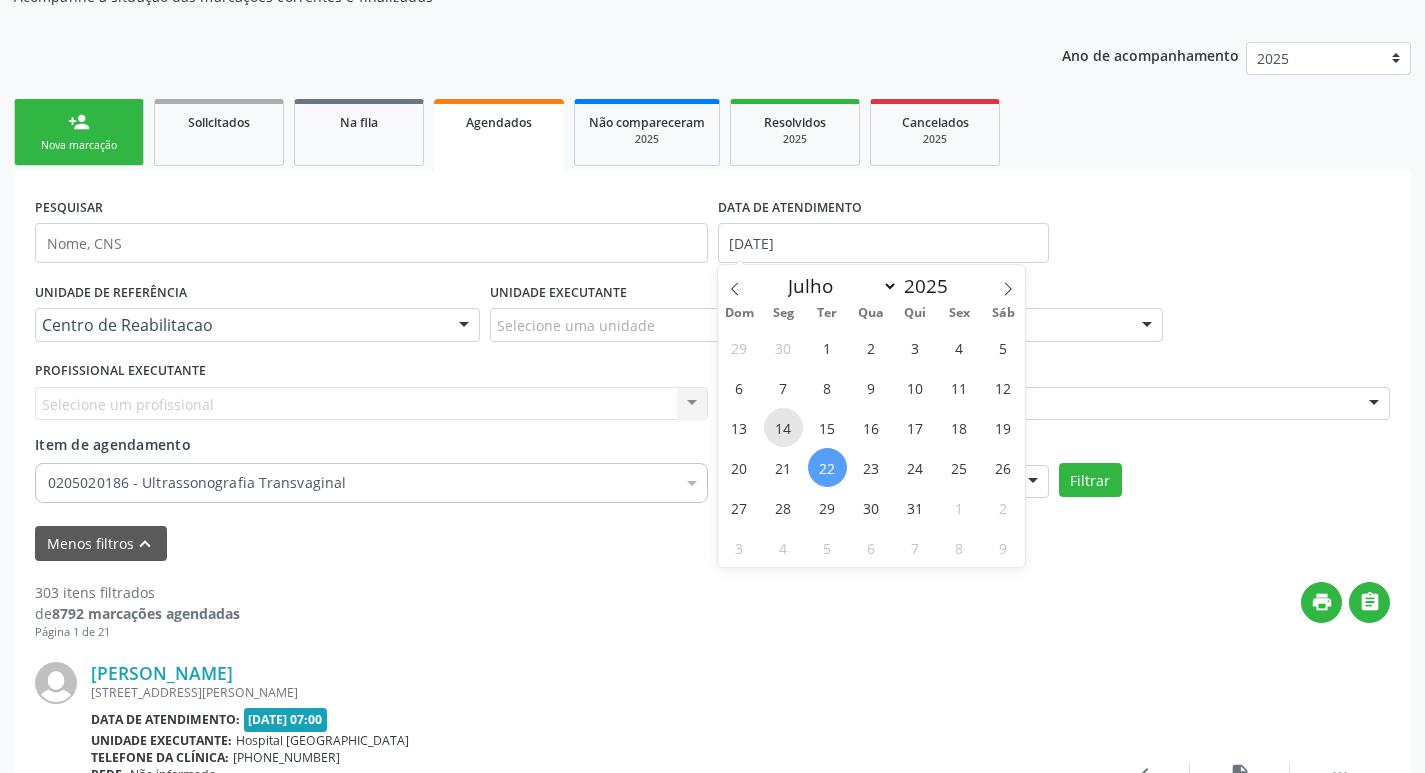 click on "14" at bounding box center (783, 427) 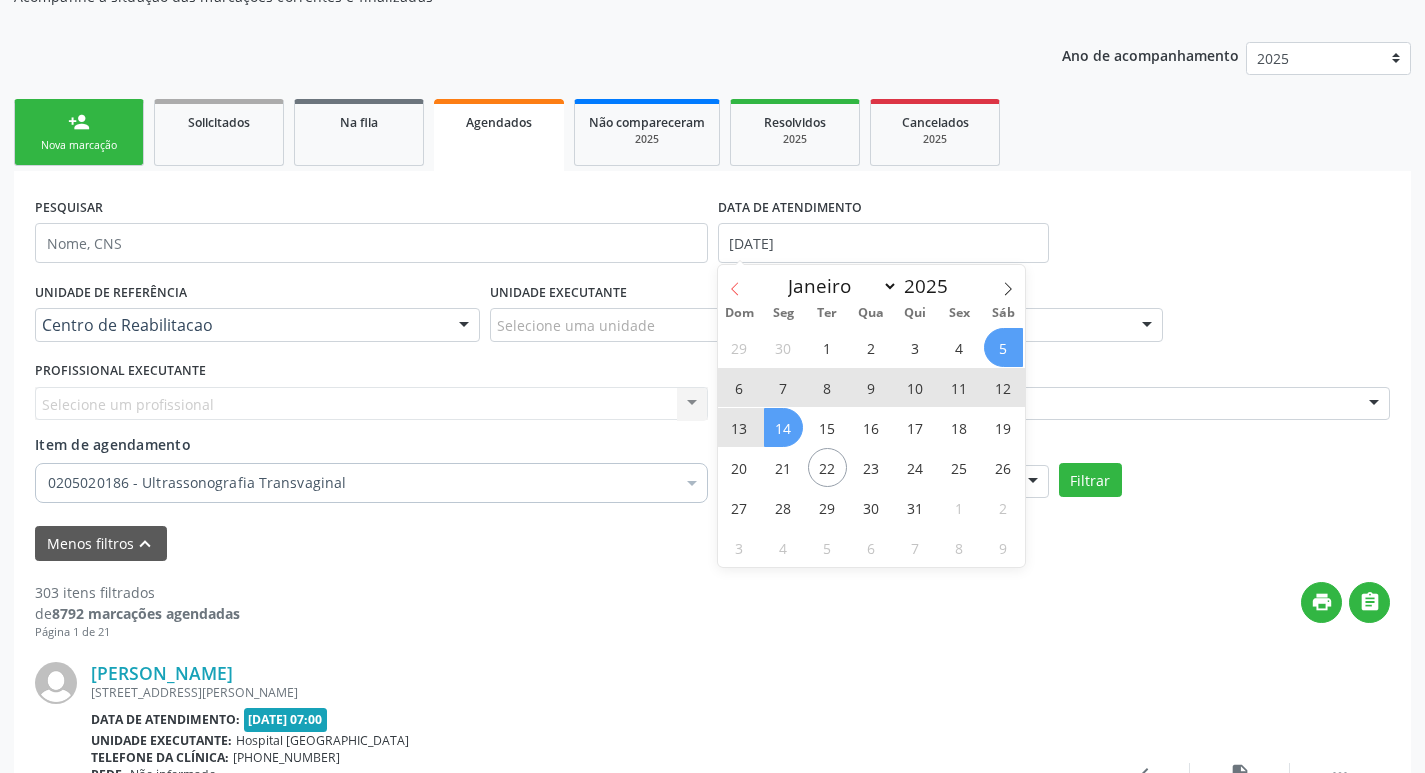 click at bounding box center [735, 282] 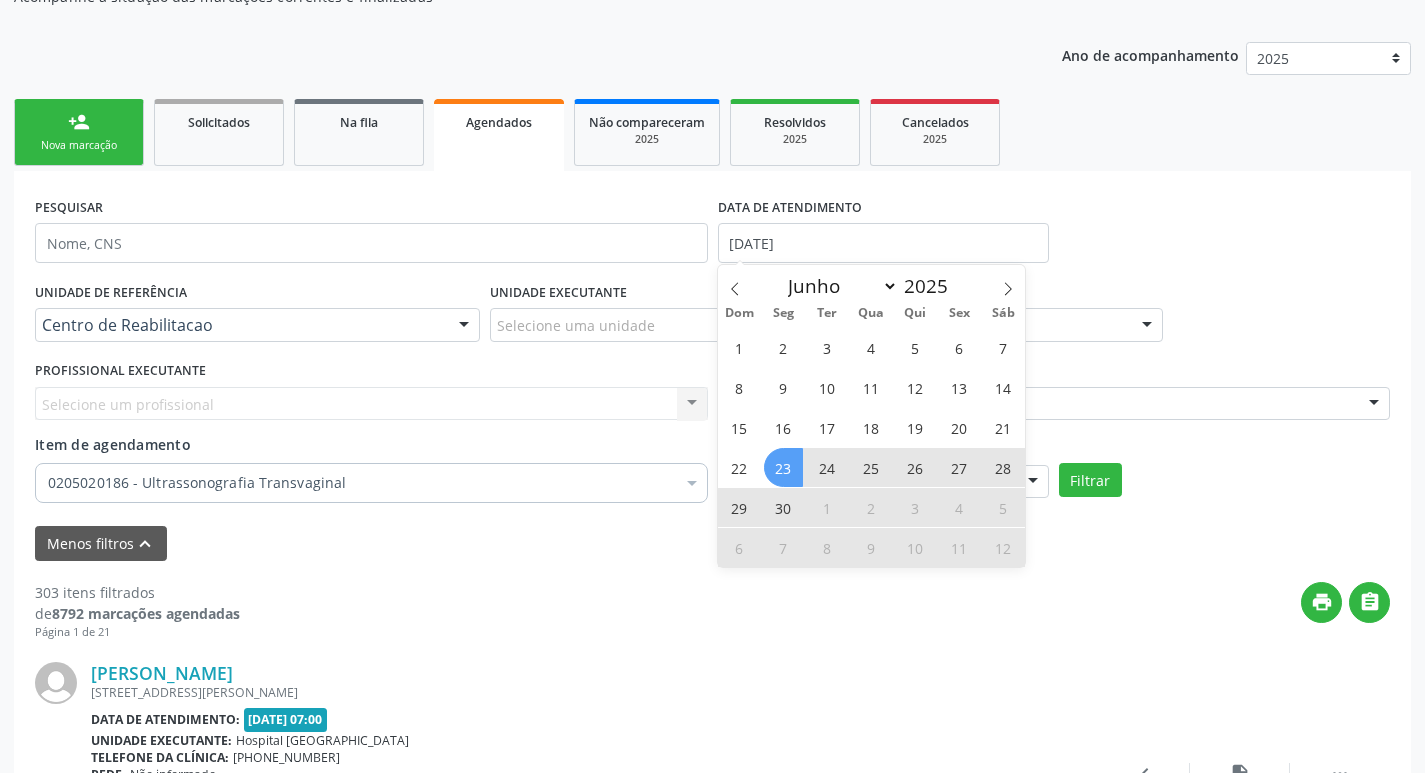 click on "23" at bounding box center (783, 467) 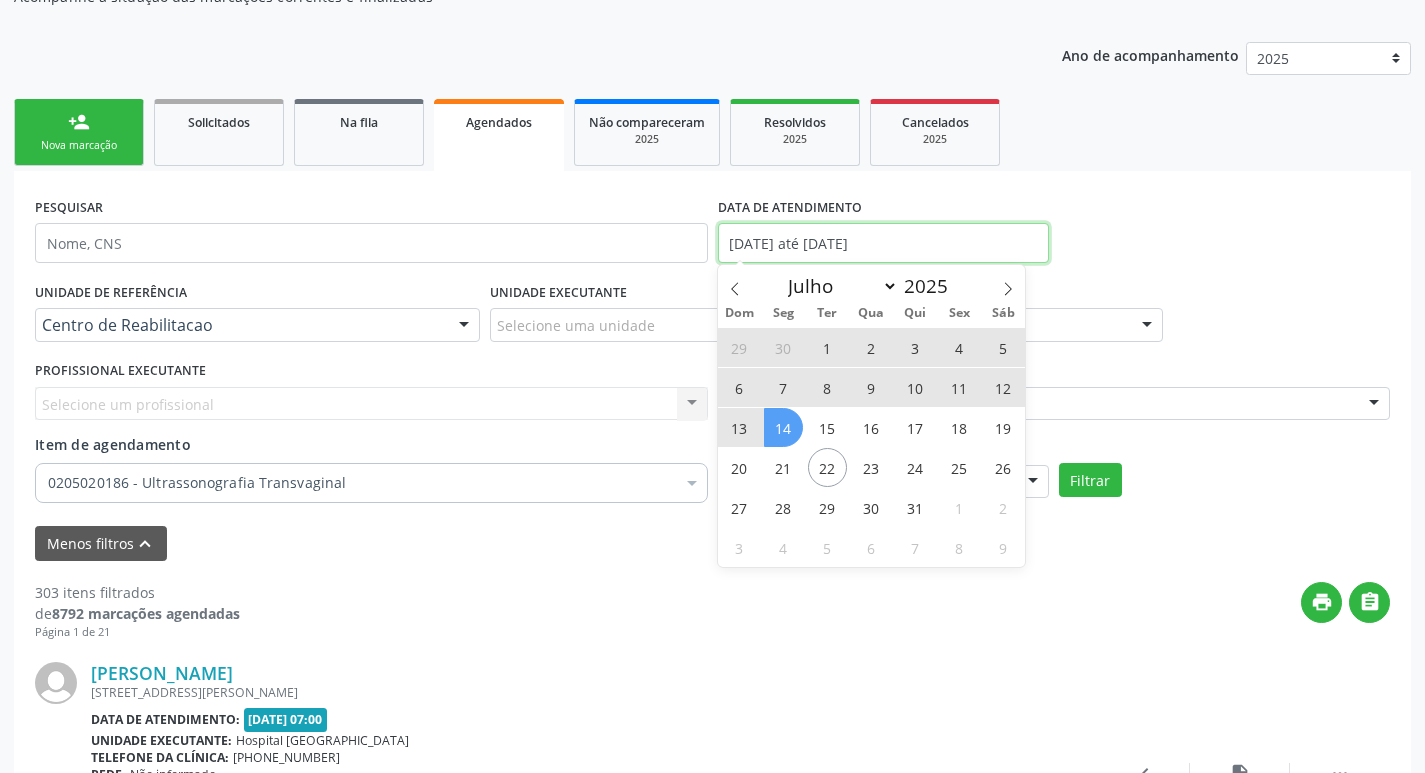 click on "[DATE] até [DATE]" at bounding box center [883, 243] 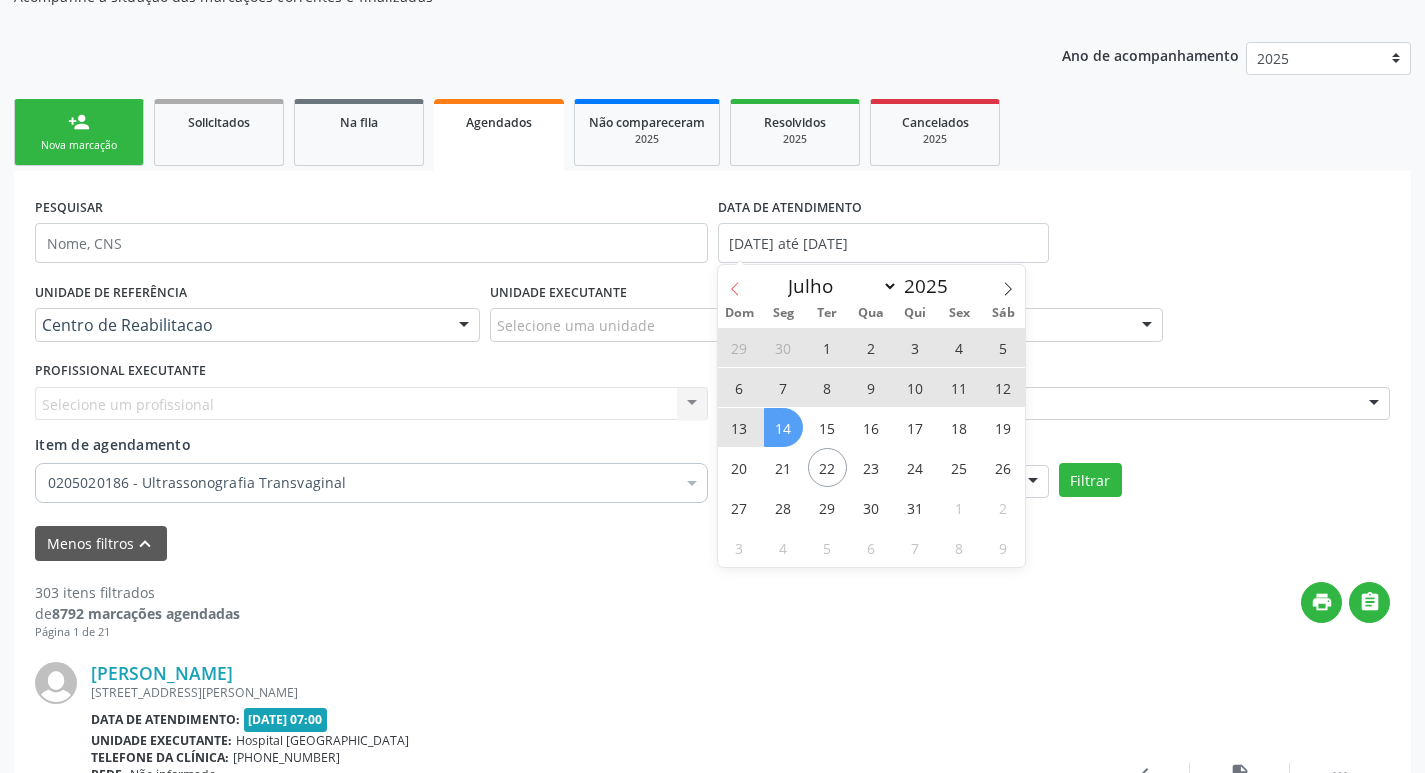 click at bounding box center (735, 282) 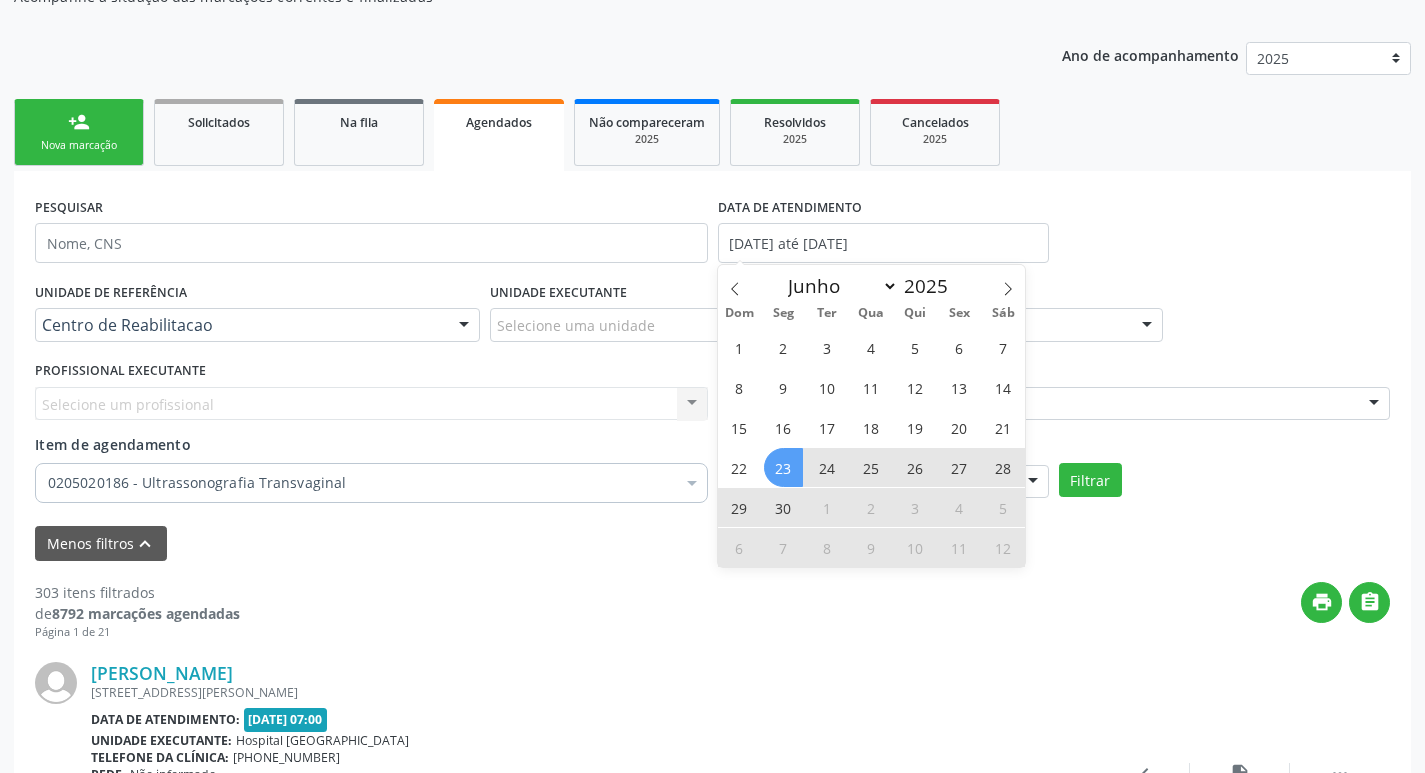 click on "23" at bounding box center [783, 467] 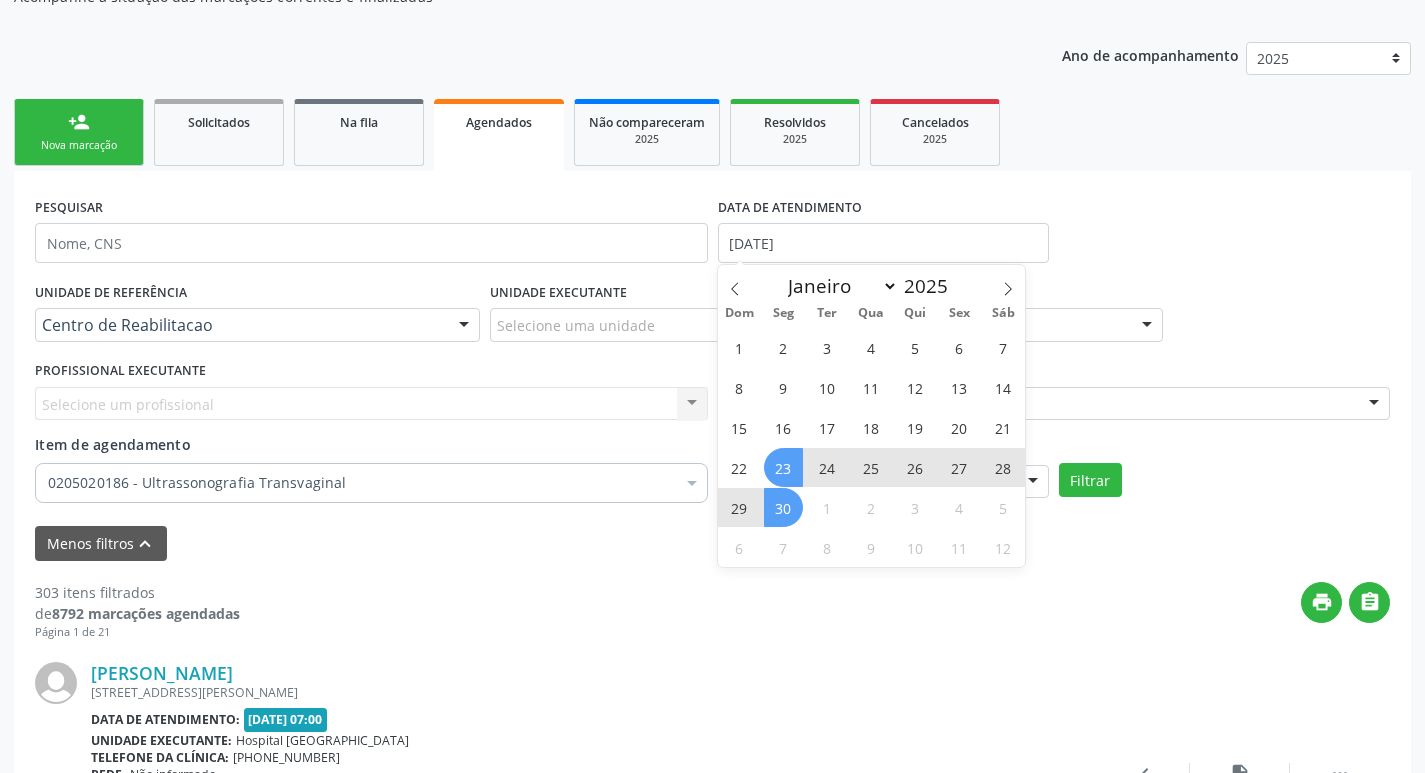 click on "30" at bounding box center [783, 507] 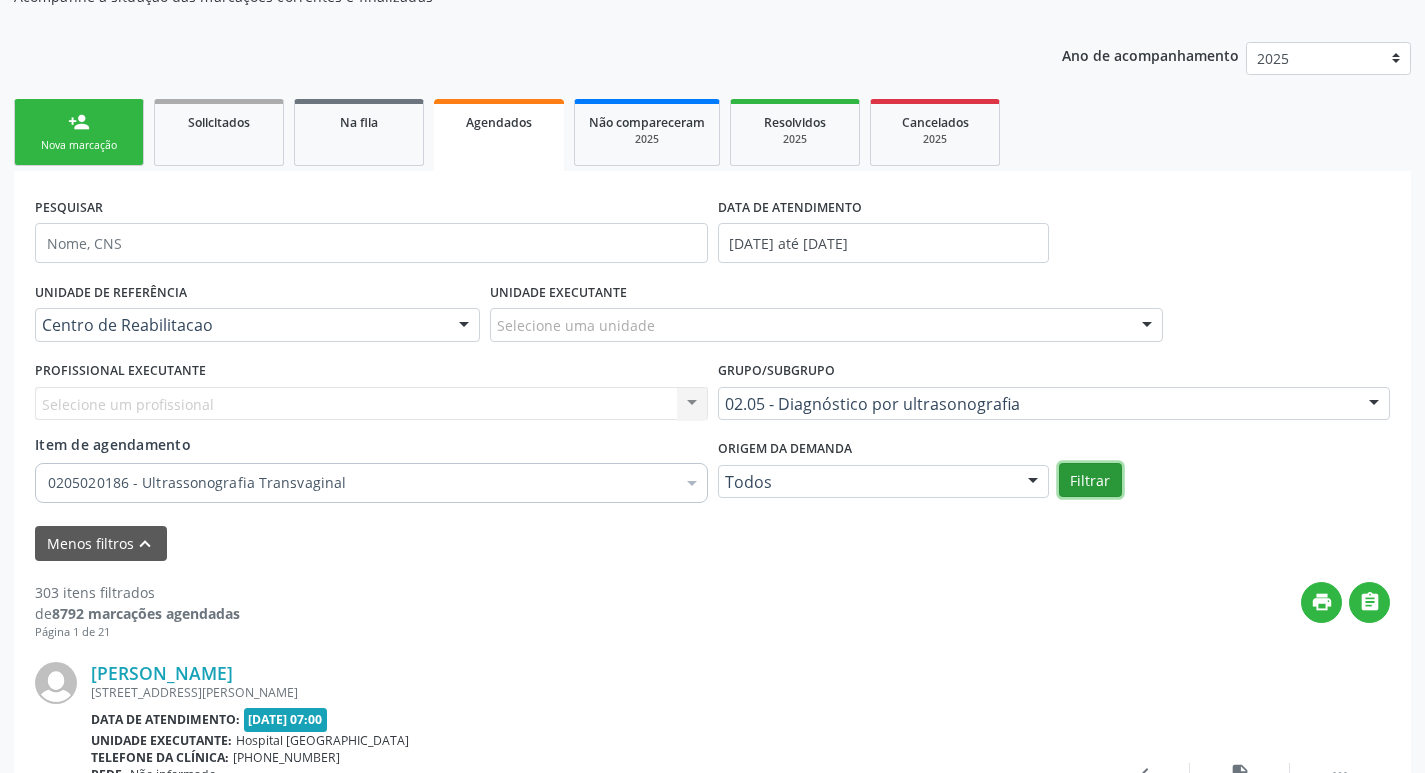click on "Filtrar" at bounding box center [1090, 480] 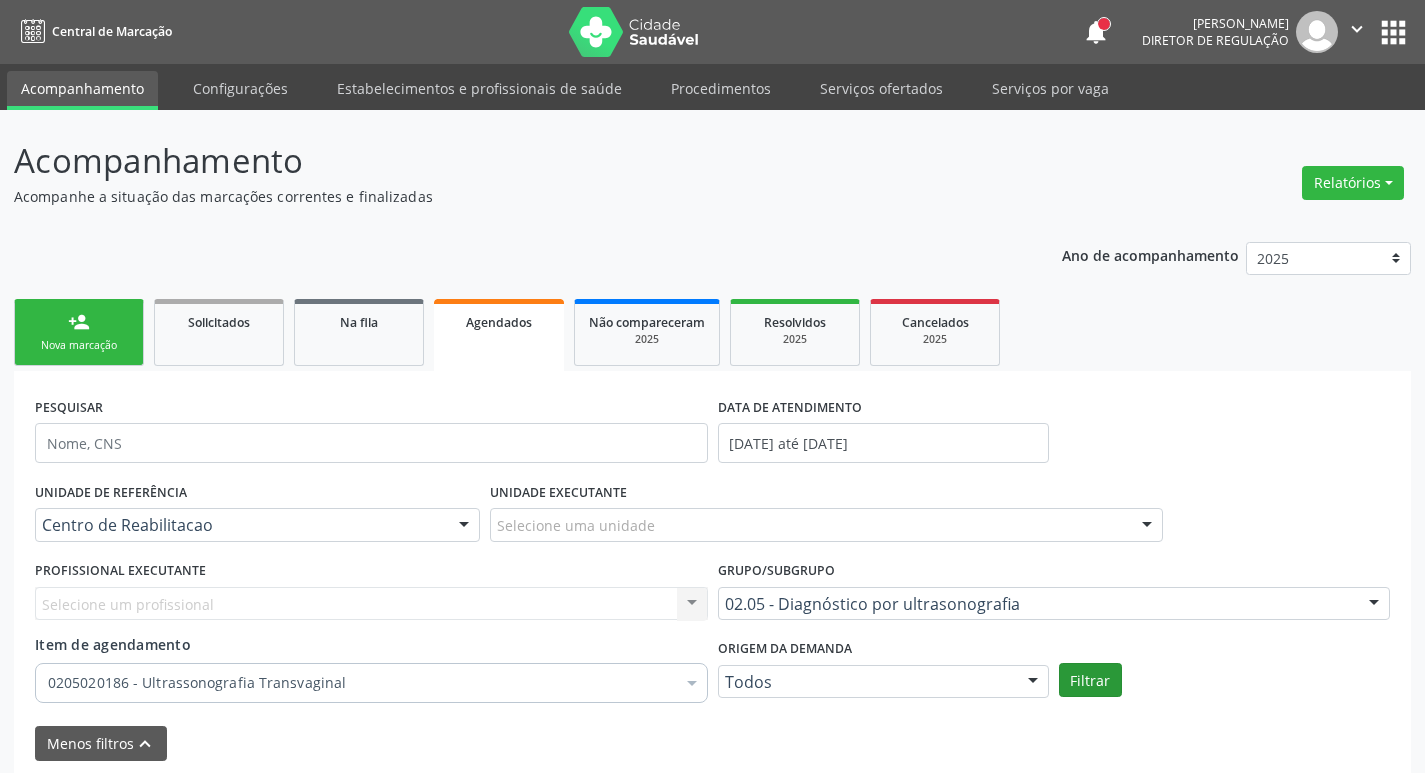 scroll, scrollTop: 86, scrollLeft: 0, axis: vertical 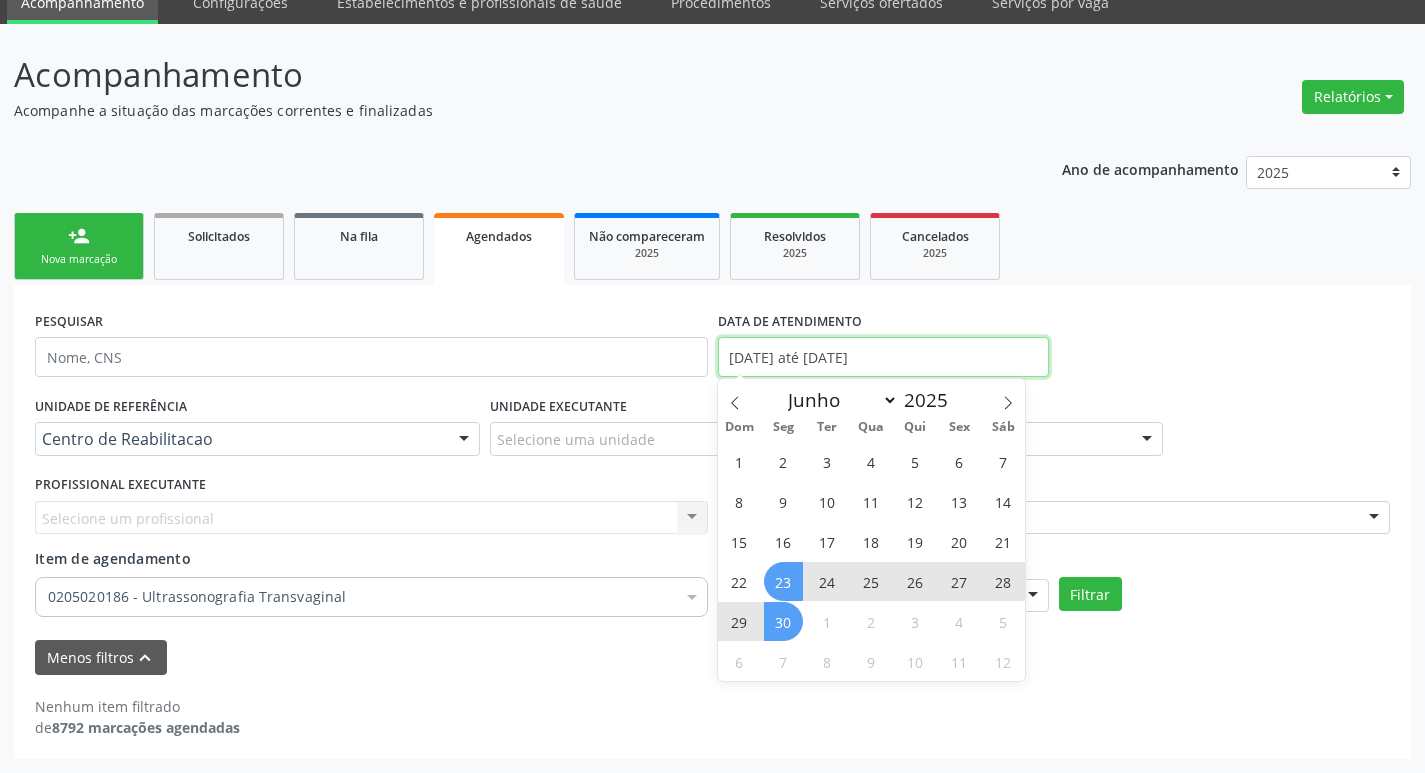 click on "[DATE] até [DATE]" at bounding box center [883, 357] 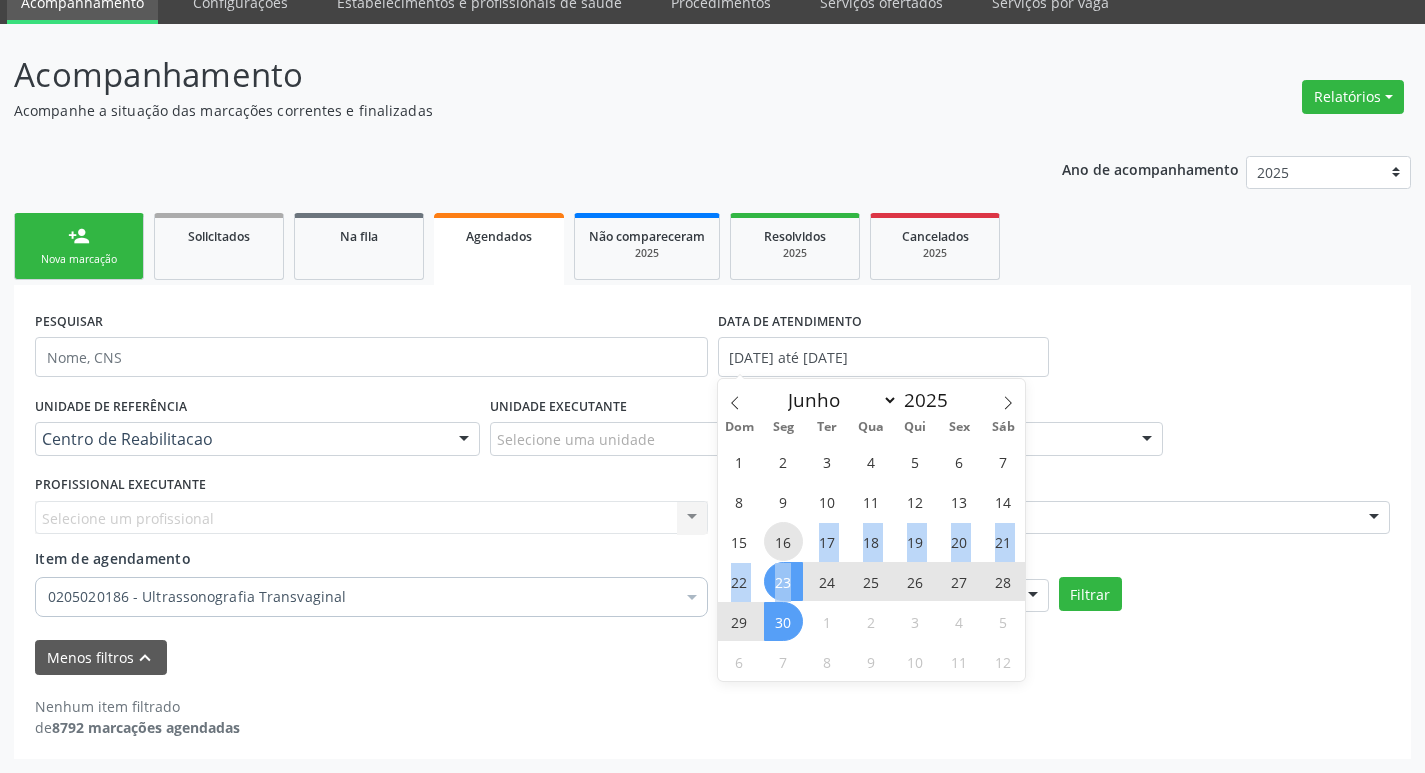 drag, startPoint x: 797, startPoint y: 584, endPoint x: 793, endPoint y: 542, distance: 42.190044 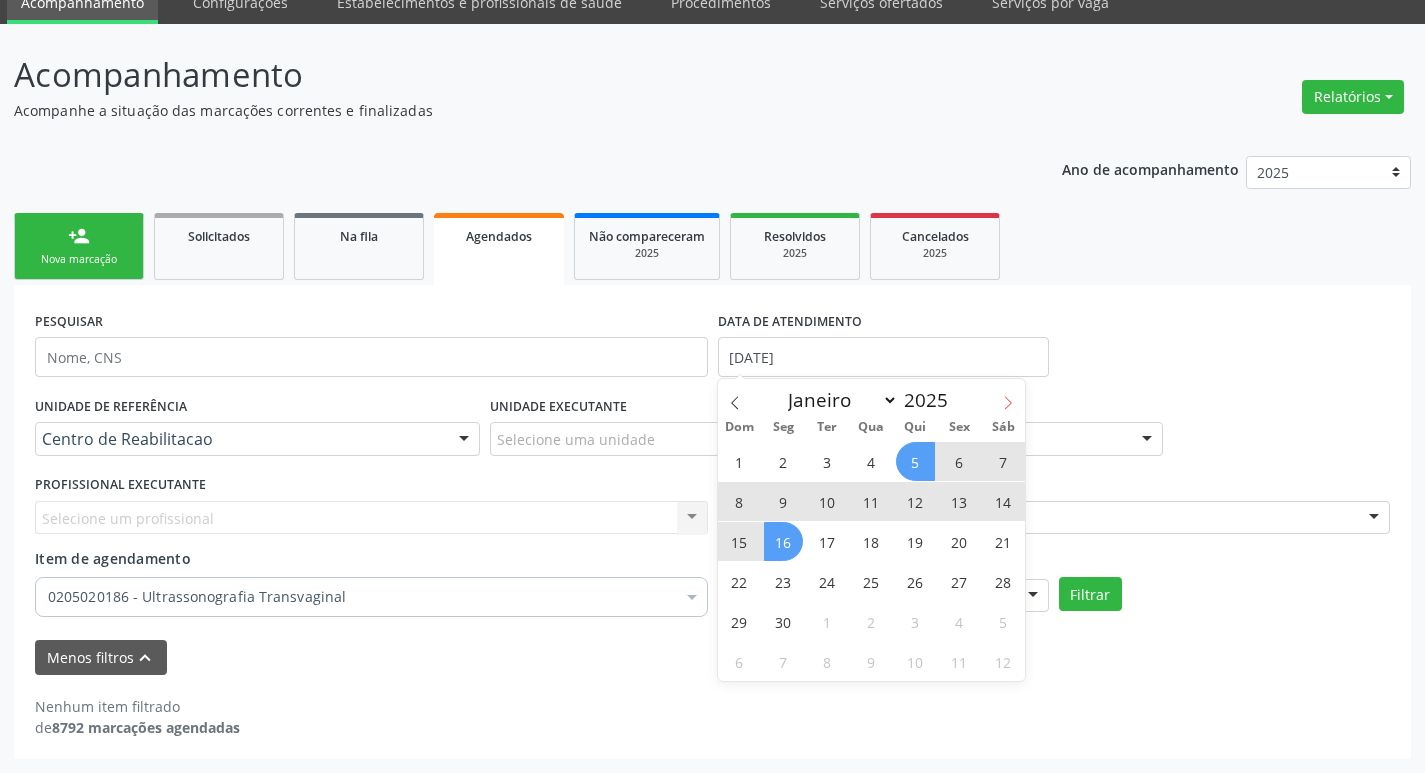 click at bounding box center (1008, 396) 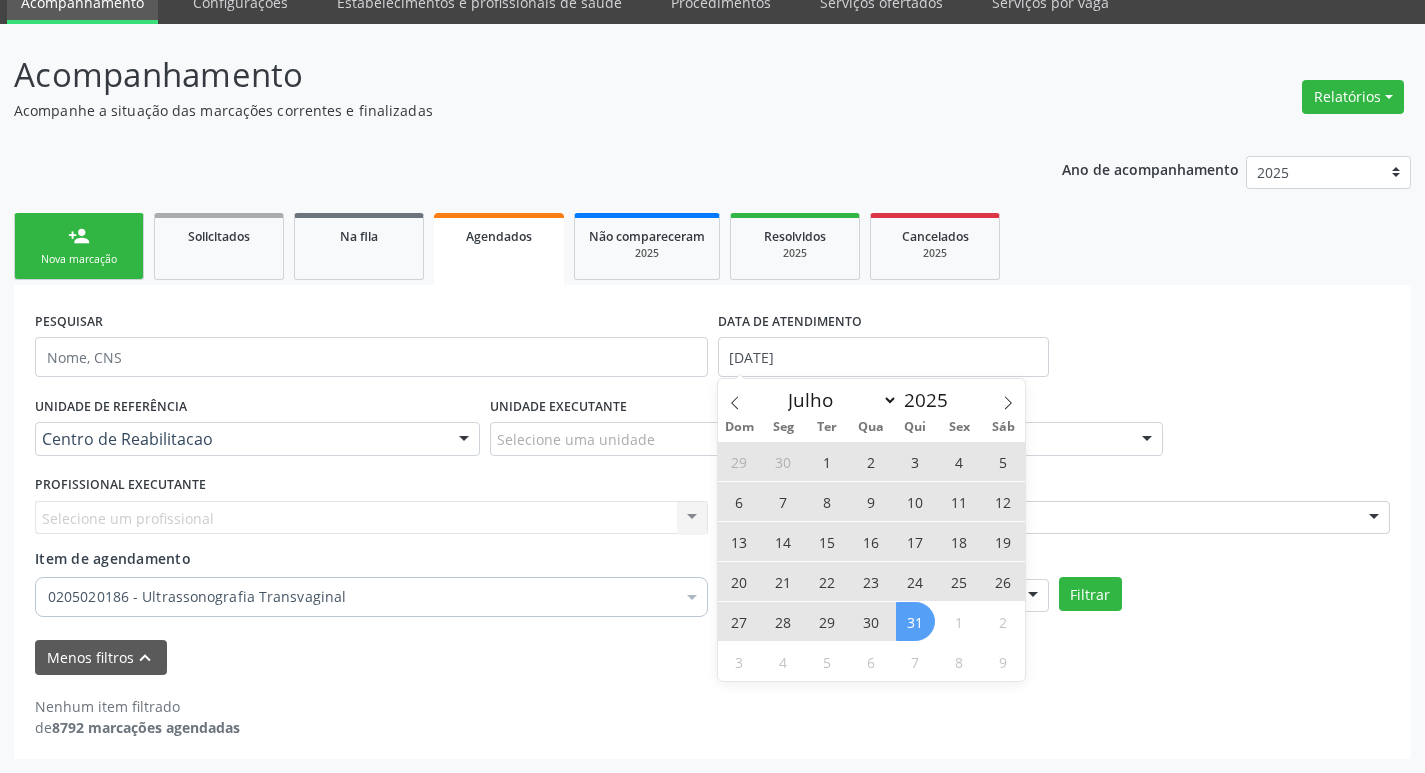 click on "31" at bounding box center [915, 621] 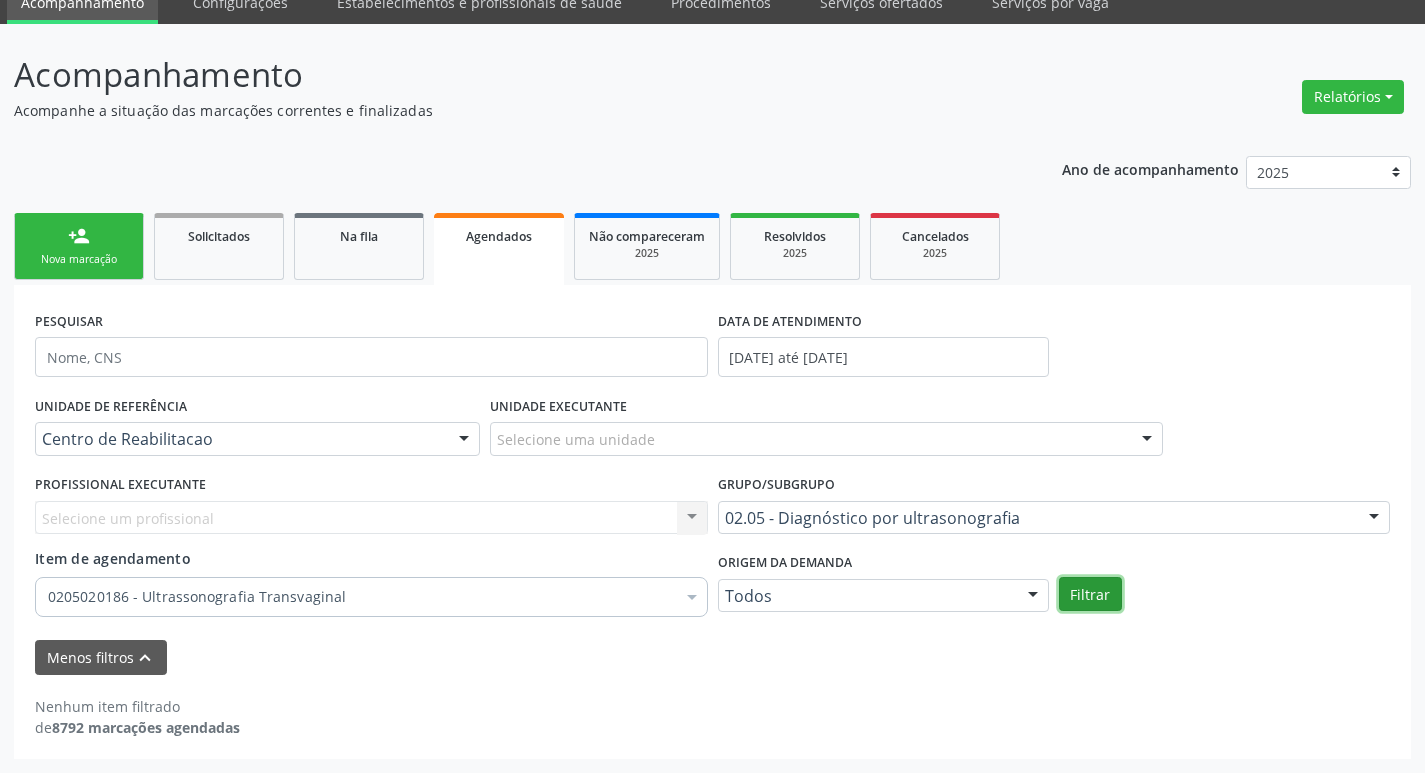 click on "Filtrar" at bounding box center [1090, 594] 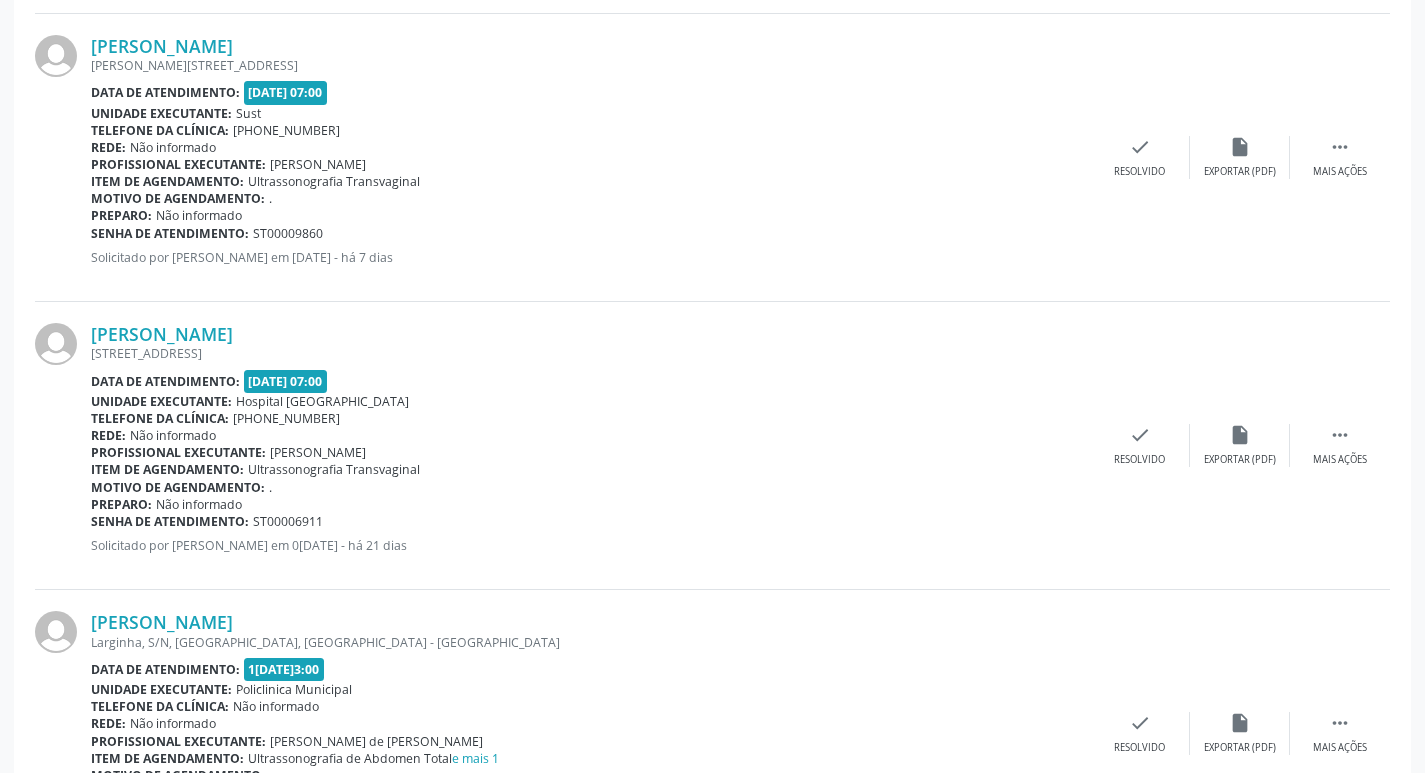 scroll, scrollTop: 4483, scrollLeft: 0, axis: vertical 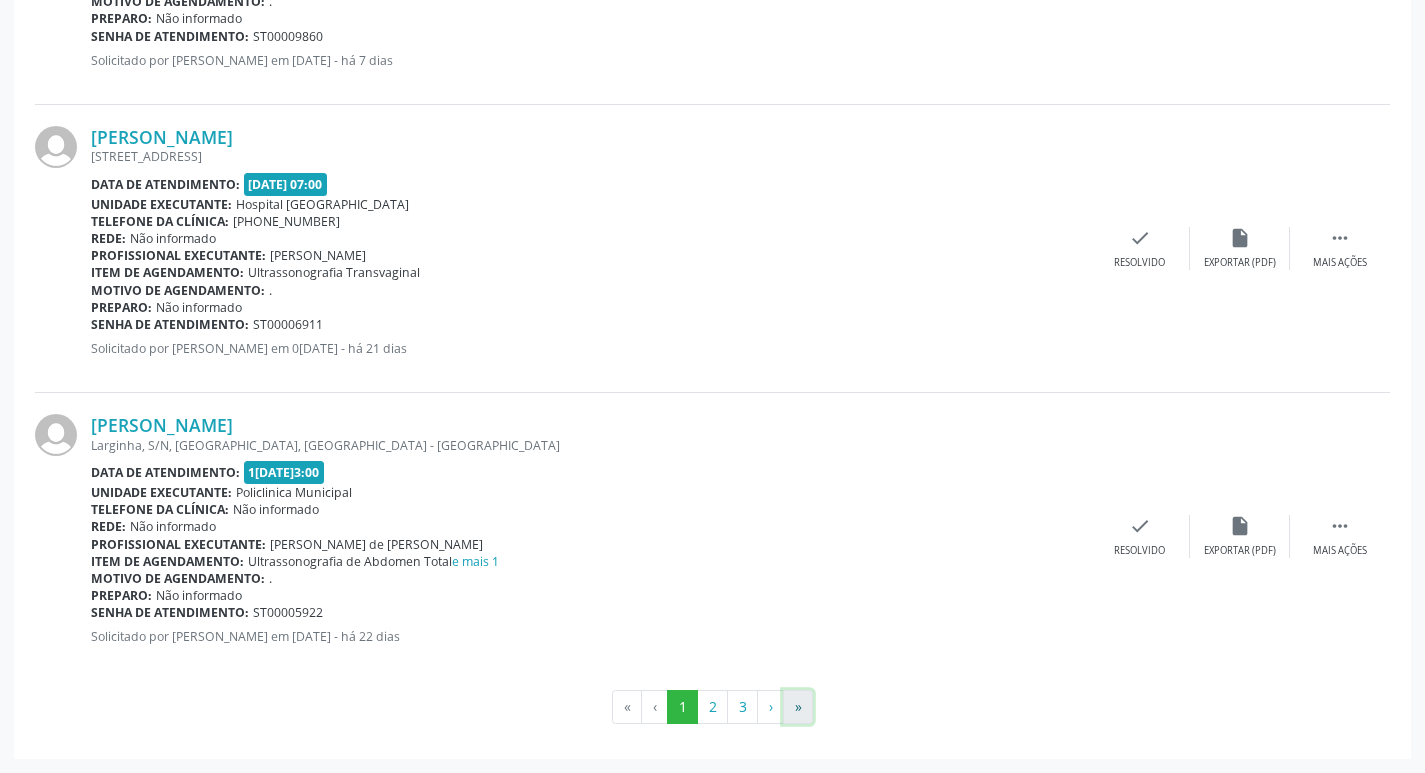 click on "»" at bounding box center (798, 707) 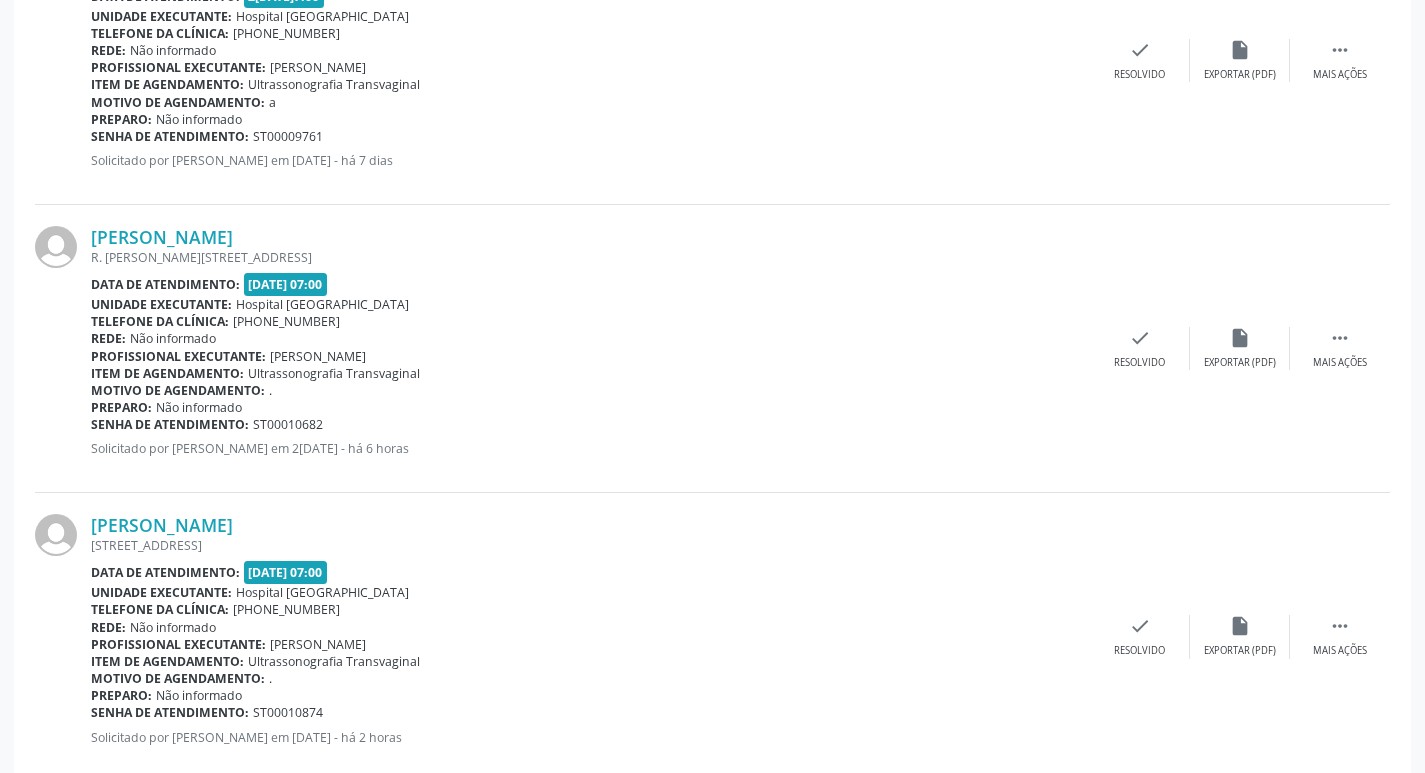scroll, scrollTop: 1312, scrollLeft: 0, axis: vertical 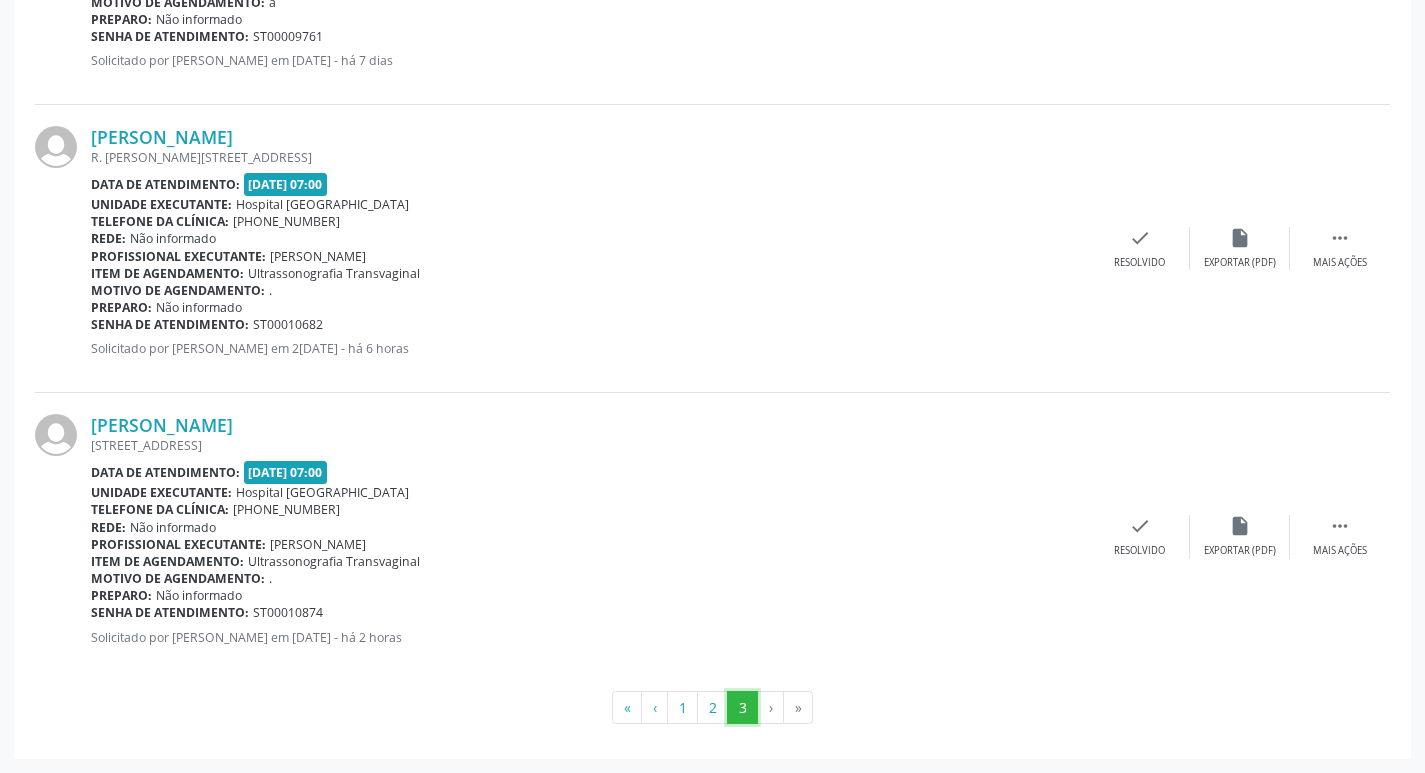 click on "3" at bounding box center (742, 708) 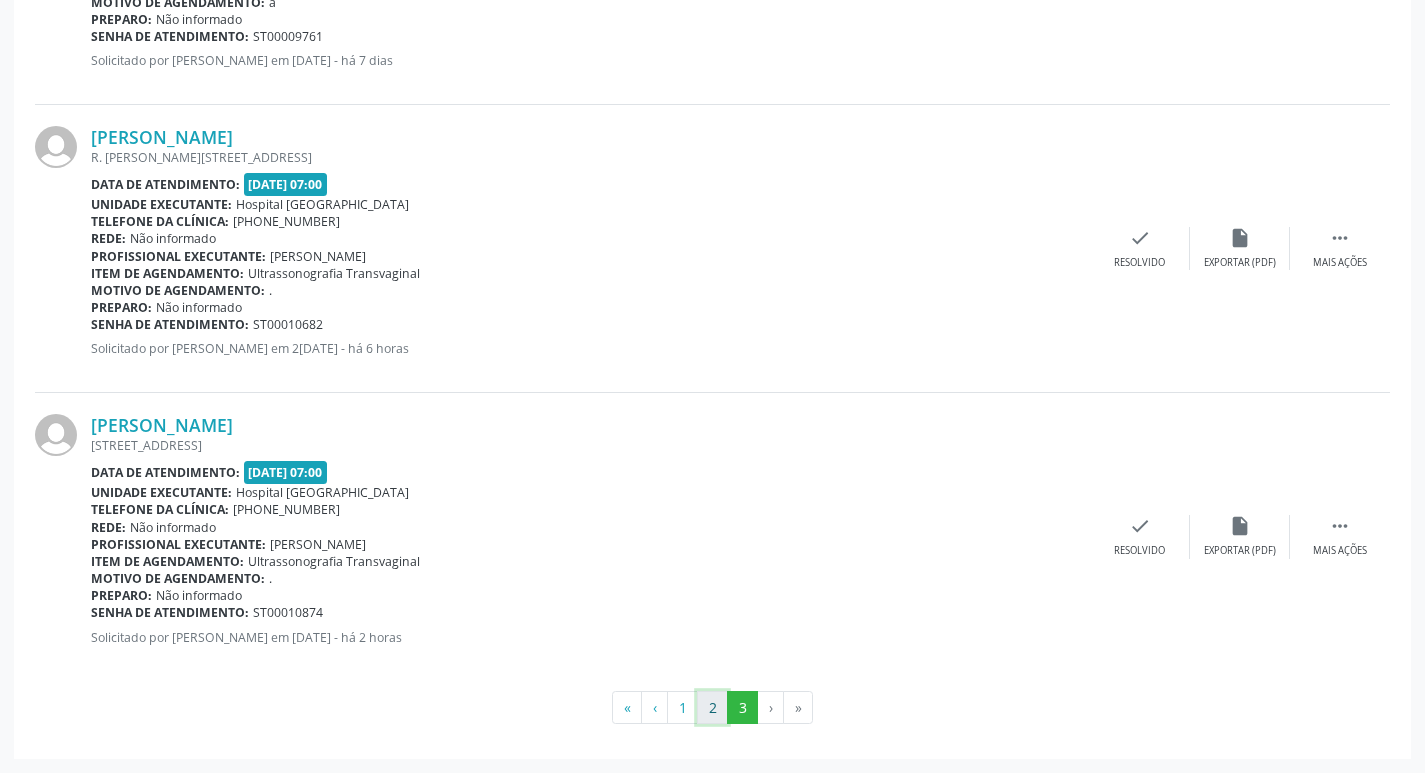 click on "2" at bounding box center (712, 708) 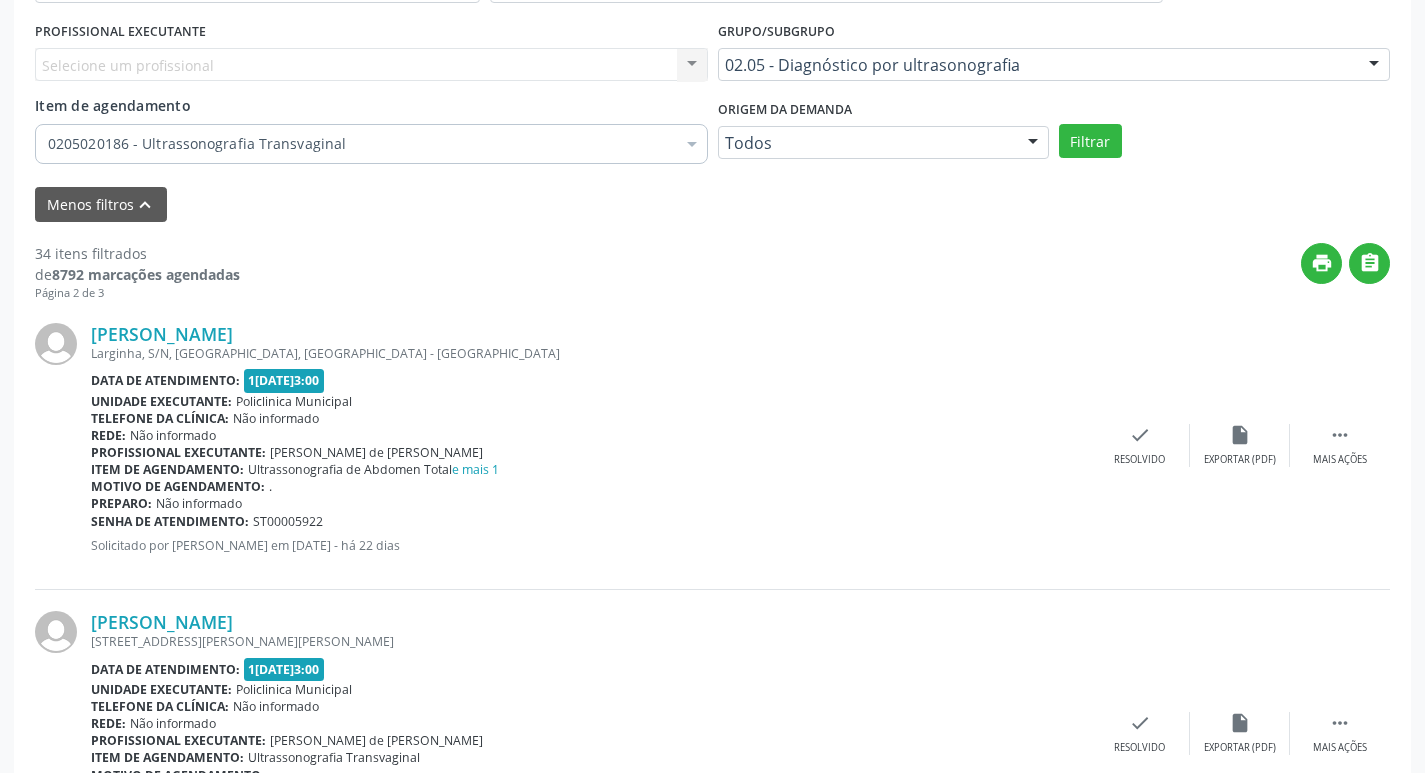 scroll, scrollTop: 339, scrollLeft: 0, axis: vertical 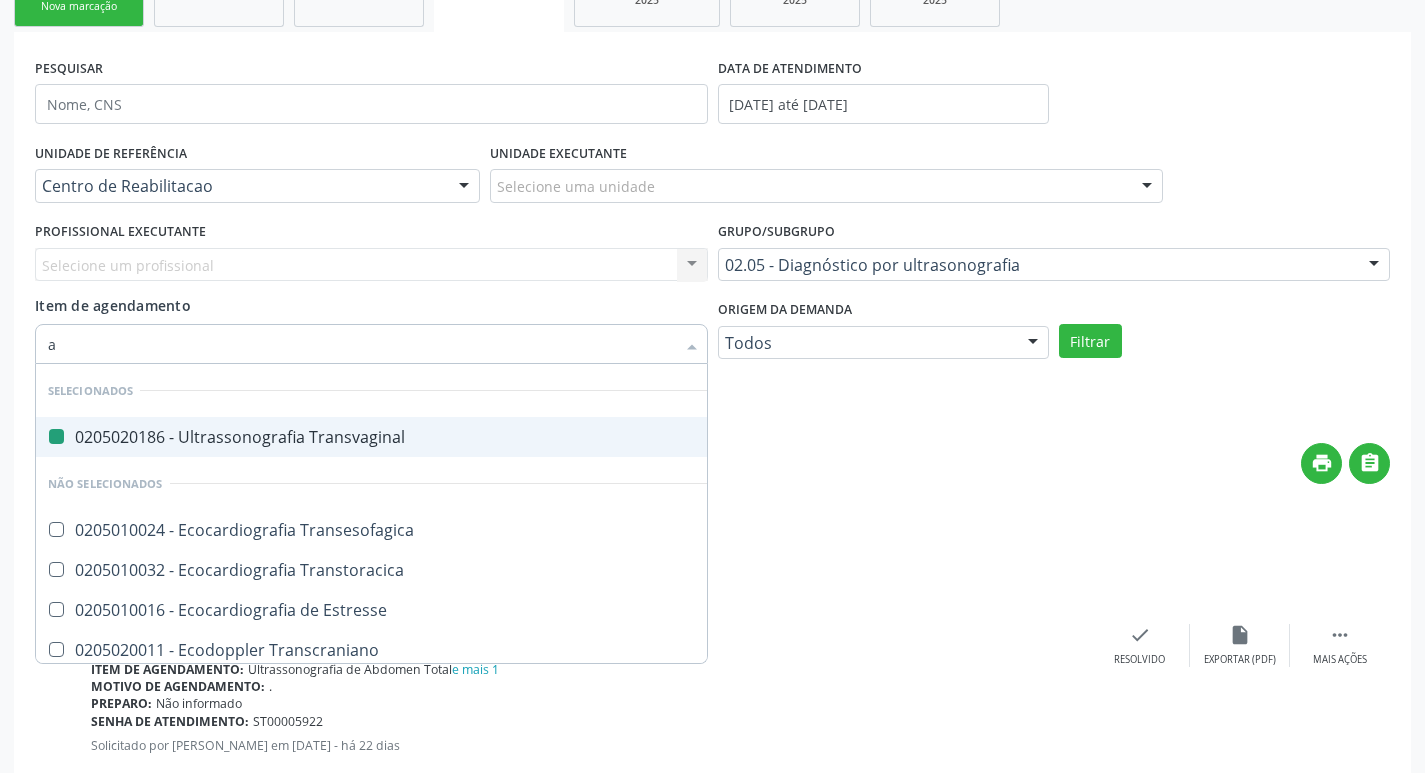 type on "ab" 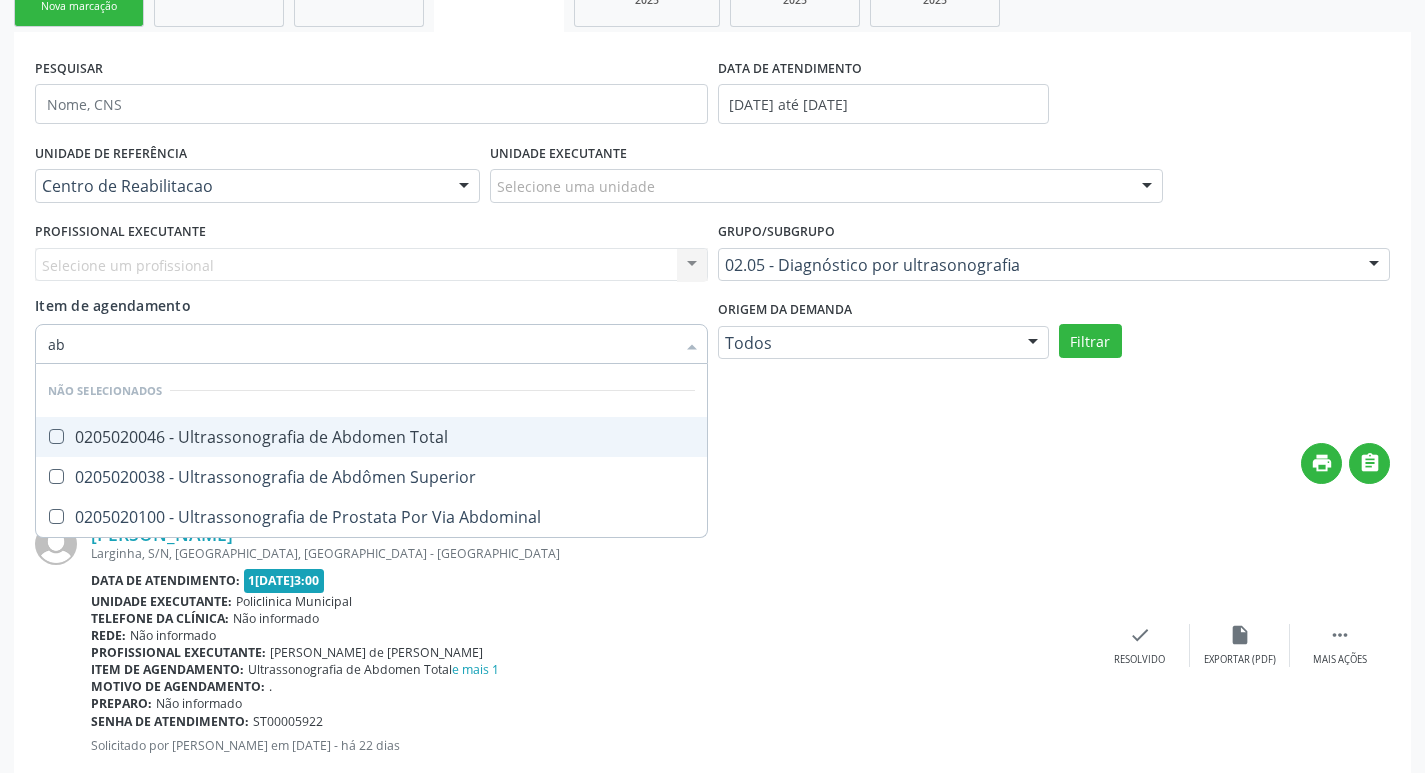 type on "a" 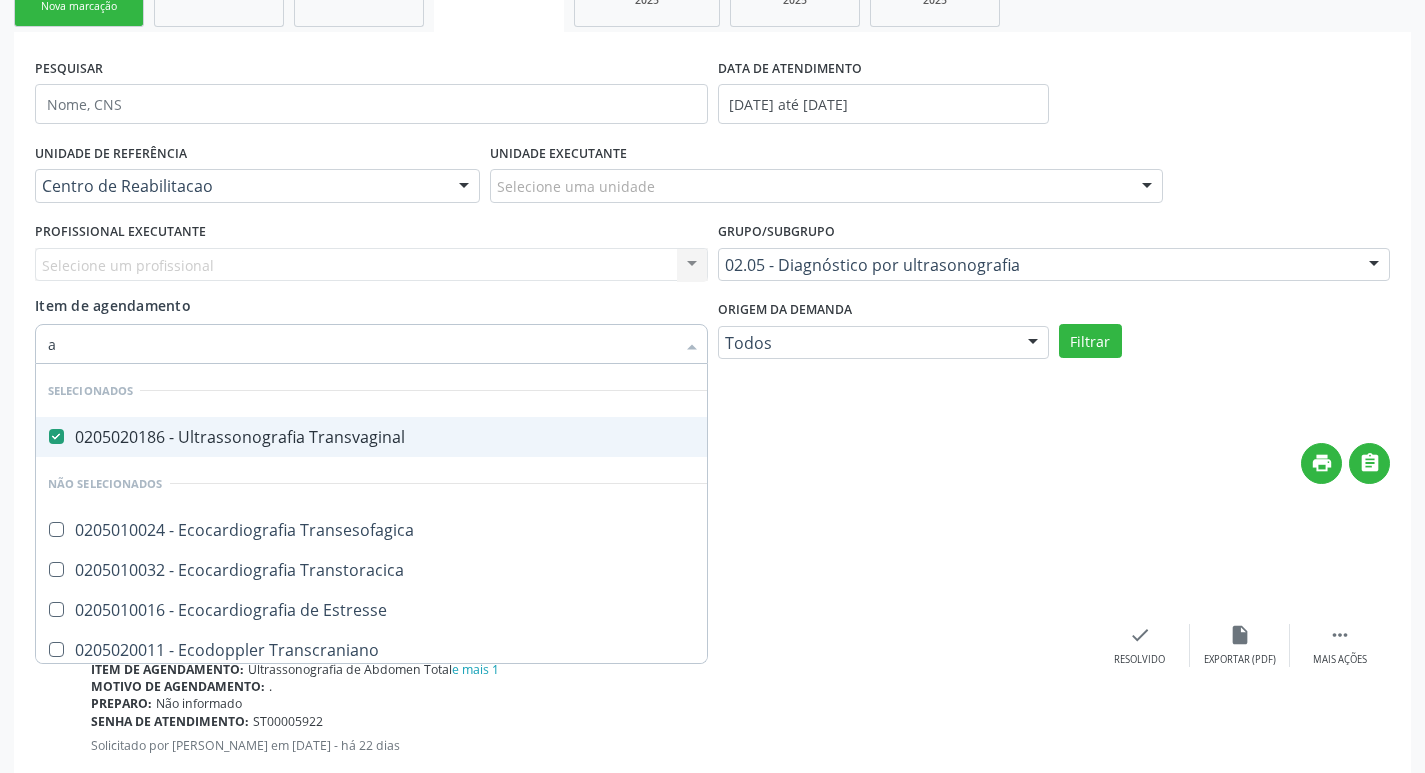 type 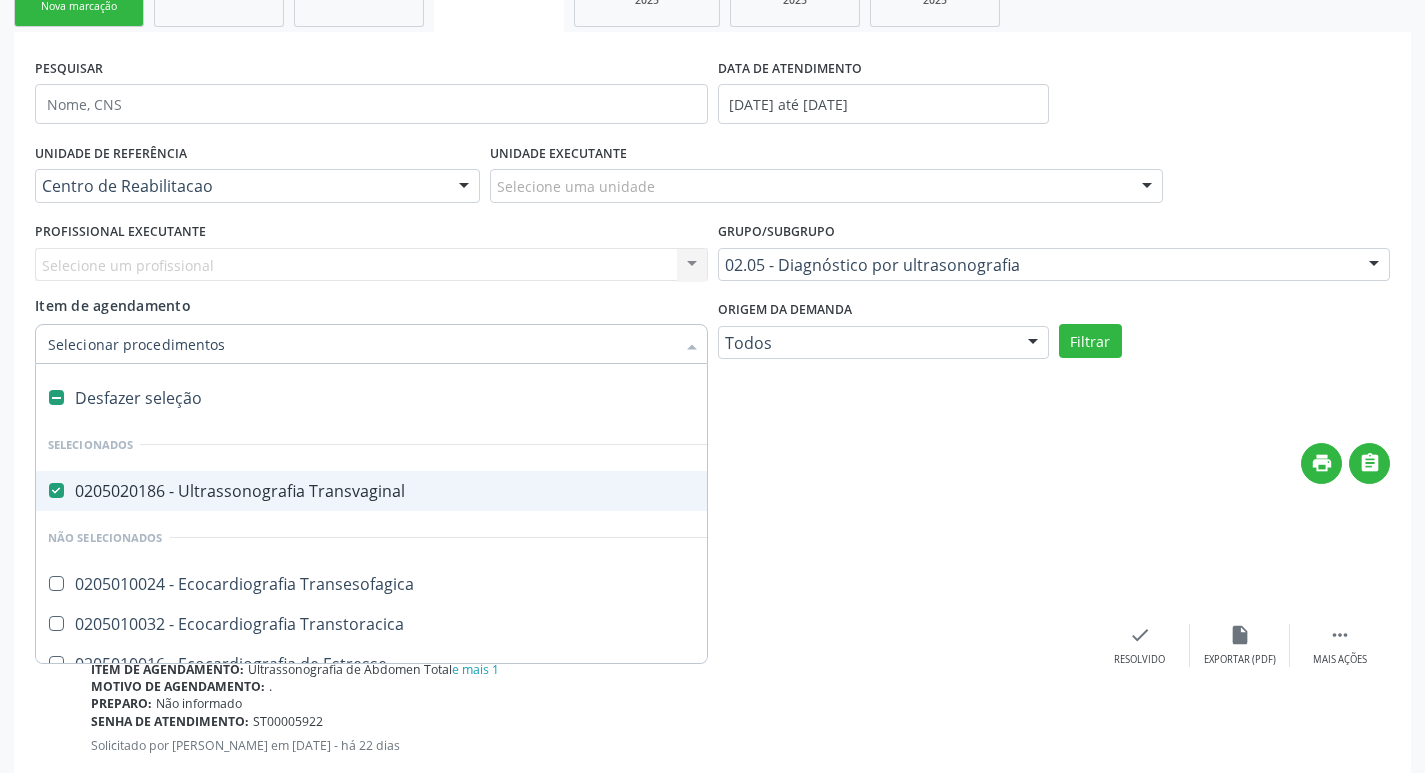 click at bounding box center [56, 490] 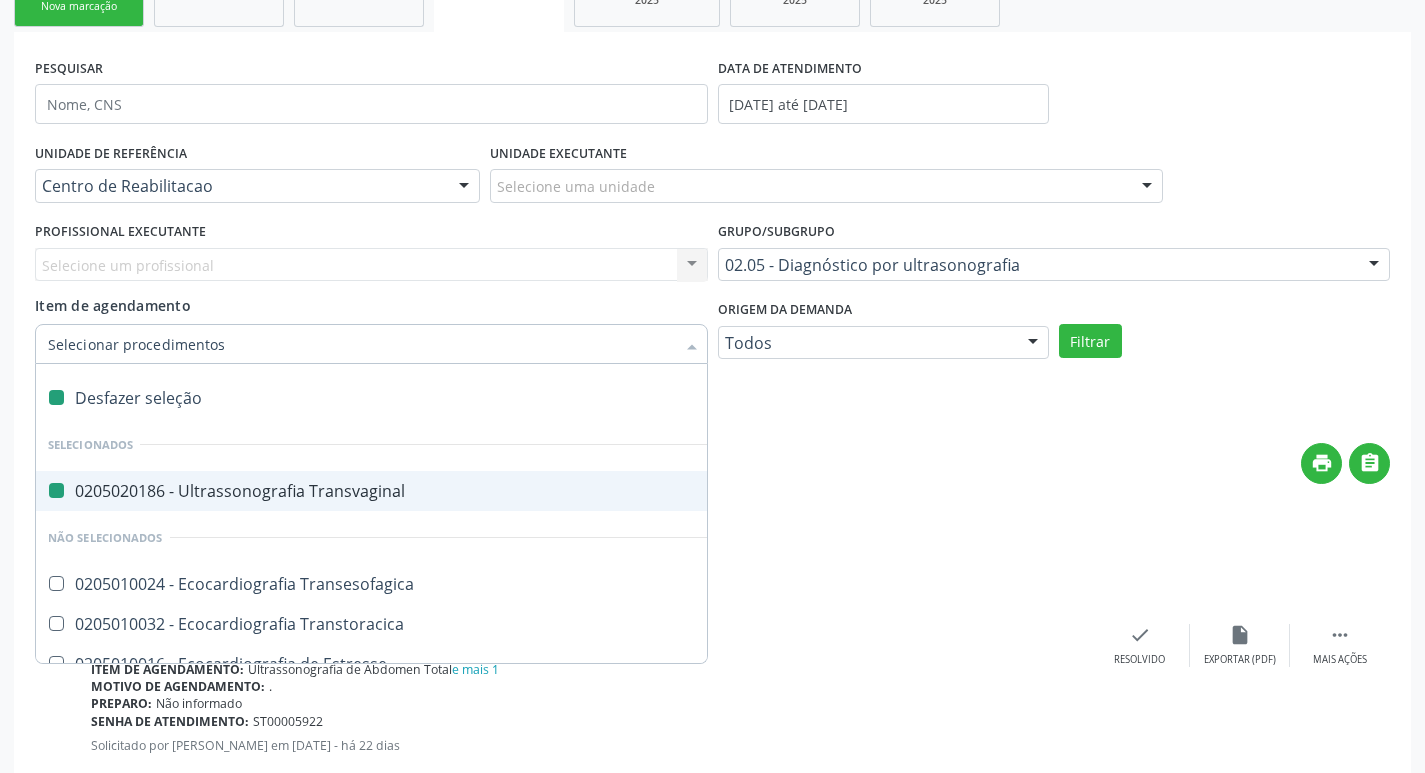 checkbox on "false" 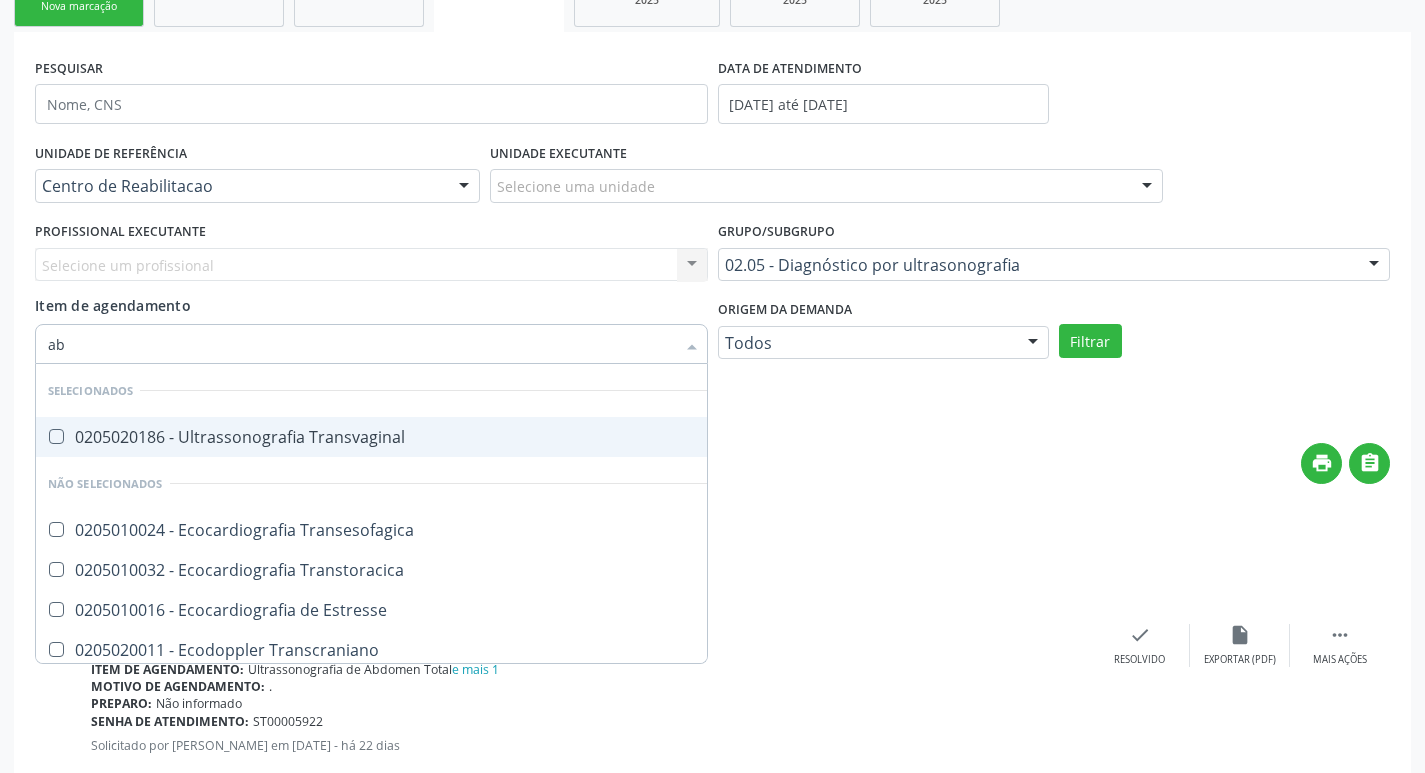 type on "abd" 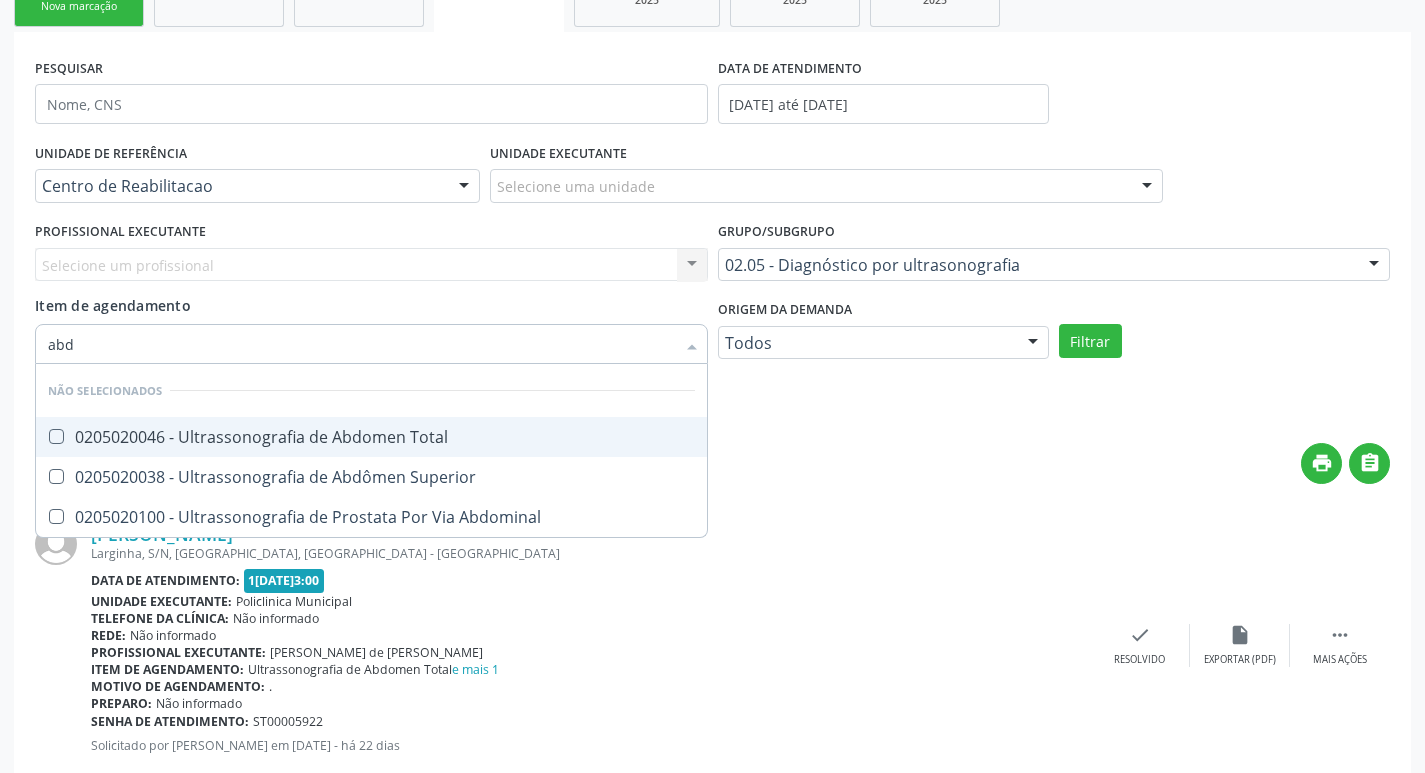 click on "0205020046 - Ultrassonografia de Abdomen Total" at bounding box center [371, 437] 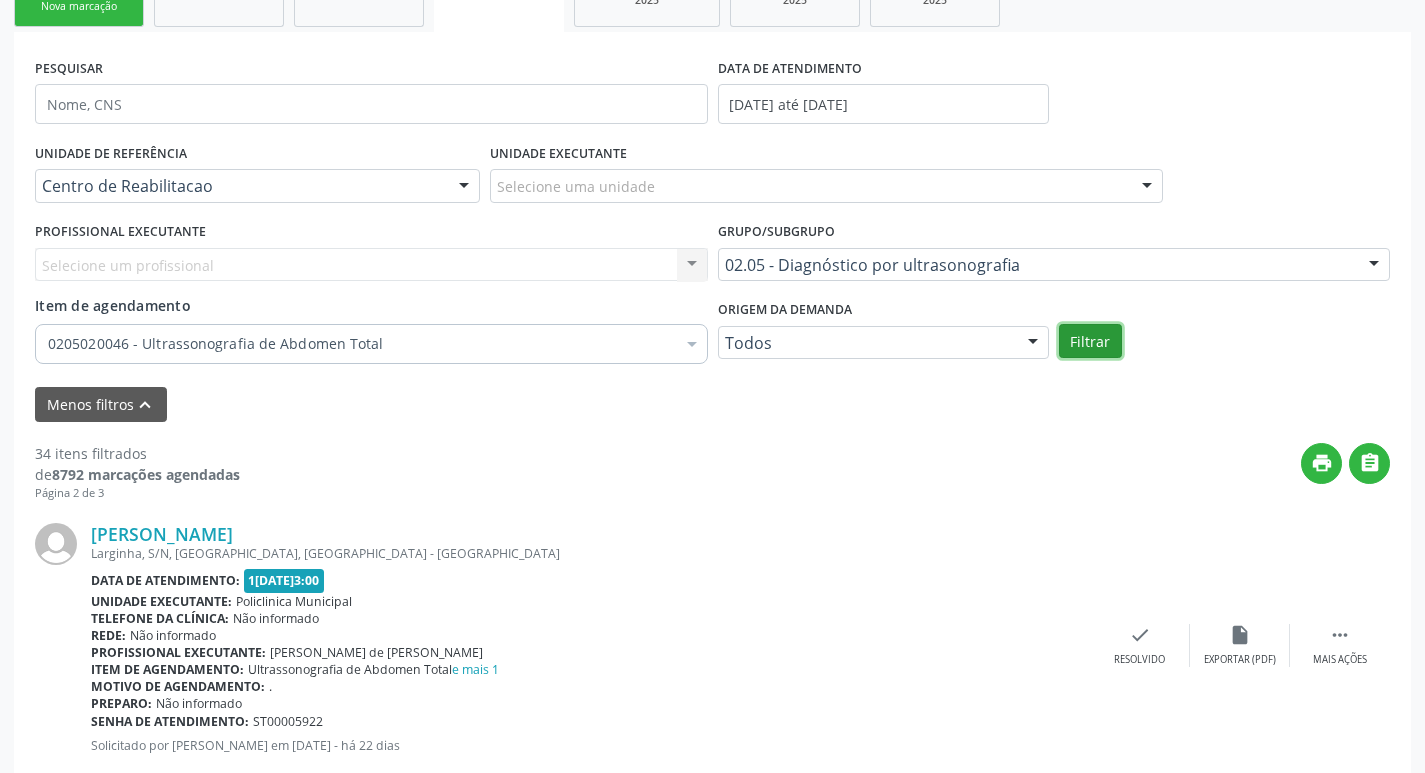 click on "Filtrar" at bounding box center (1090, 341) 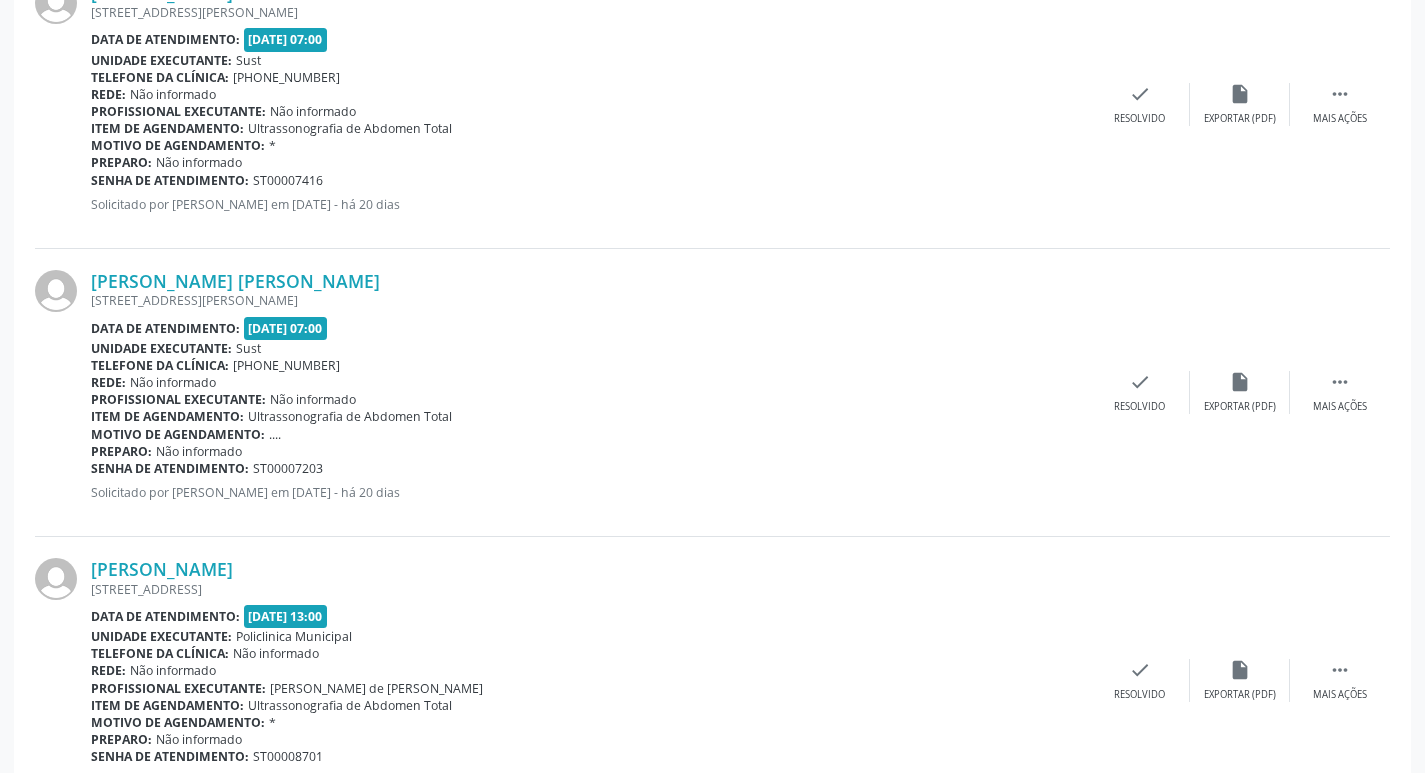 scroll, scrollTop: 4483, scrollLeft: 0, axis: vertical 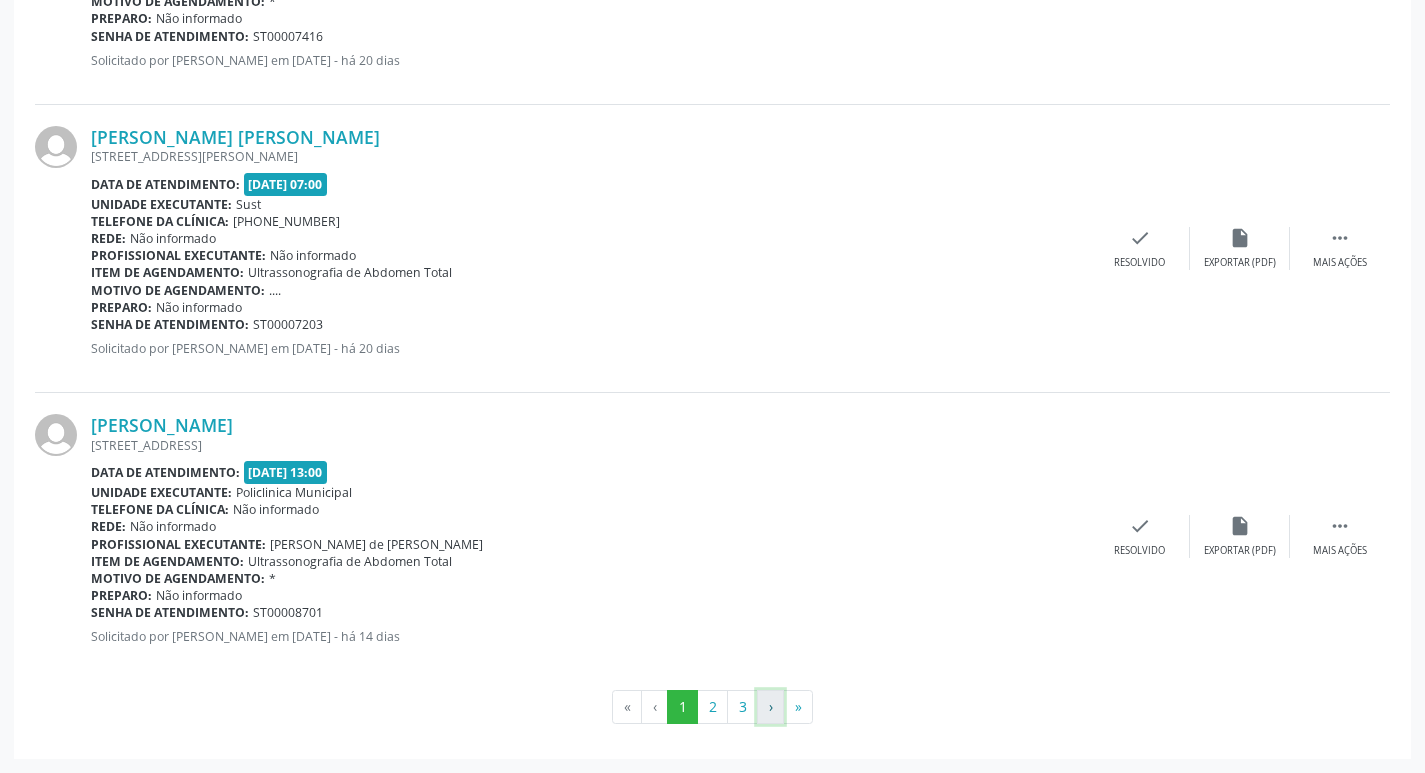 click on "›" at bounding box center (770, 707) 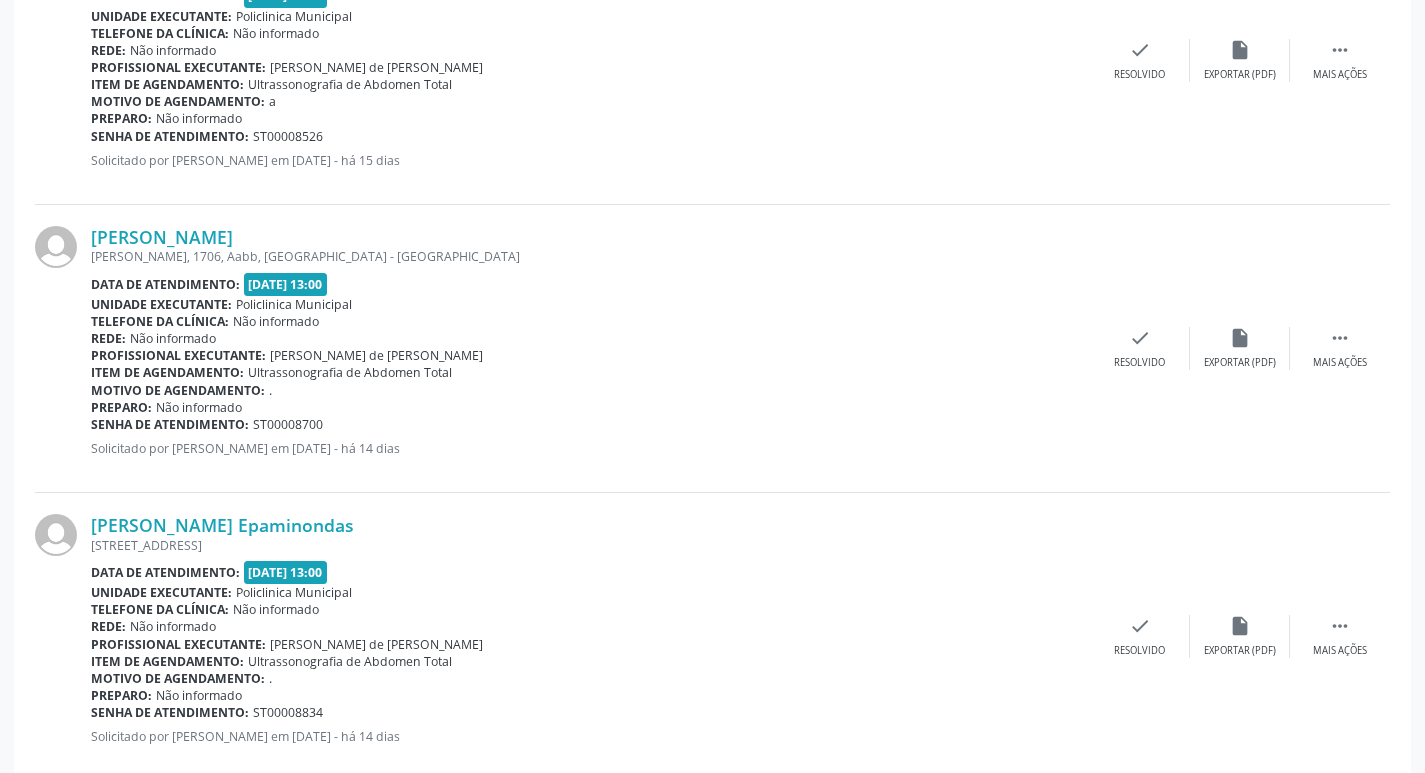 scroll, scrollTop: 4483, scrollLeft: 0, axis: vertical 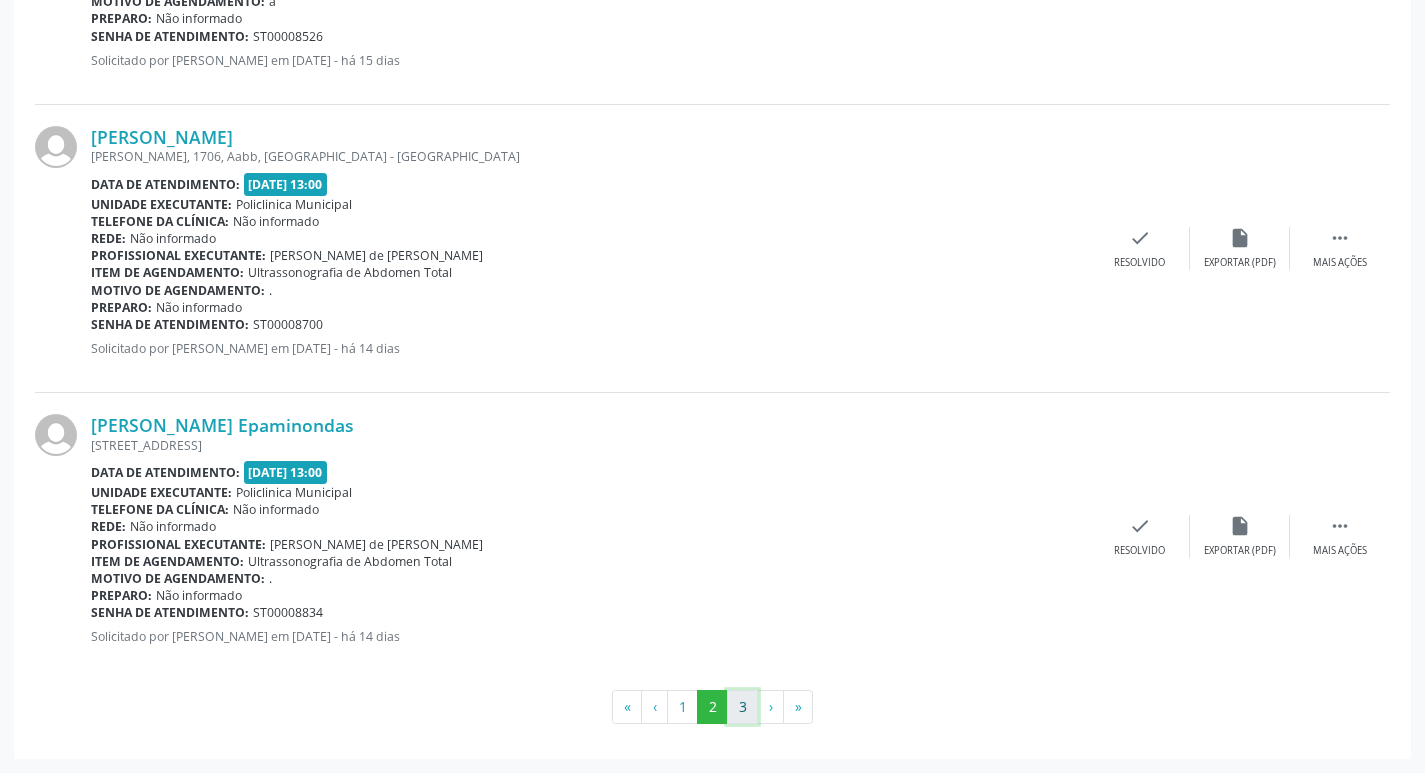 click on "3" at bounding box center [742, 707] 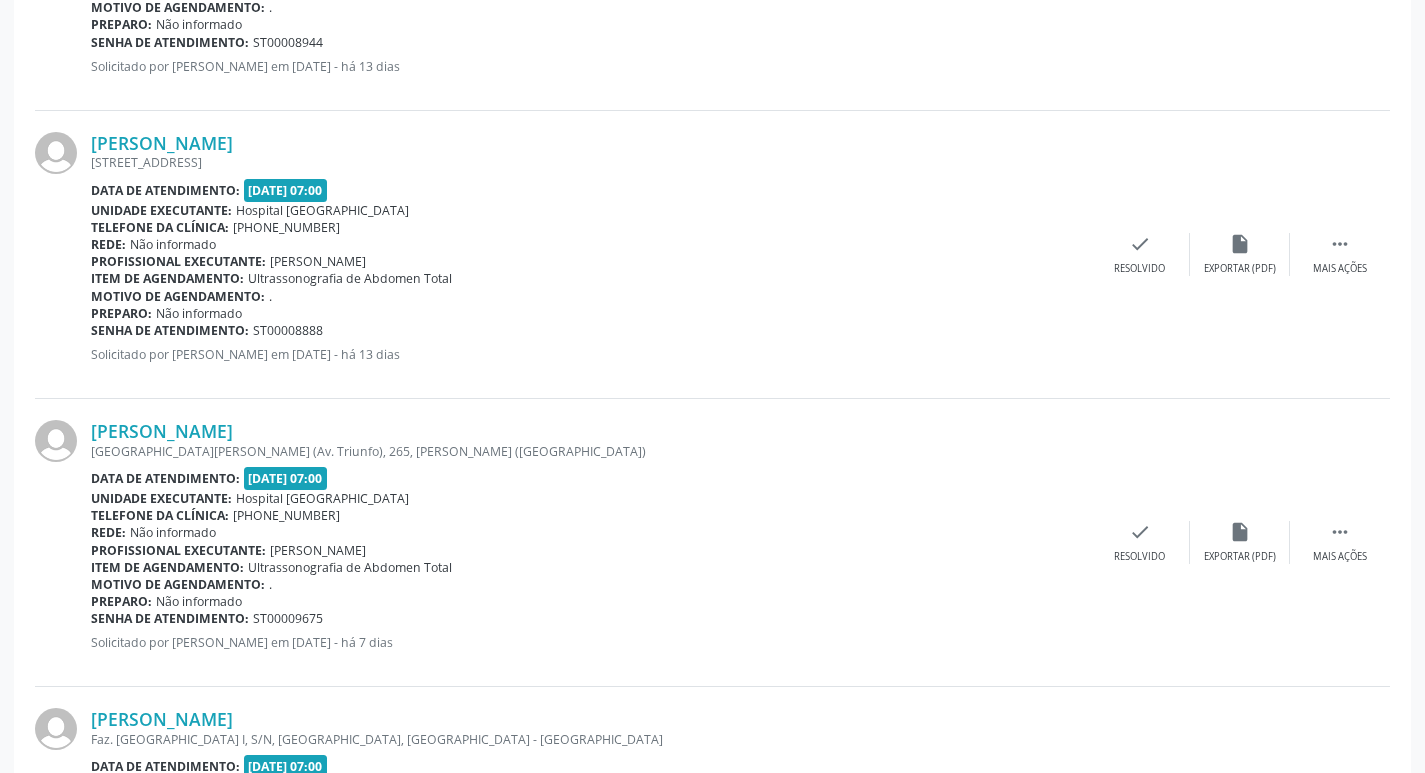 scroll, scrollTop: 418, scrollLeft: 0, axis: vertical 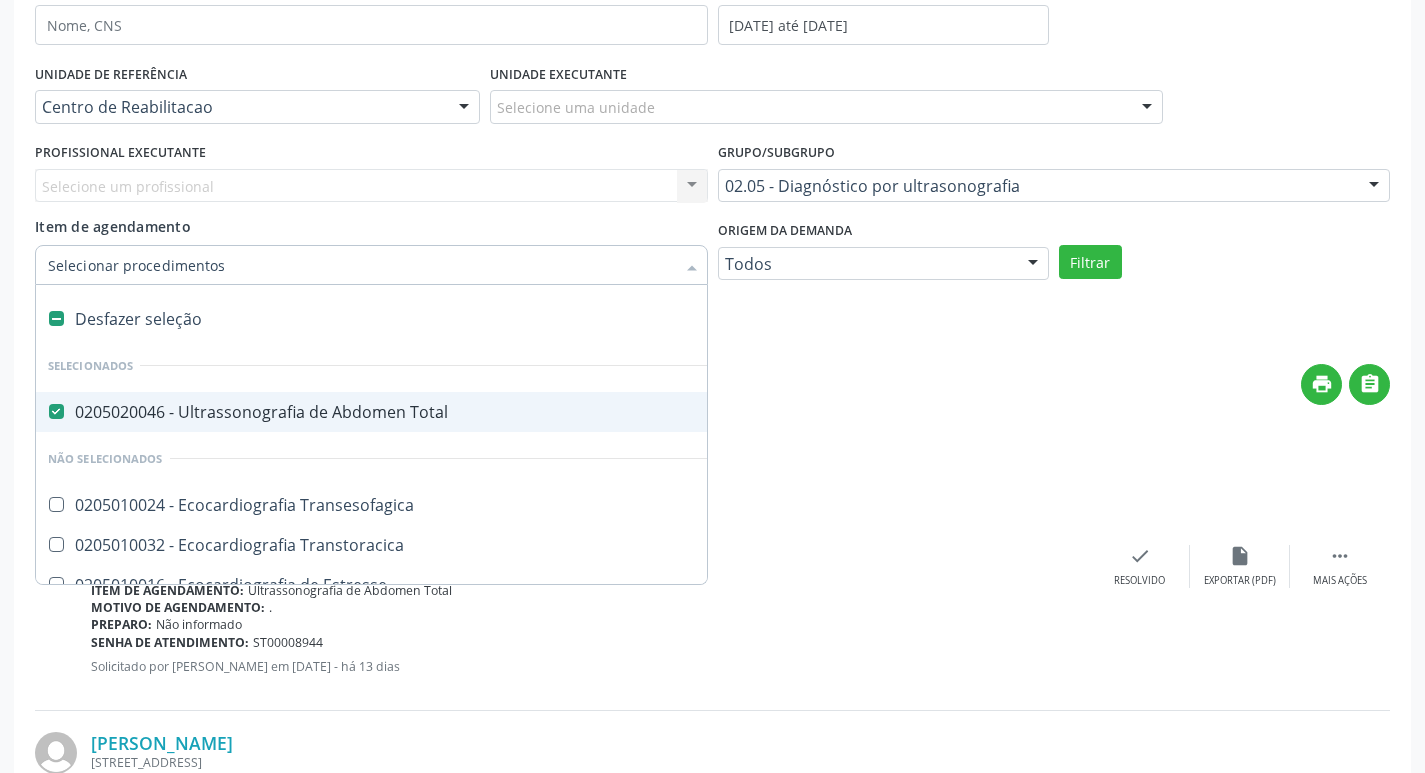 click on "0205020046 - Ultrassonografia de Abdomen Total" at bounding box center (462, 412) 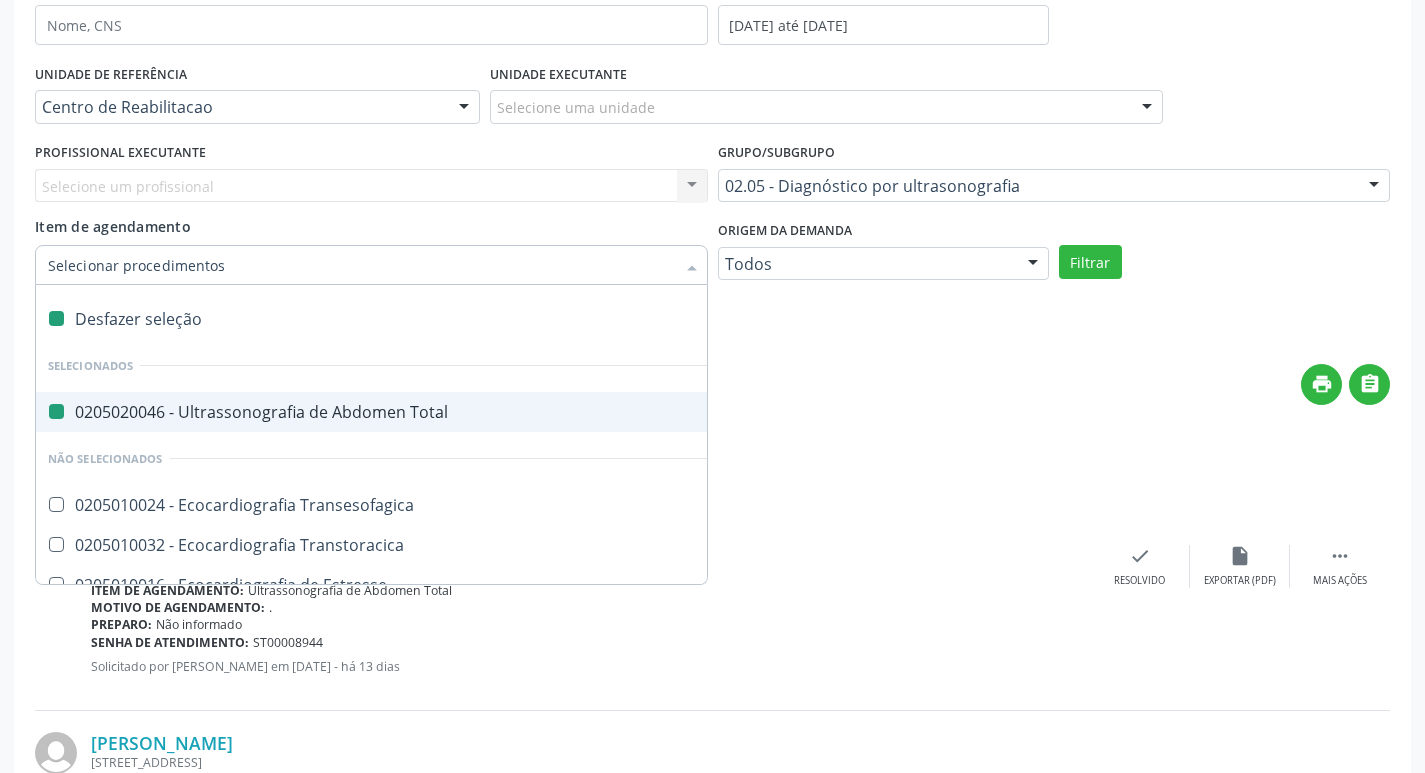 checkbox on "false" 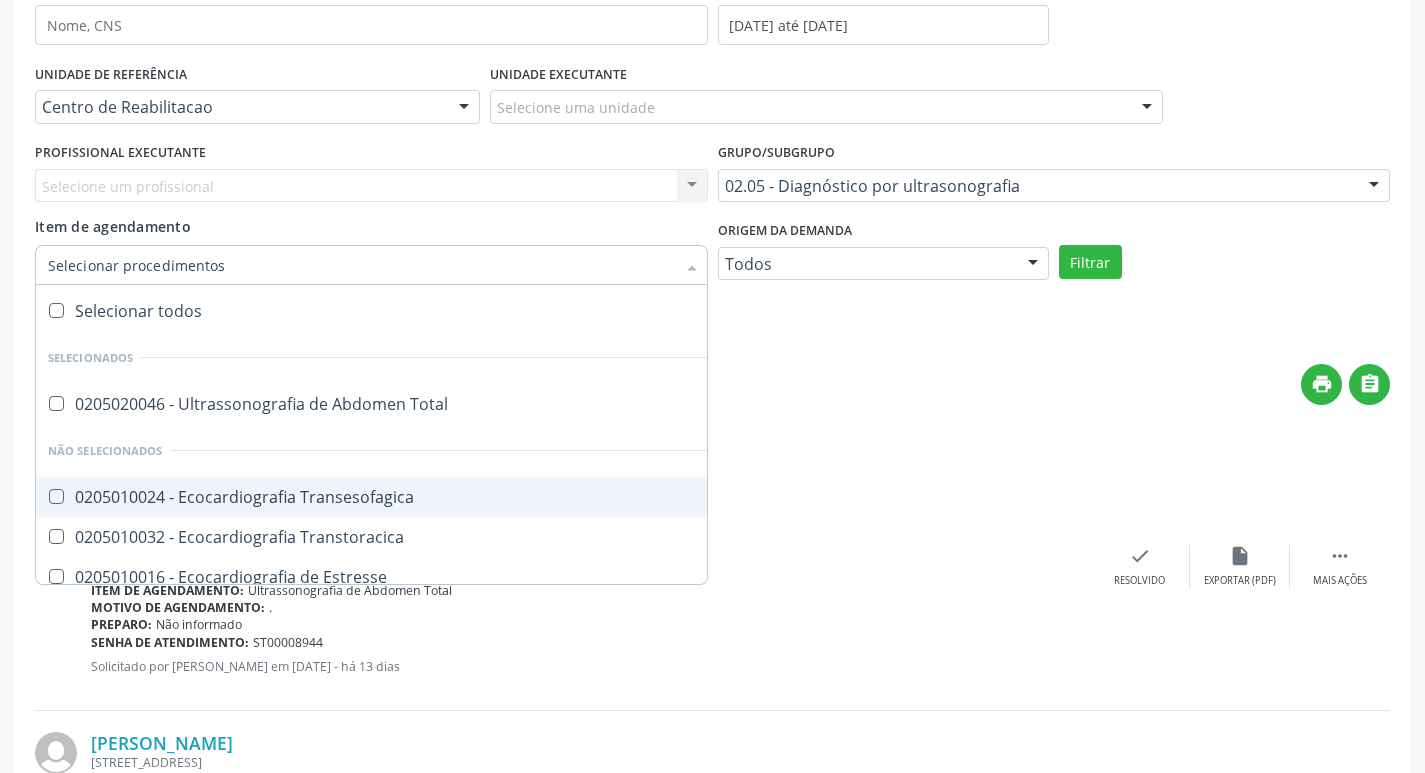 scroll, scrollTop: 0, scrollLeft: 0, axis: both 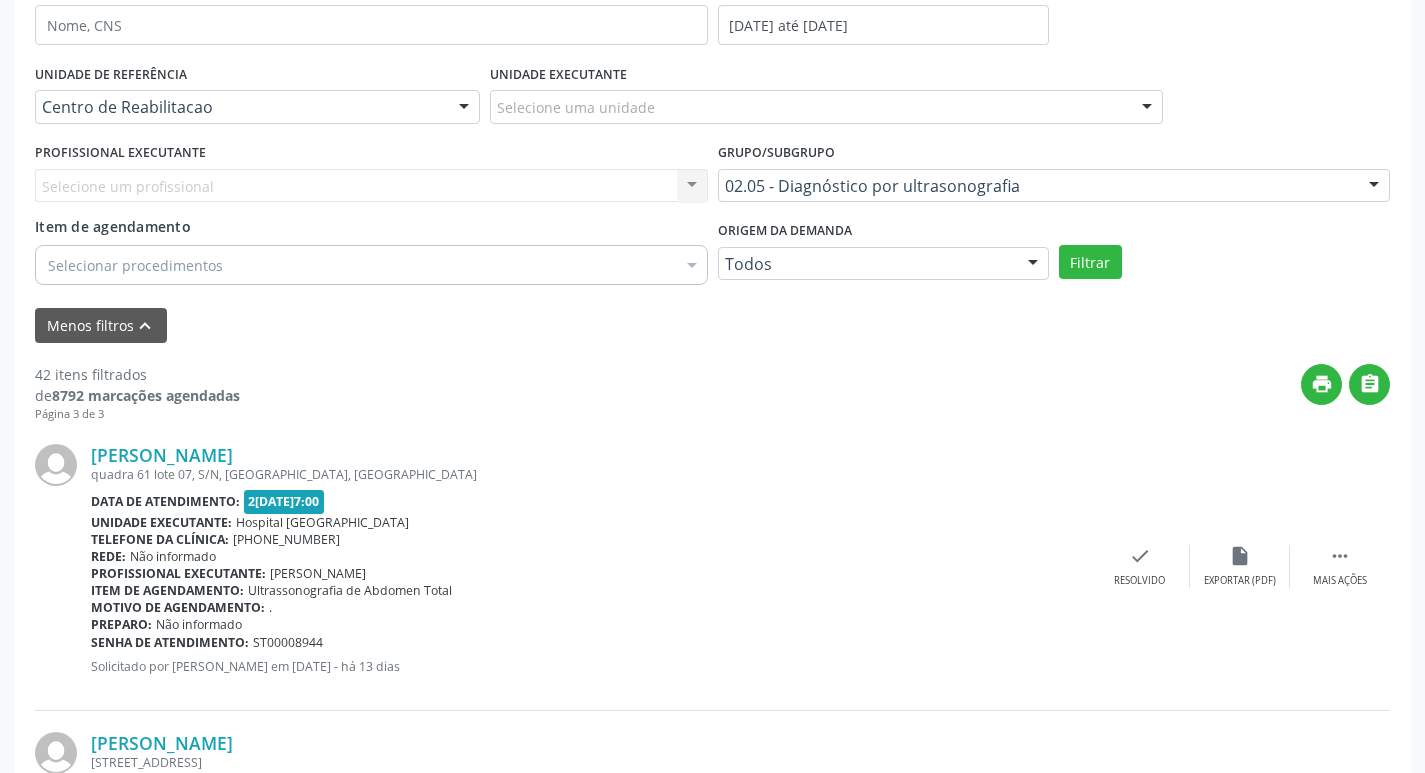 click on "print   " at bounding box center (815, 393) 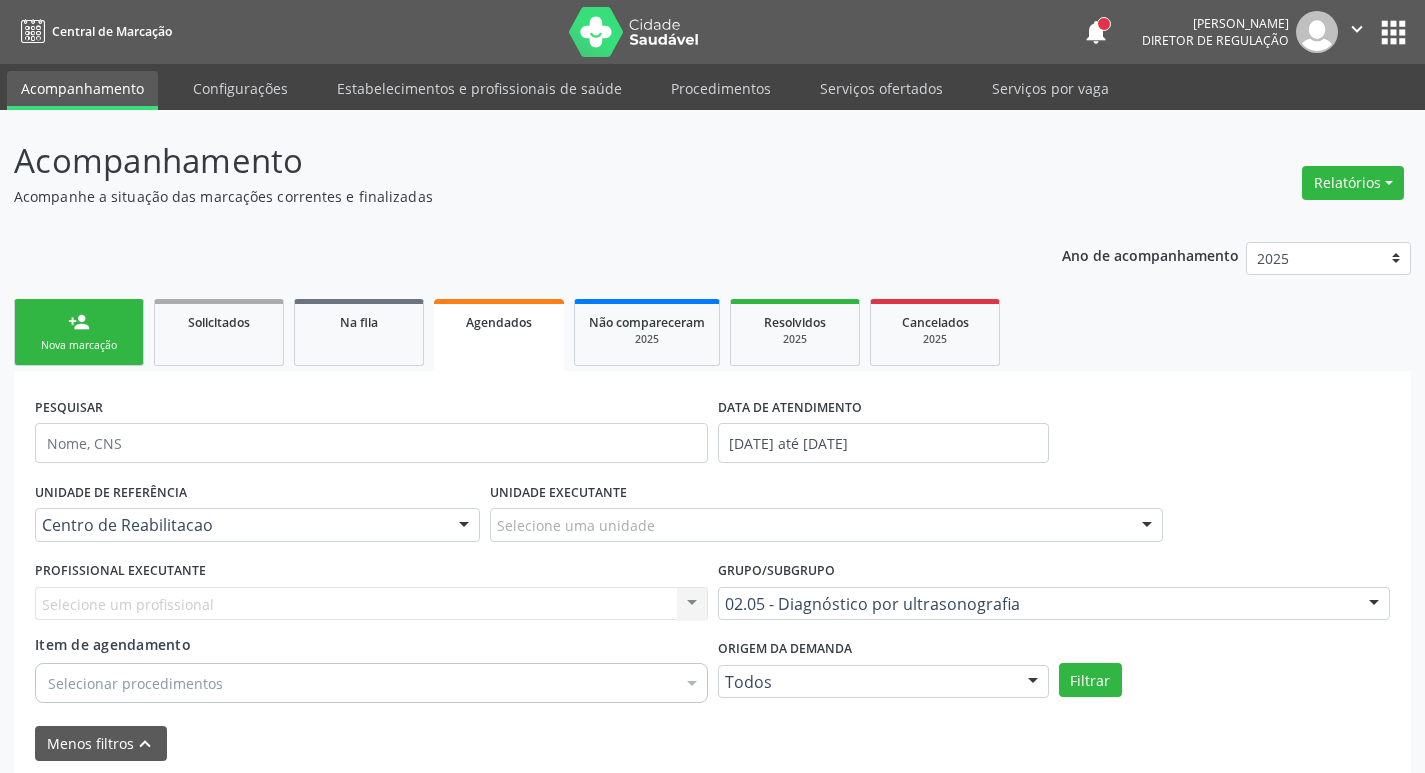 scroll, scrollTop: 100, scrollLeft: 0, axis: vertical 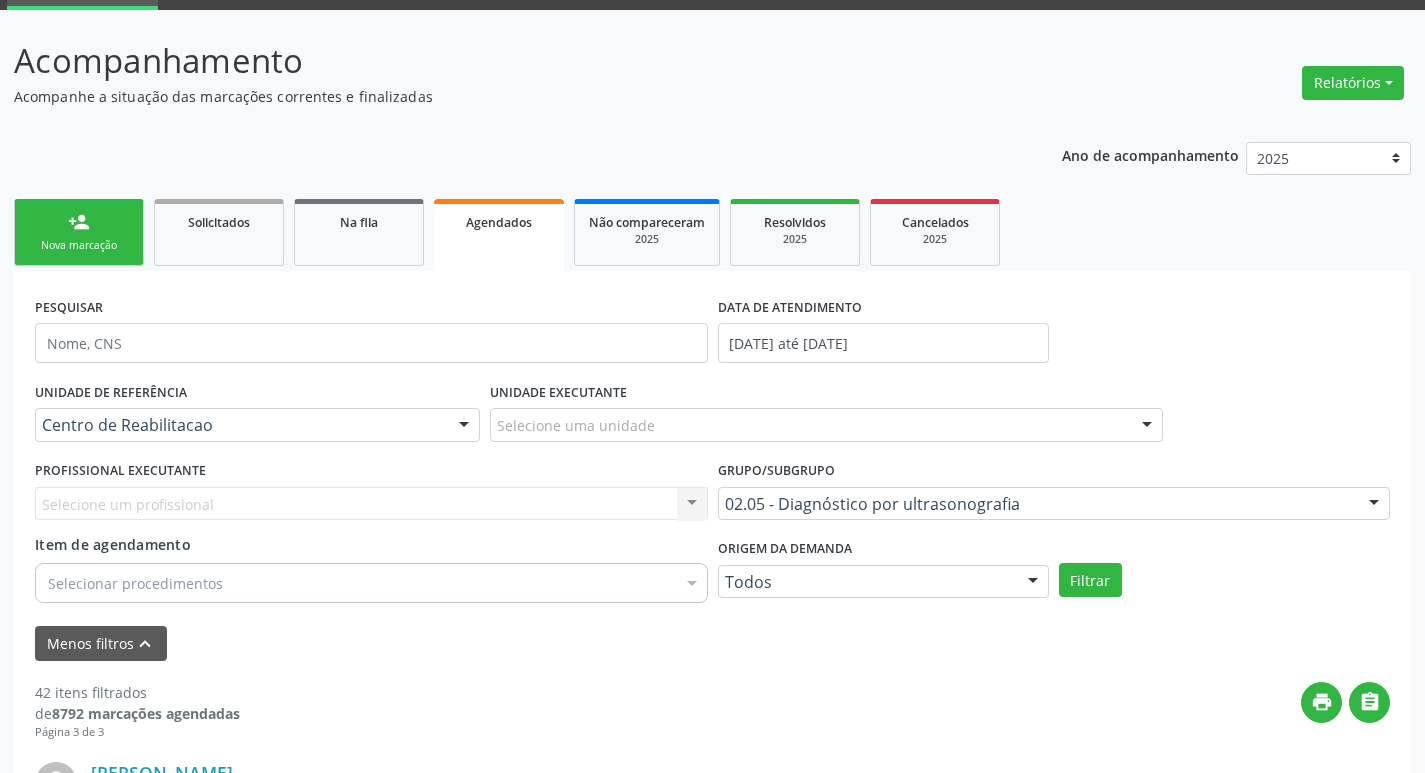 click at bounding box center (464, 426) 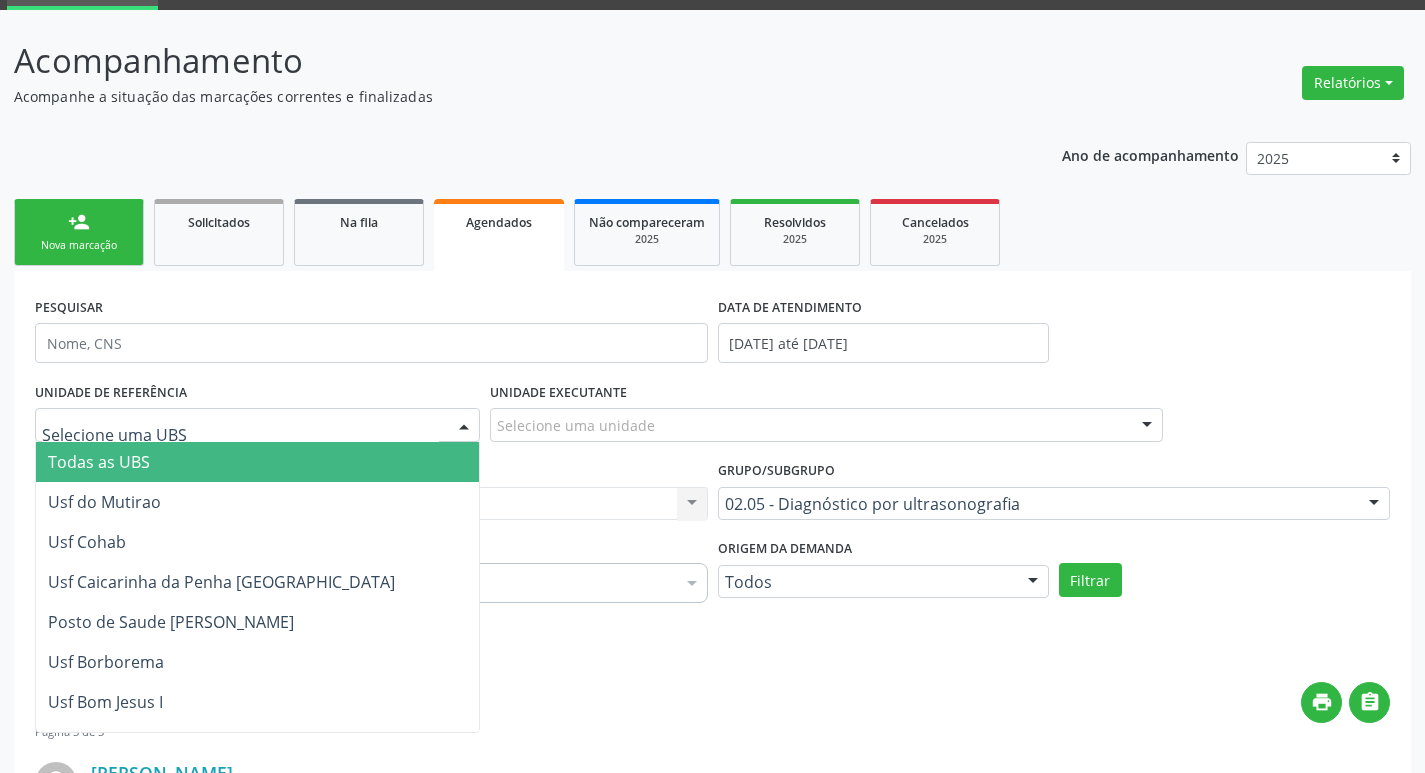 click on "Todas as UBS" at bounding box center (308, 462) 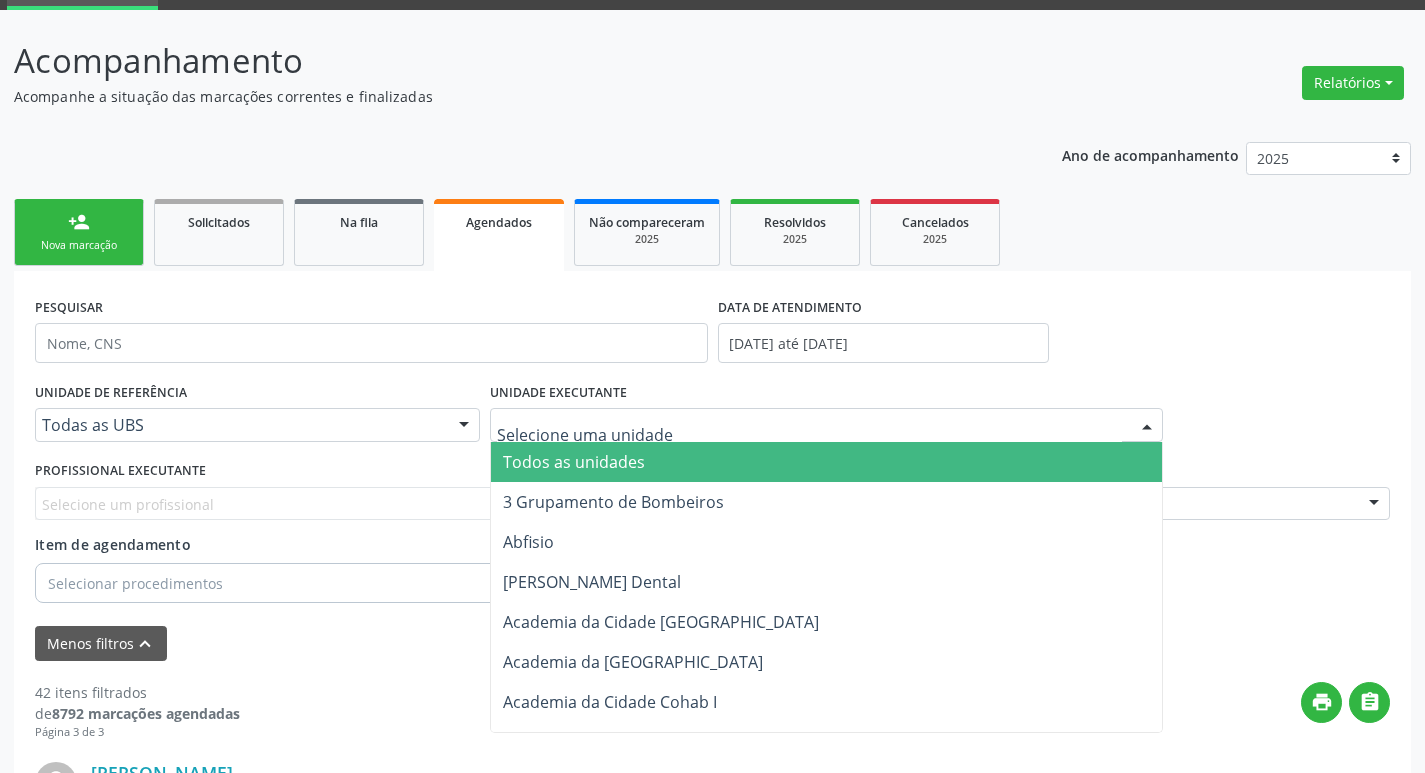 drag, startPoint x: 672, startPoint y: 426, endPoint x: 1358, endPoint y: 413, distance: 686.12317 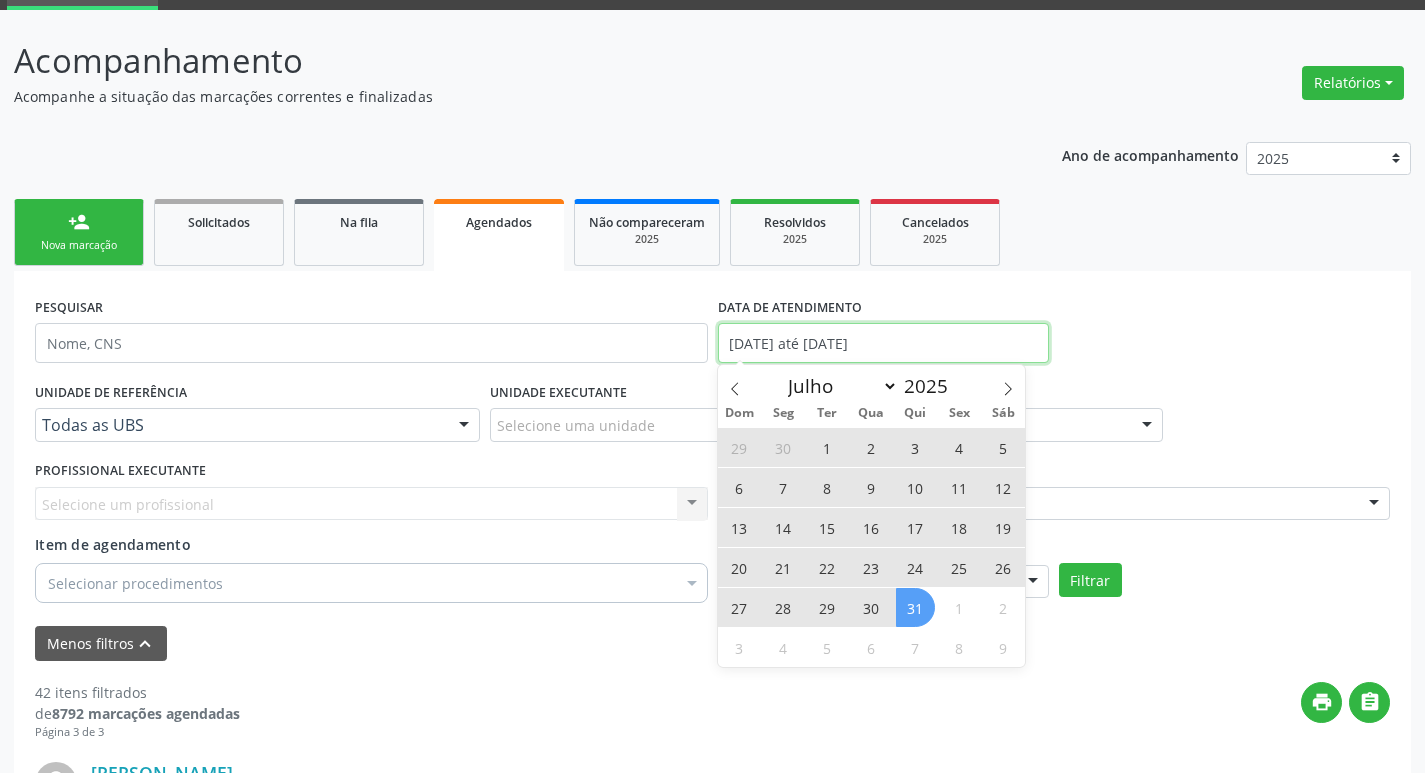 click on "[DATE] até [DATE]" at bounding box center [883, 343] 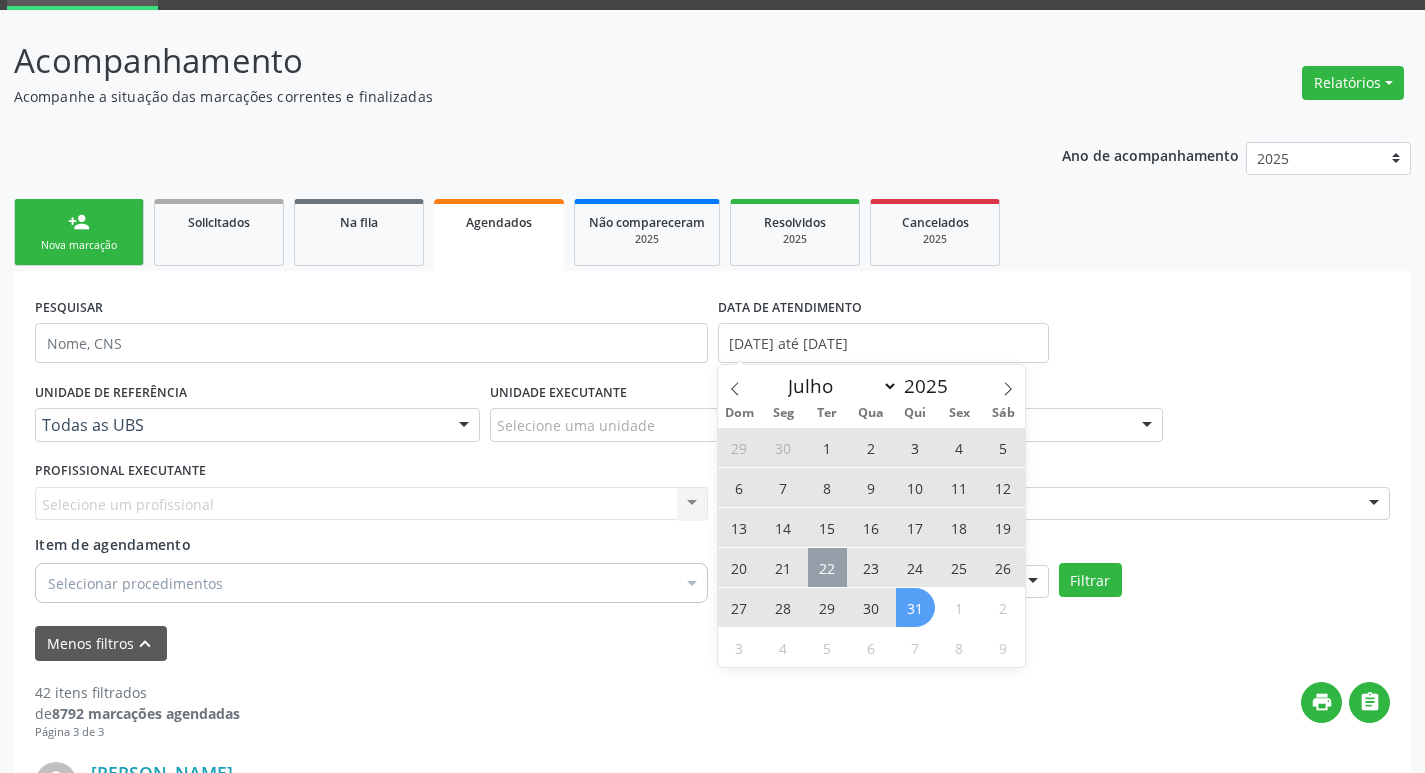 click on "22" at bounding box center [827, 567] 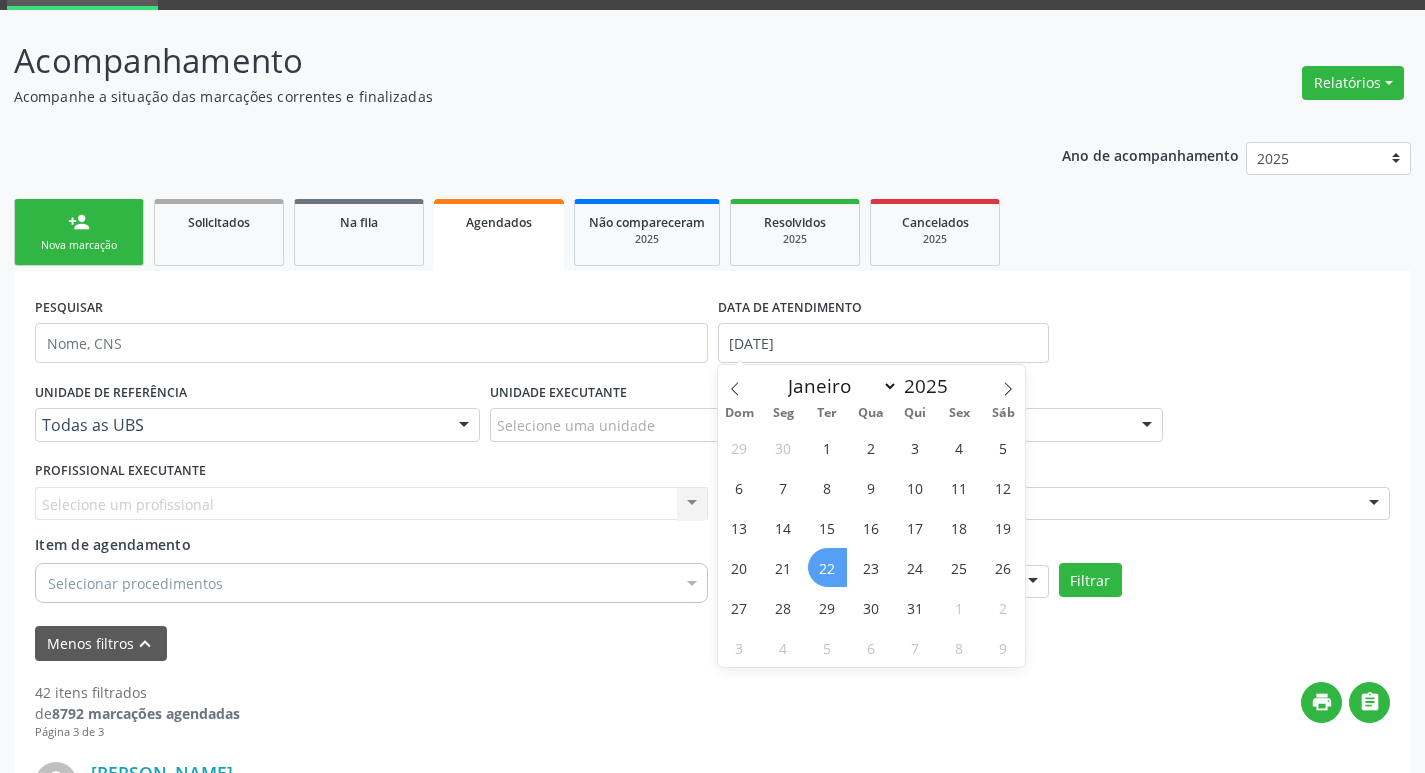 click on "22" at bounding box center (827, 567) 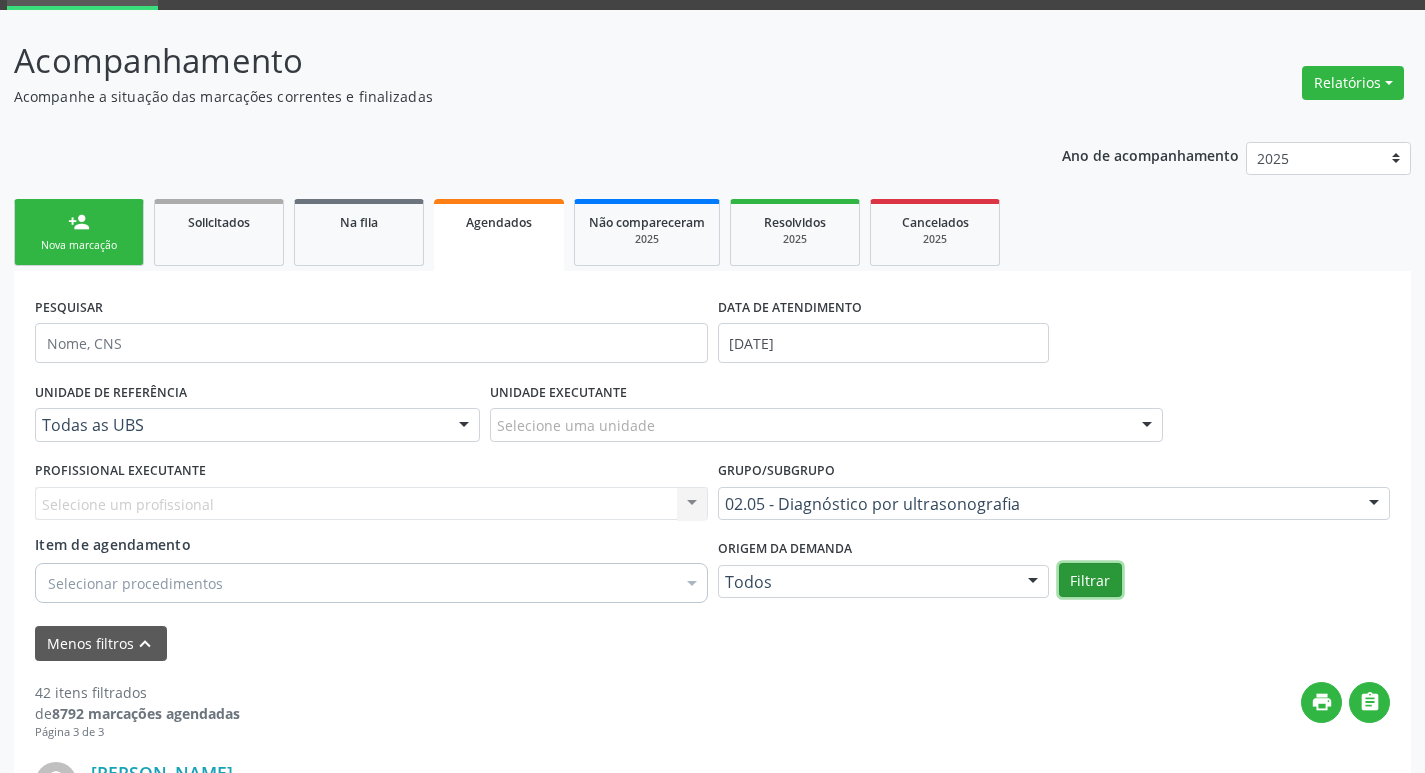 click on "Filtrar" at bounding box center (1090, 580) 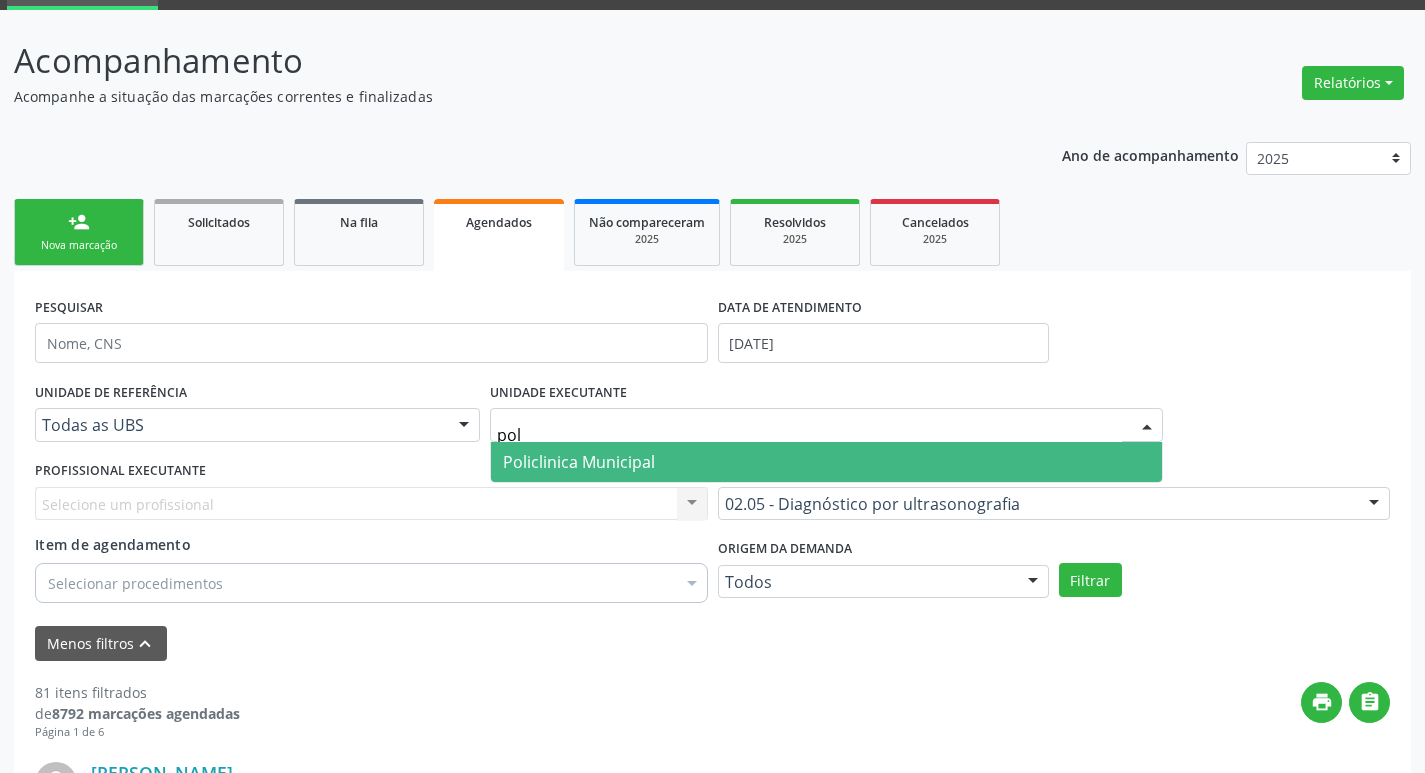 type on "poli" 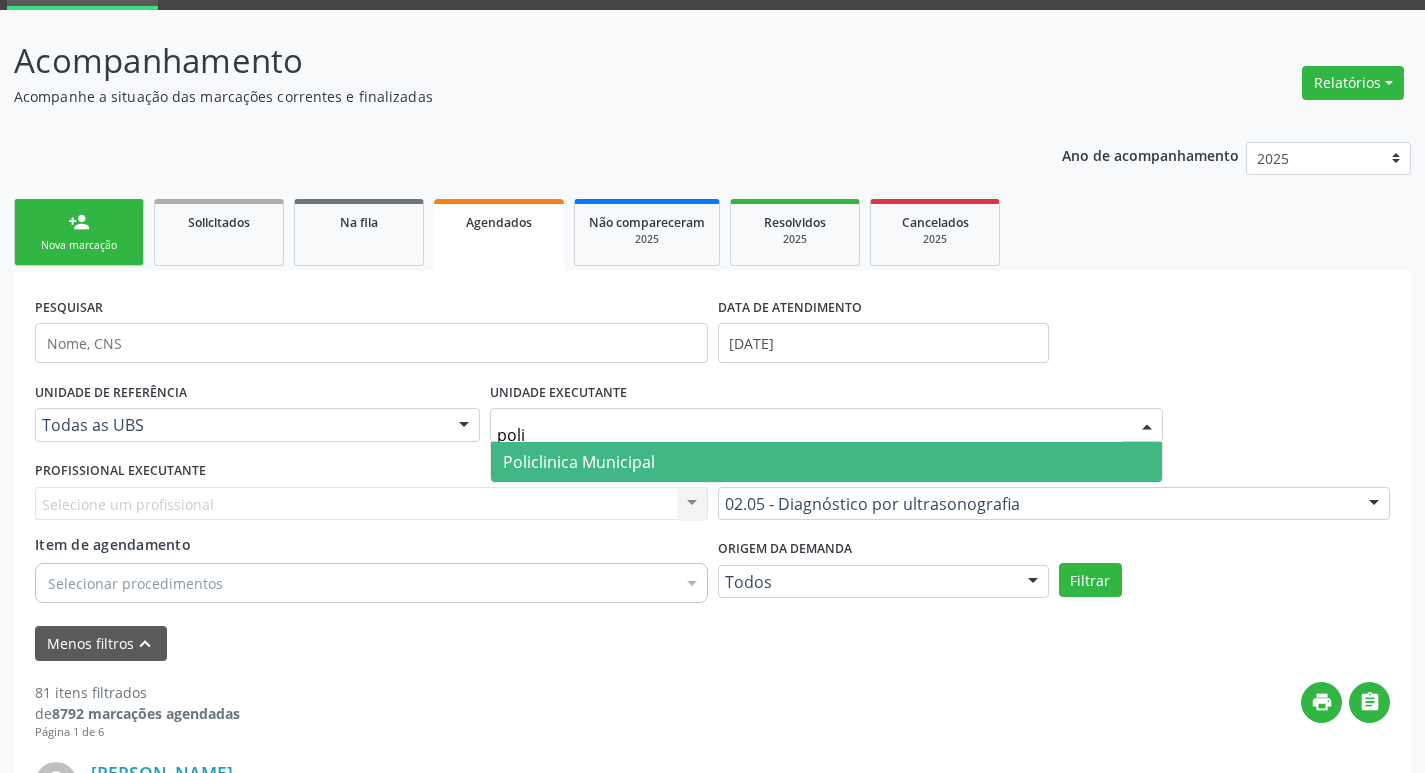 click on "Policlinica Municipal" at bounding box center [826, 462] 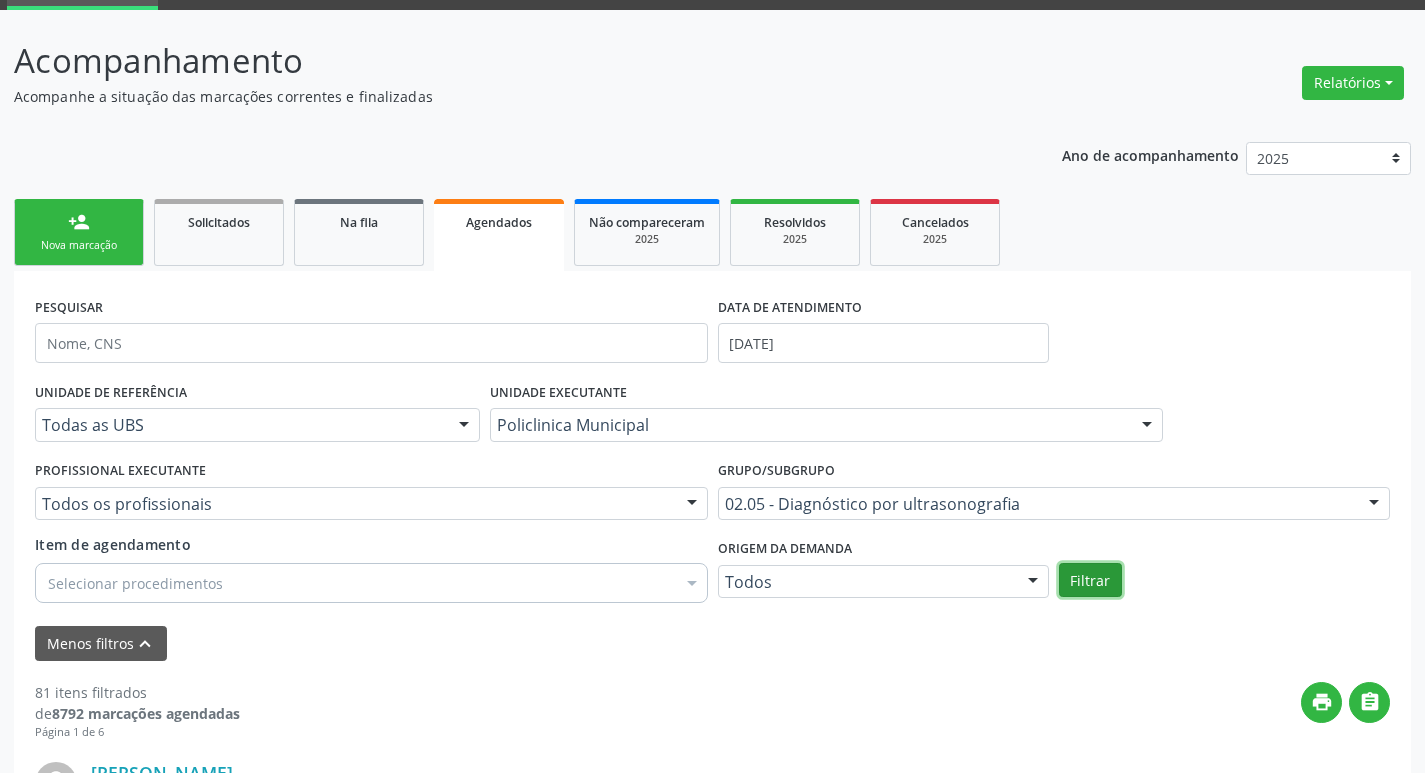 click on "Filtrar" at bounding box center (1090, 580) 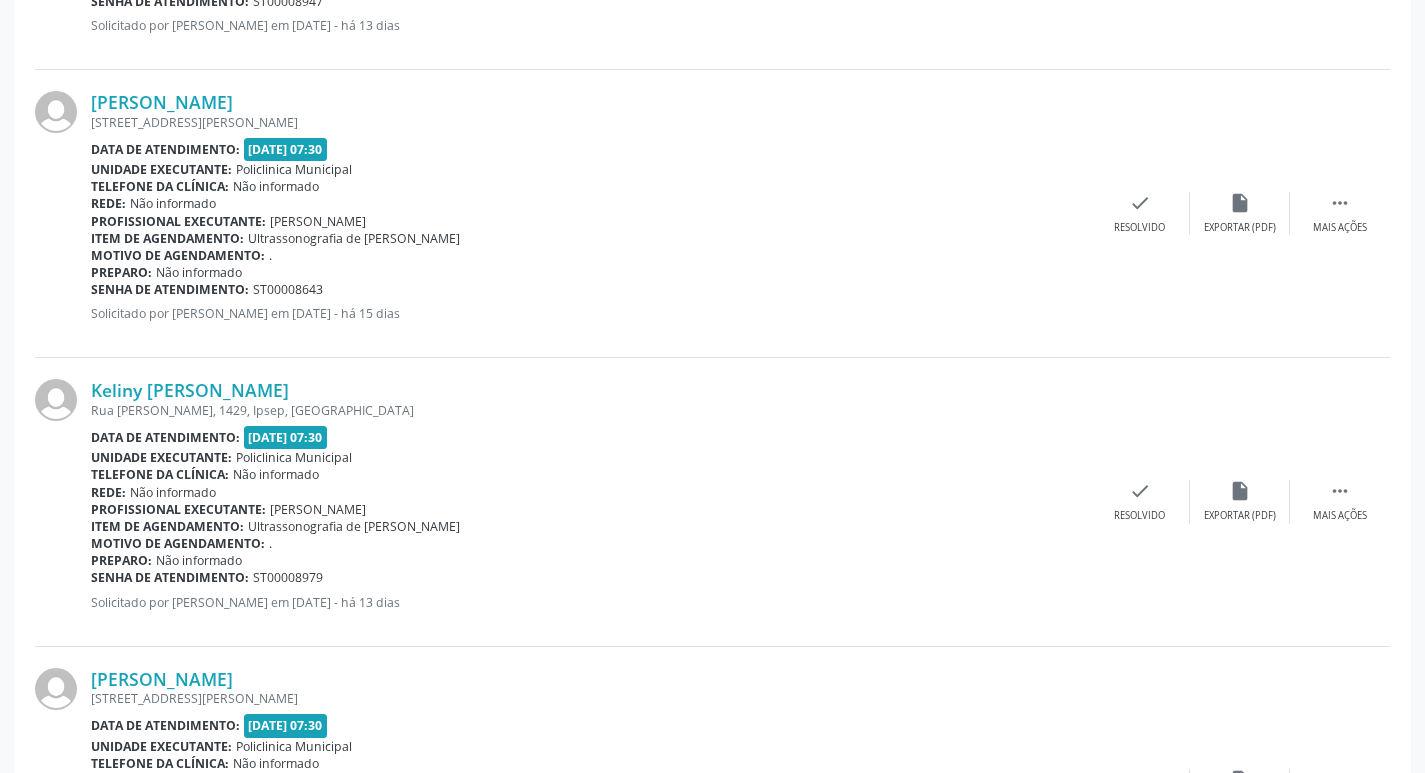 scroll, scrollTop: 2600, scrollLeft: 0, axis: vertical 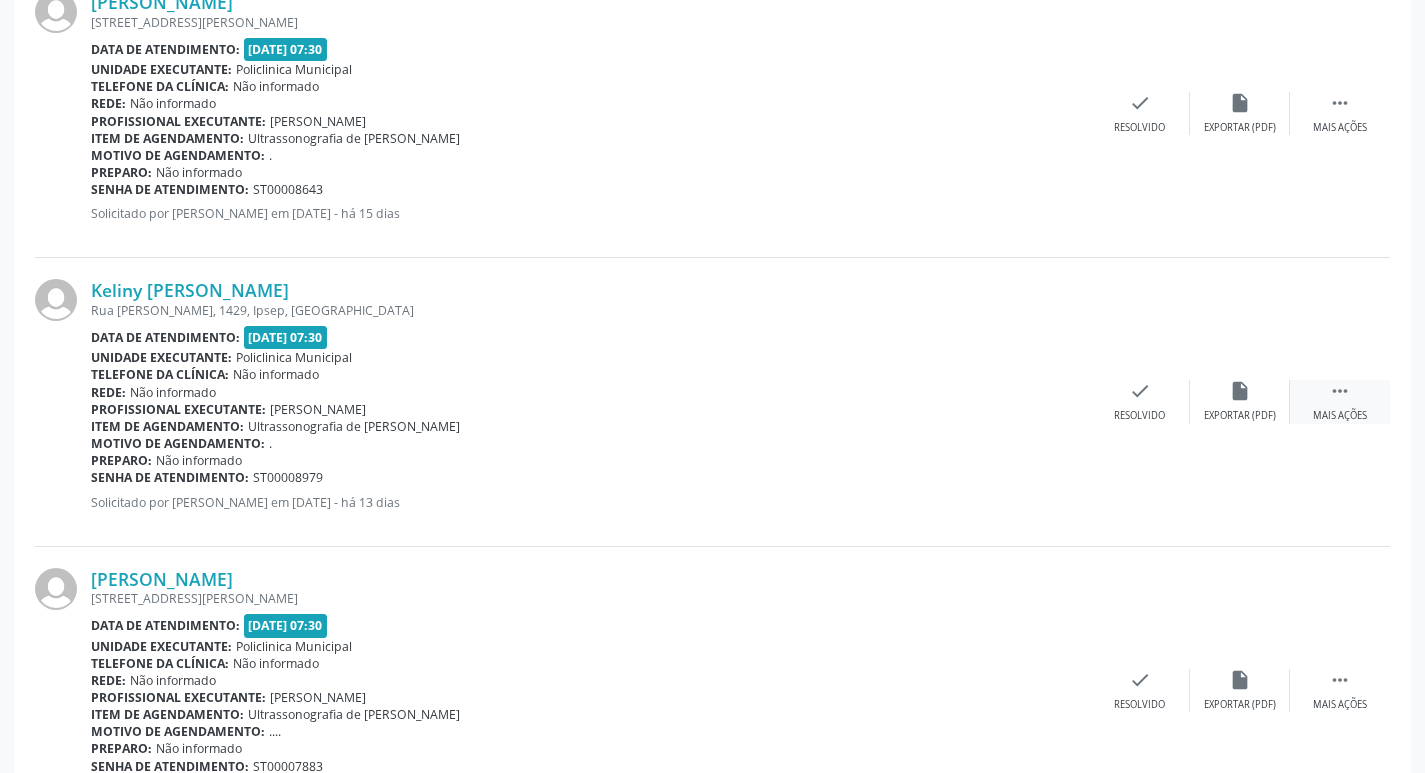 click on "
Mais ações" at bounding box center [1340, 401] 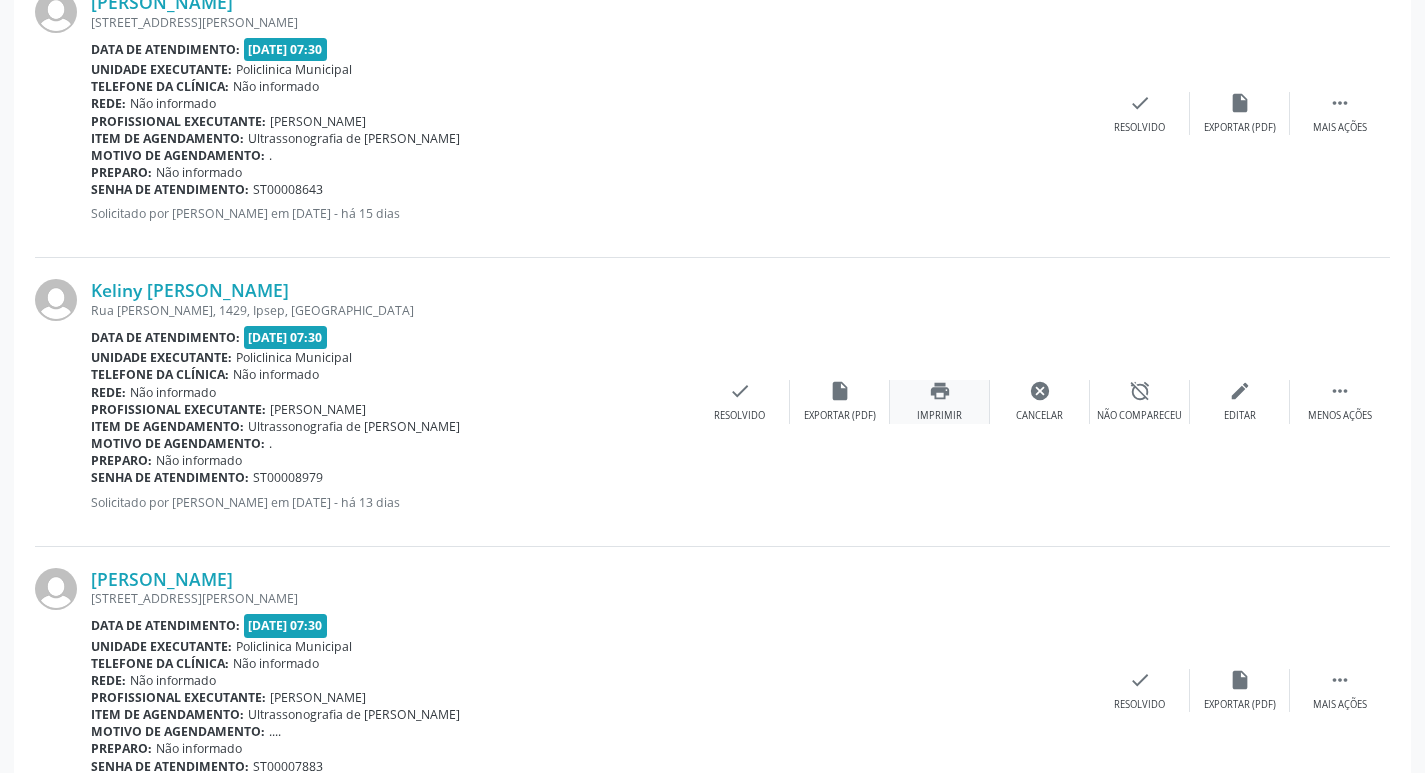 click on "print
Imprimir" at bounding box center (940, 401) 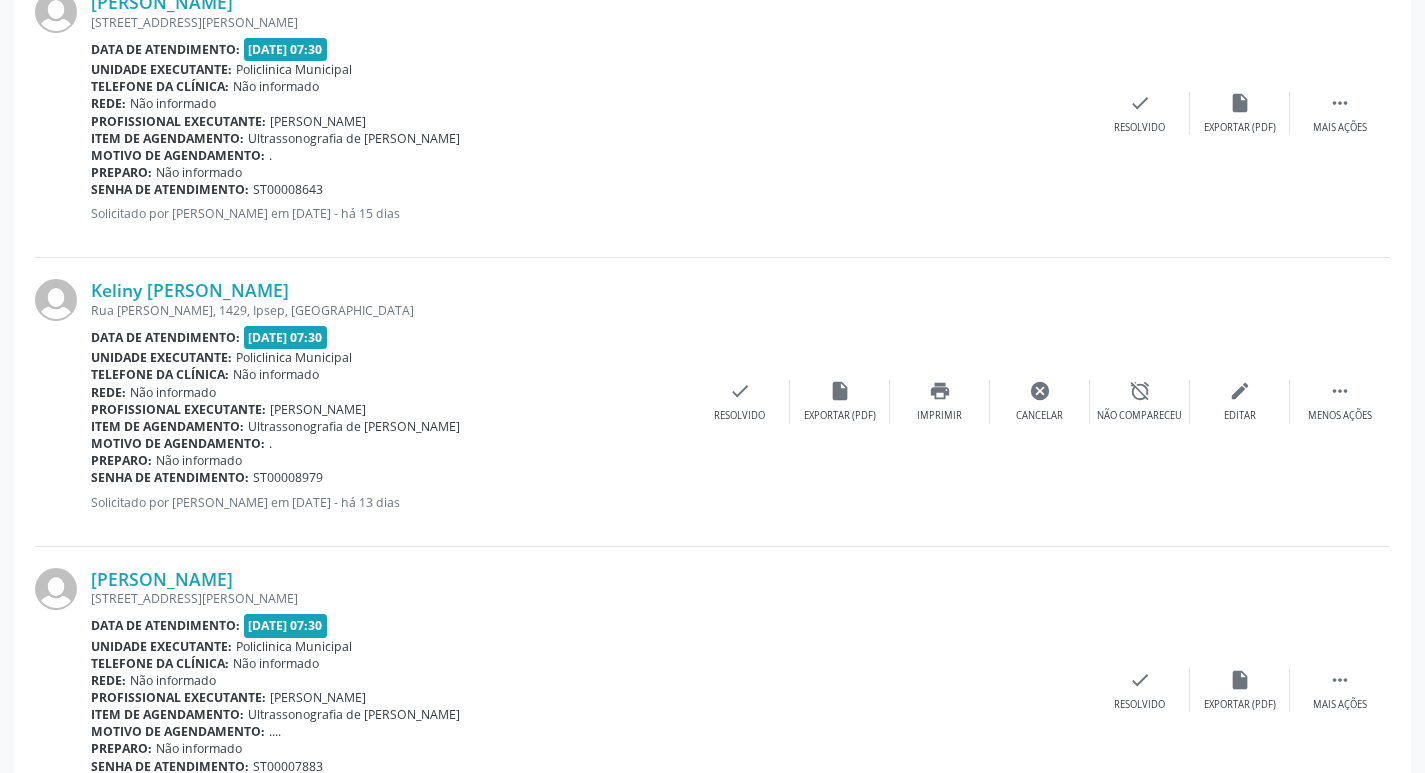 click on "print" at bounding box center (1322, -1798) 